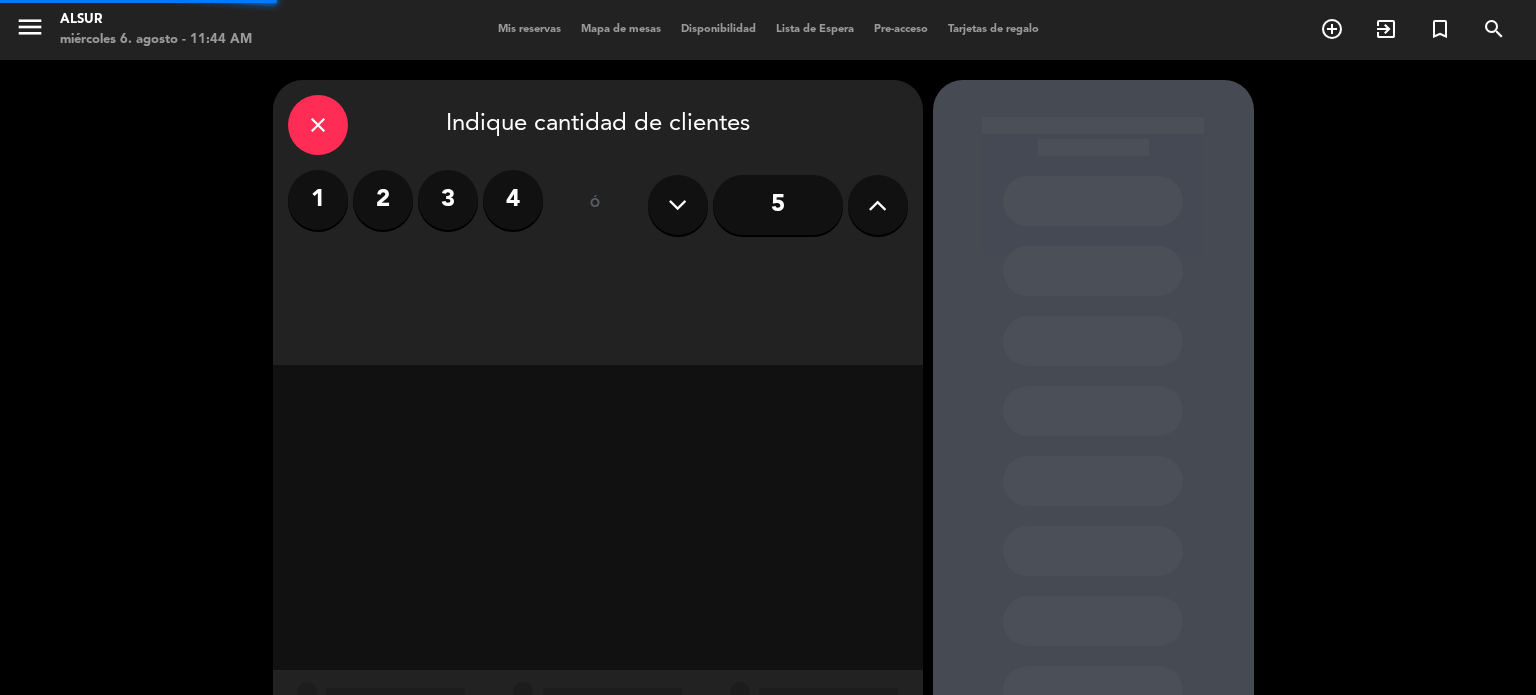 scroll, scrollTop: 0, scrollLeft: 0, axis: both 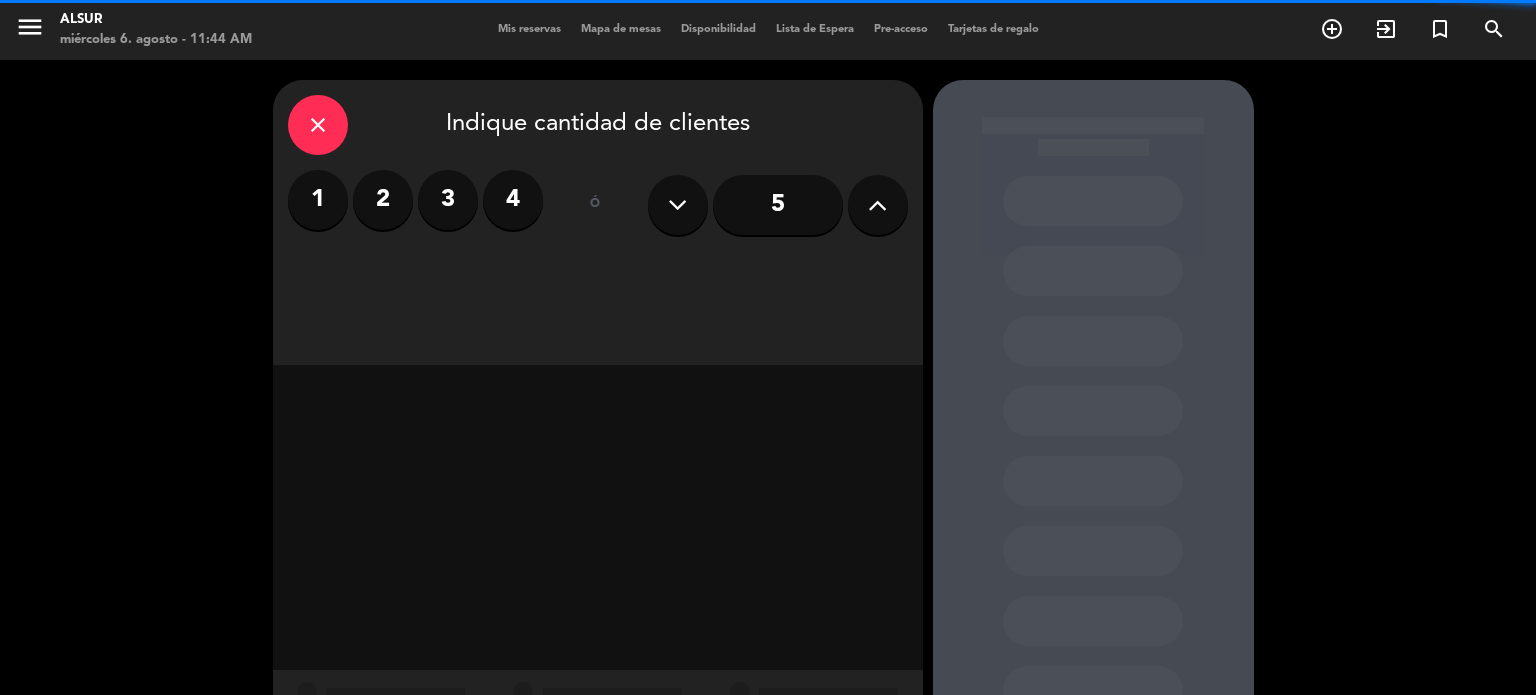 click on "menu  Alsur   miércoles 6. agosto - 11:44 AM   Mis reservas   Mapa de mesas   Disponibilidad   Lista de Espera   Pre-acceso   Tarjetas de regalo  add_circle_outline exit_to_app turned_in_not search" 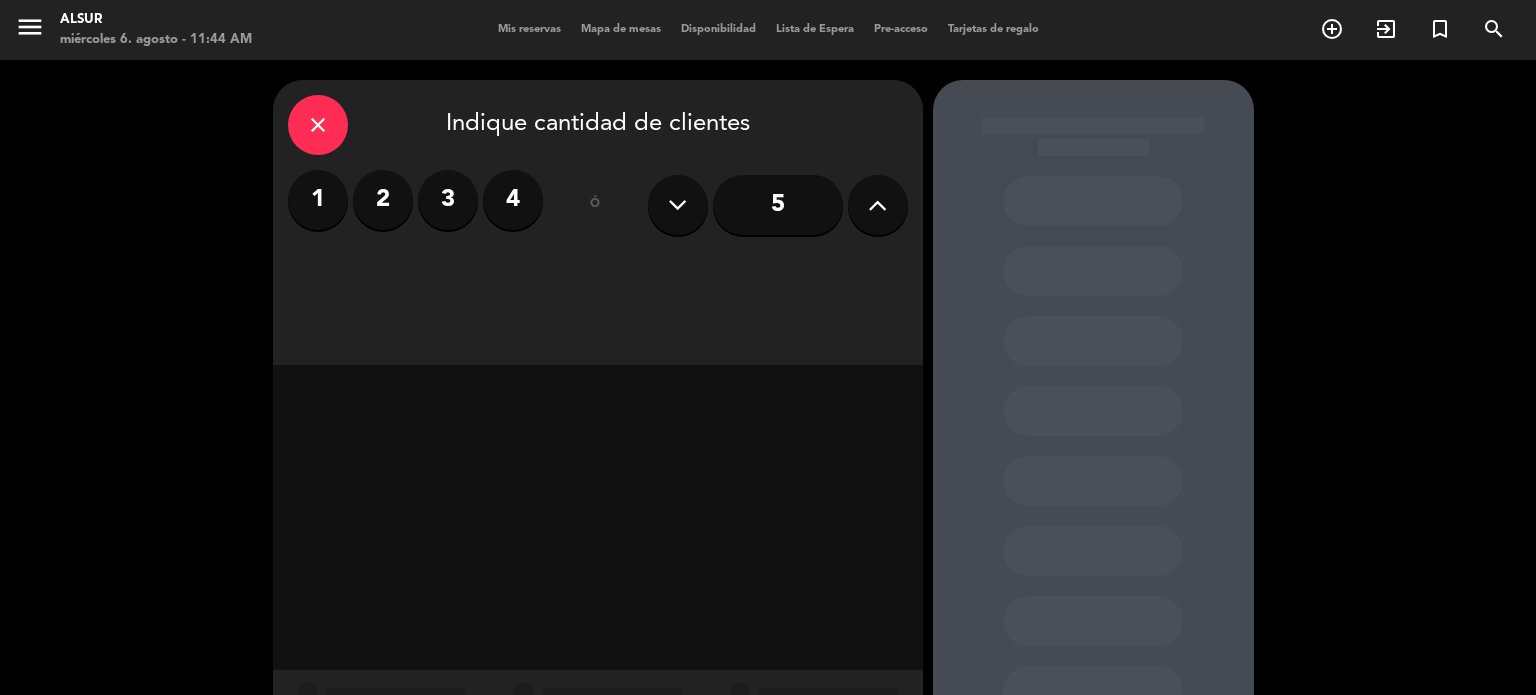 click on "Mis reservas   Mapa de mesas   Disponibilidad   Lista de Espera   Pre-acceso   Tarjetas de regalo" at bounding box center [768, 30] 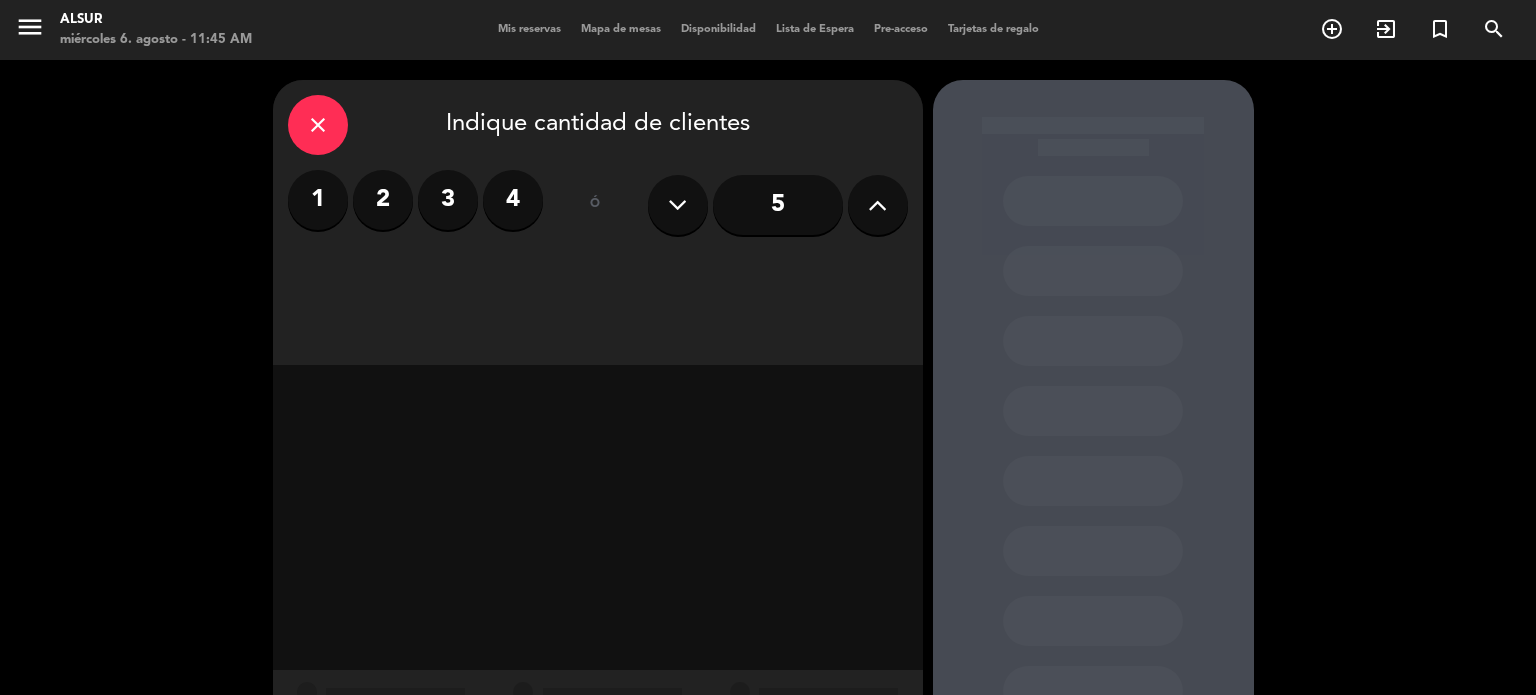 click on "Mis reservas" at bounding box center [529, 29] 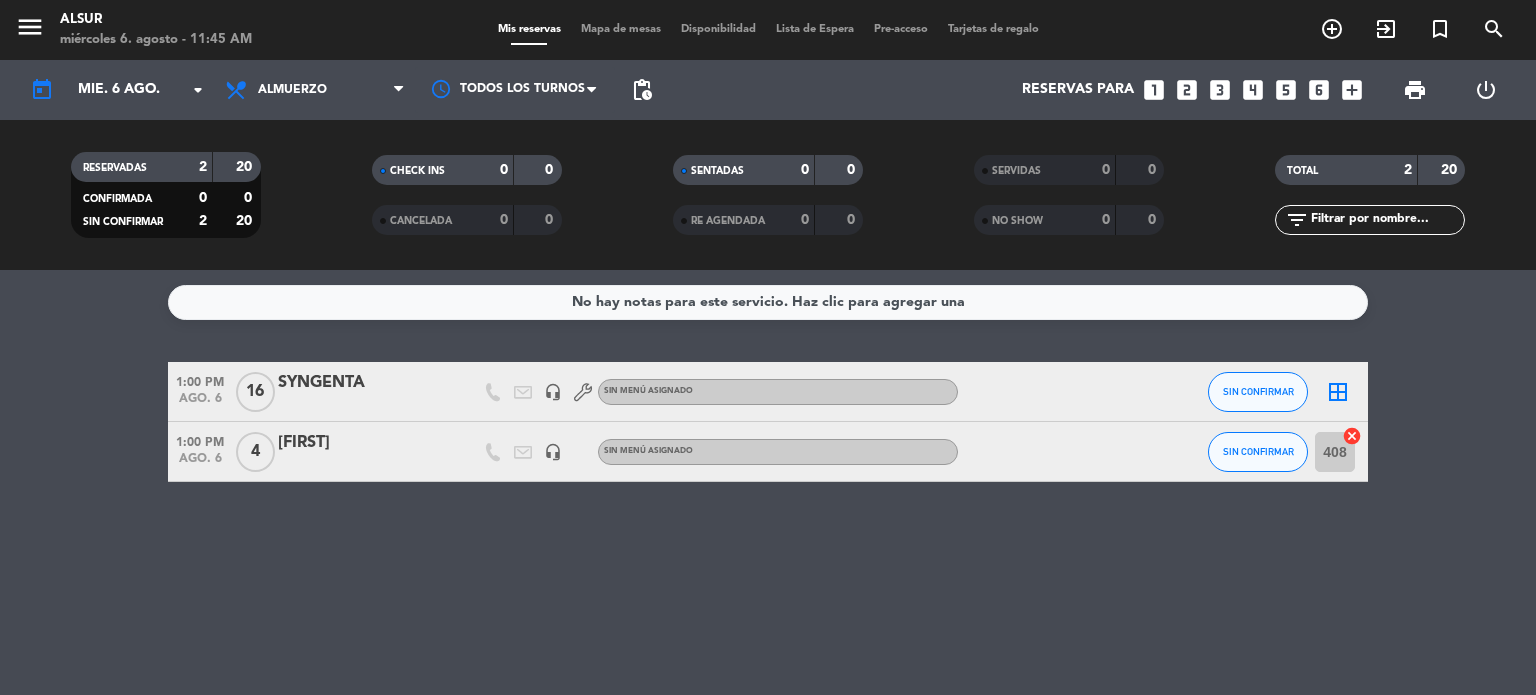 click on "SYNGENTA" 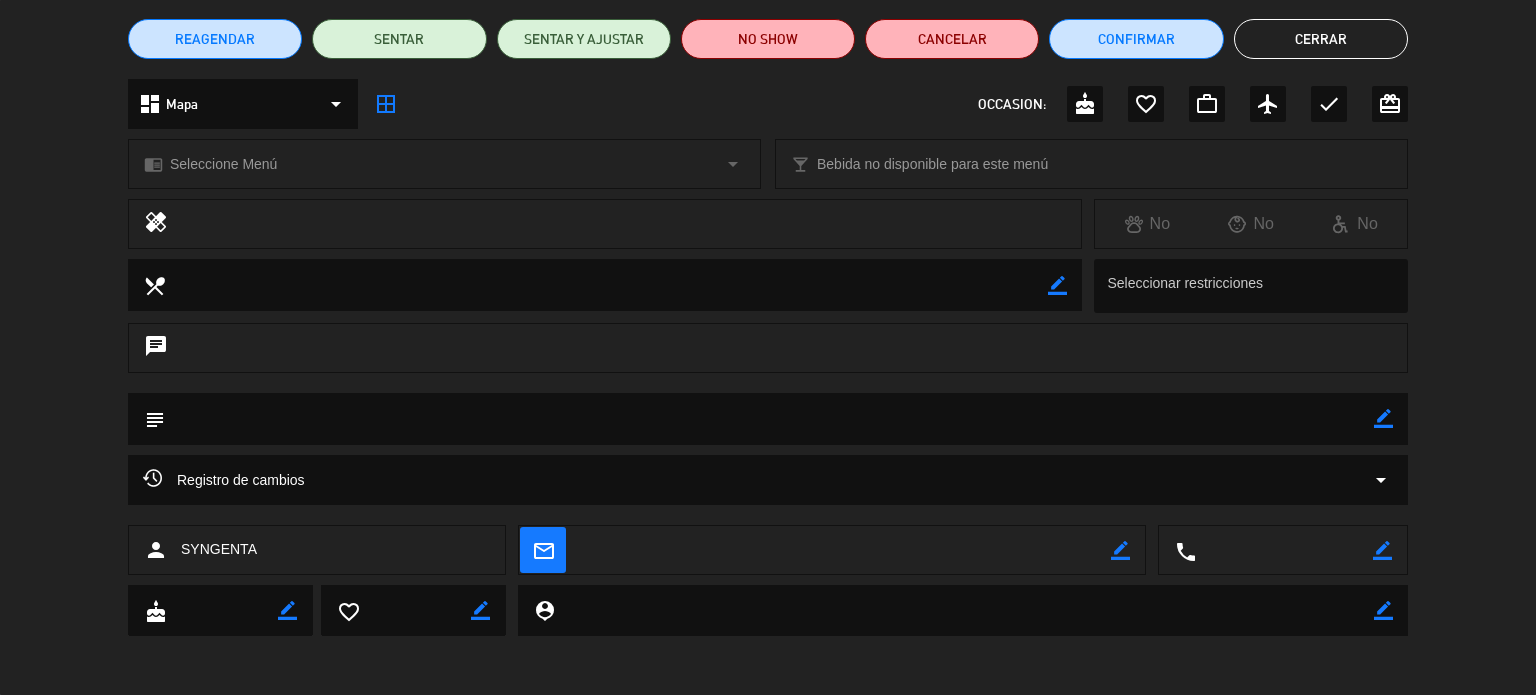 scroll, scrollTop: 0, scrollLeft: 0, axis: both 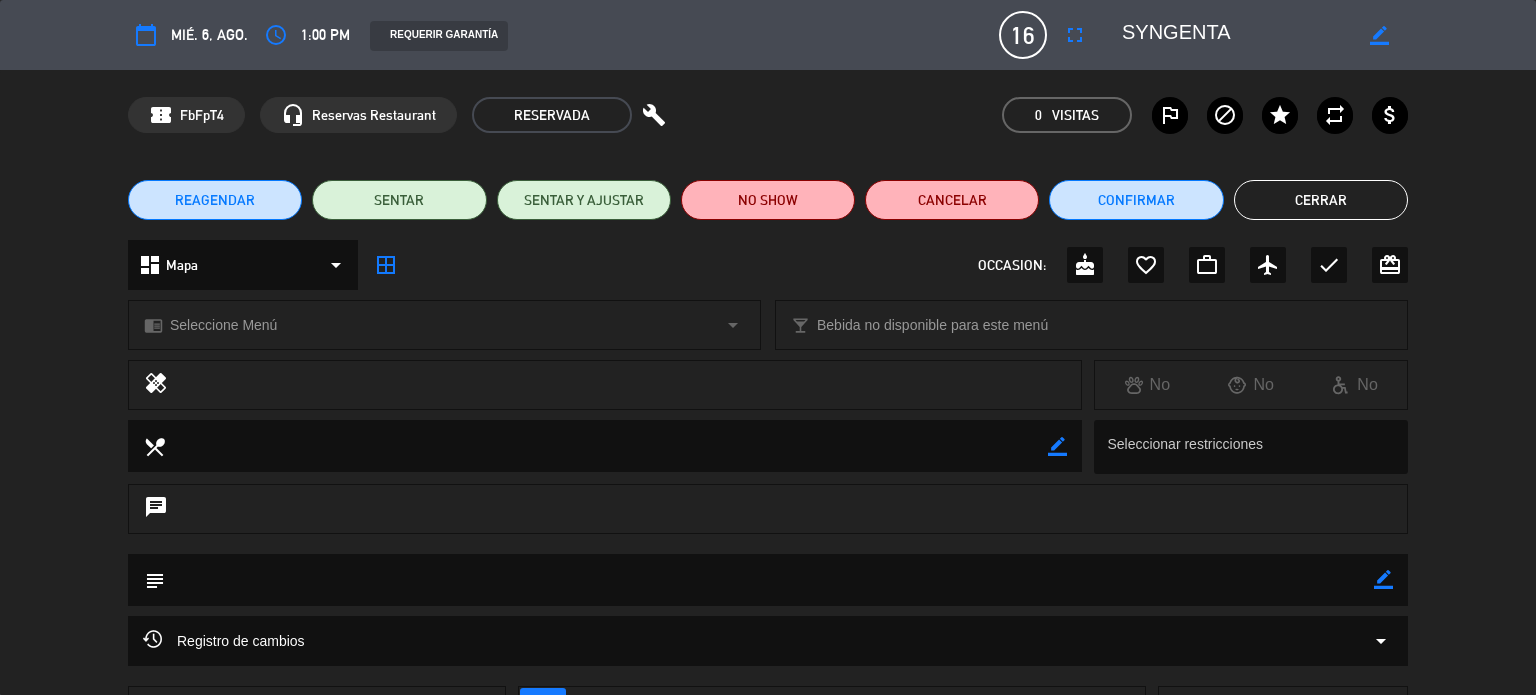 click on "Cerrar" 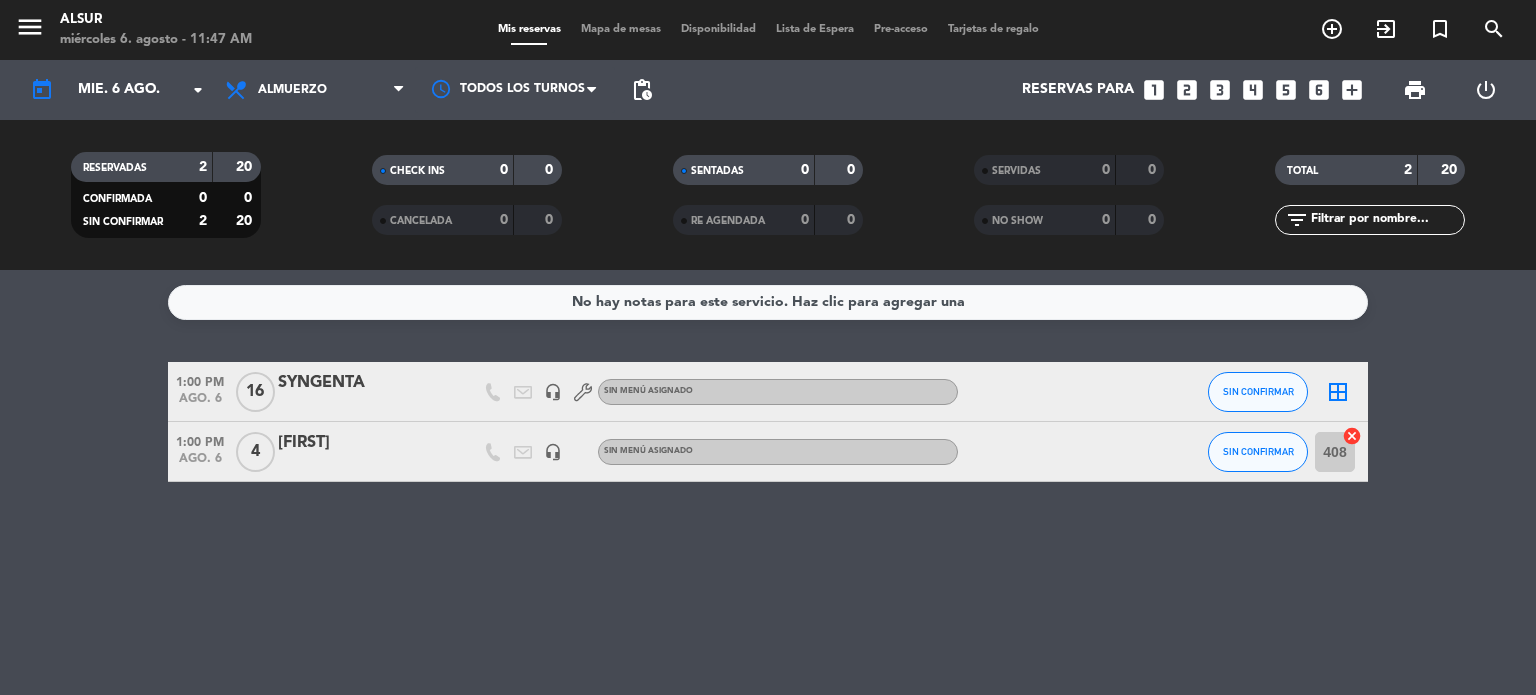 click on "SYNGENTA" 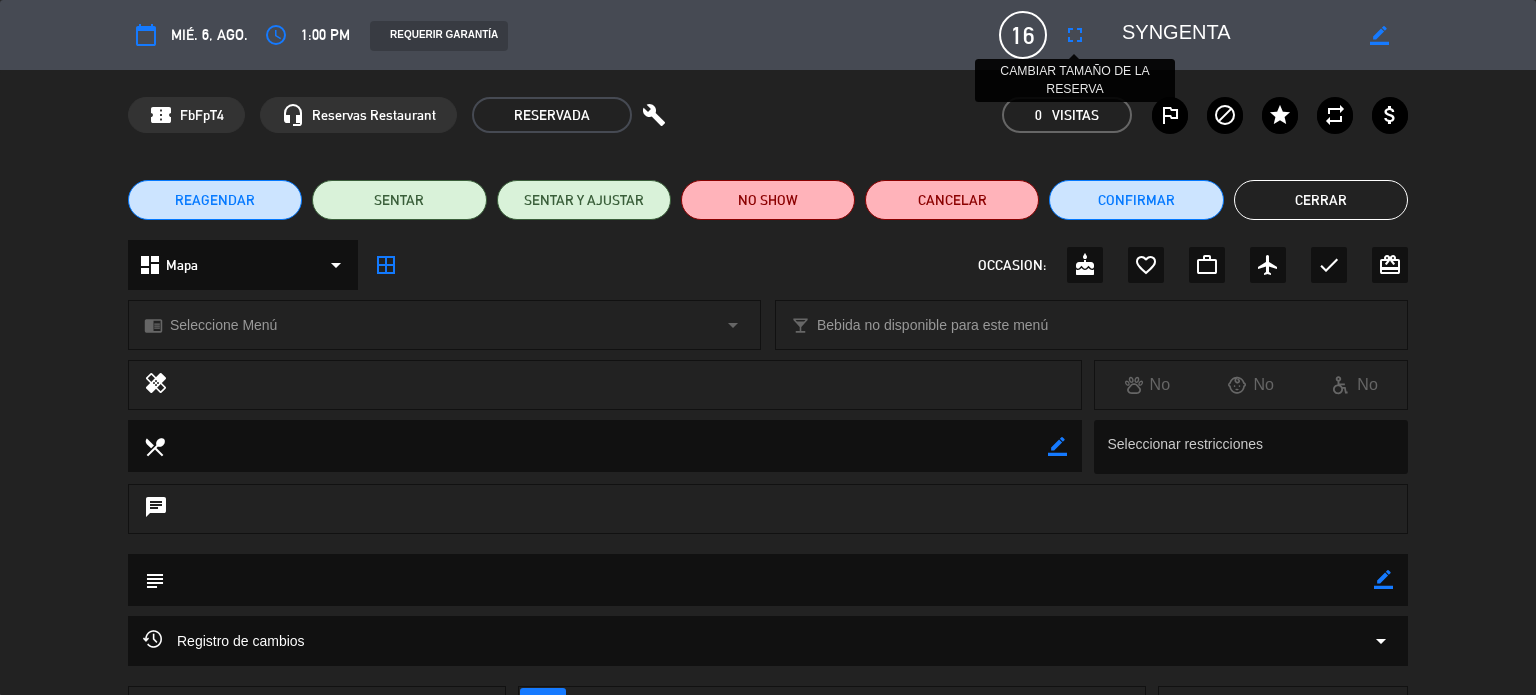 click on "fullscreen" at bounding box center (1075, 35) 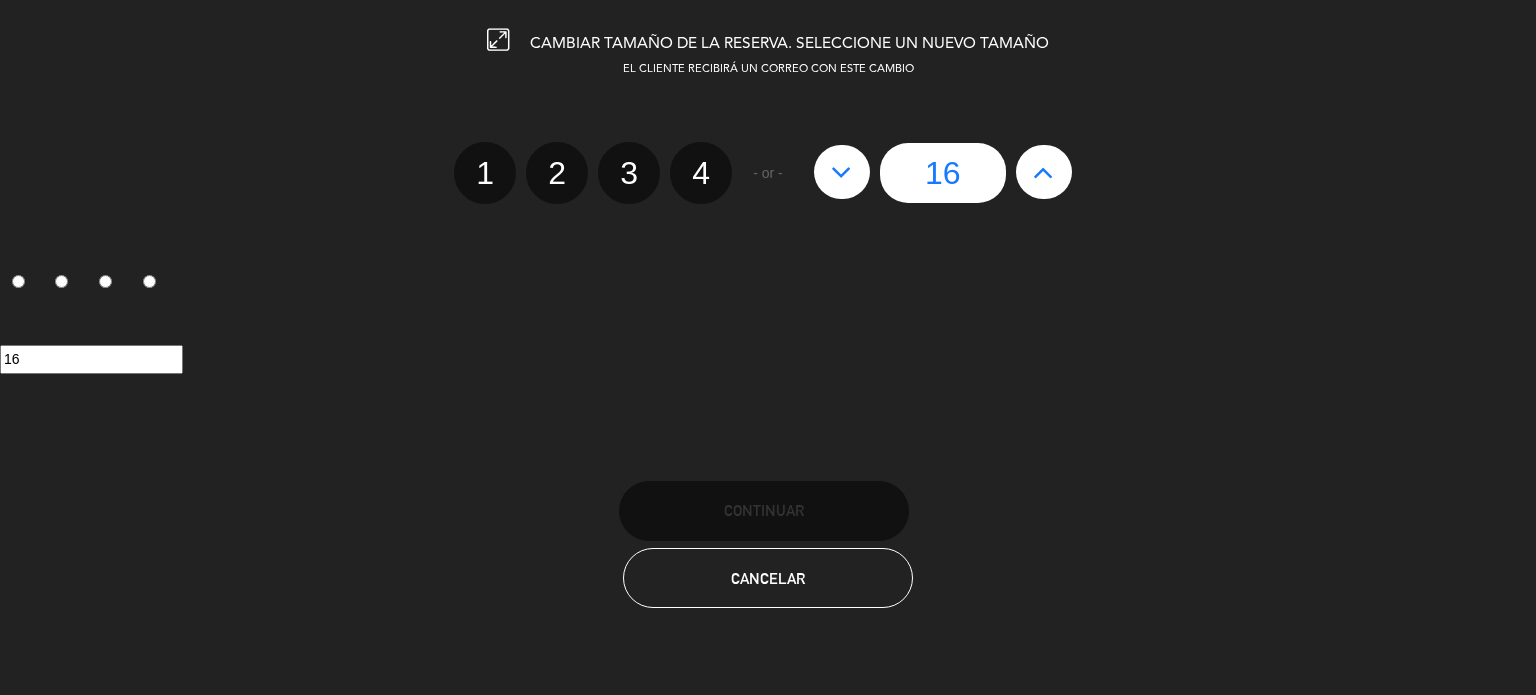 click 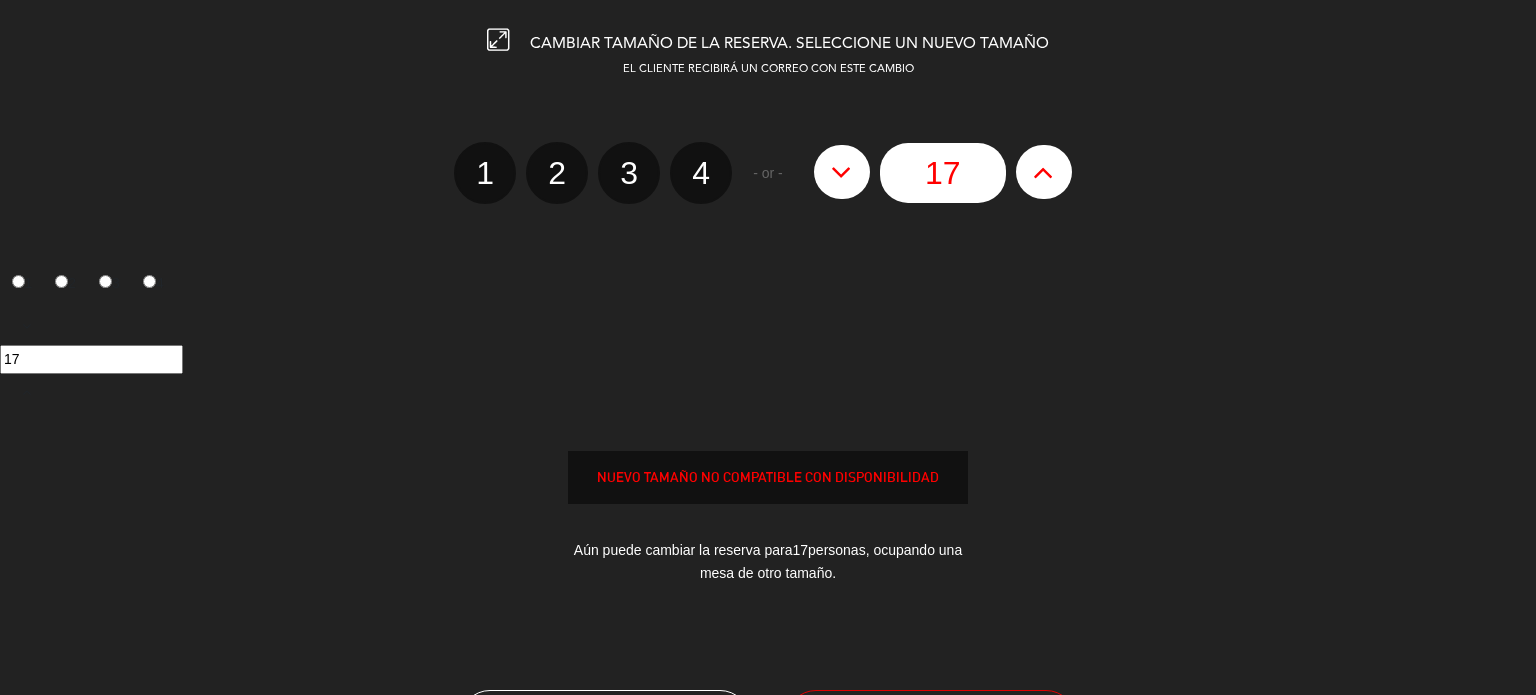click 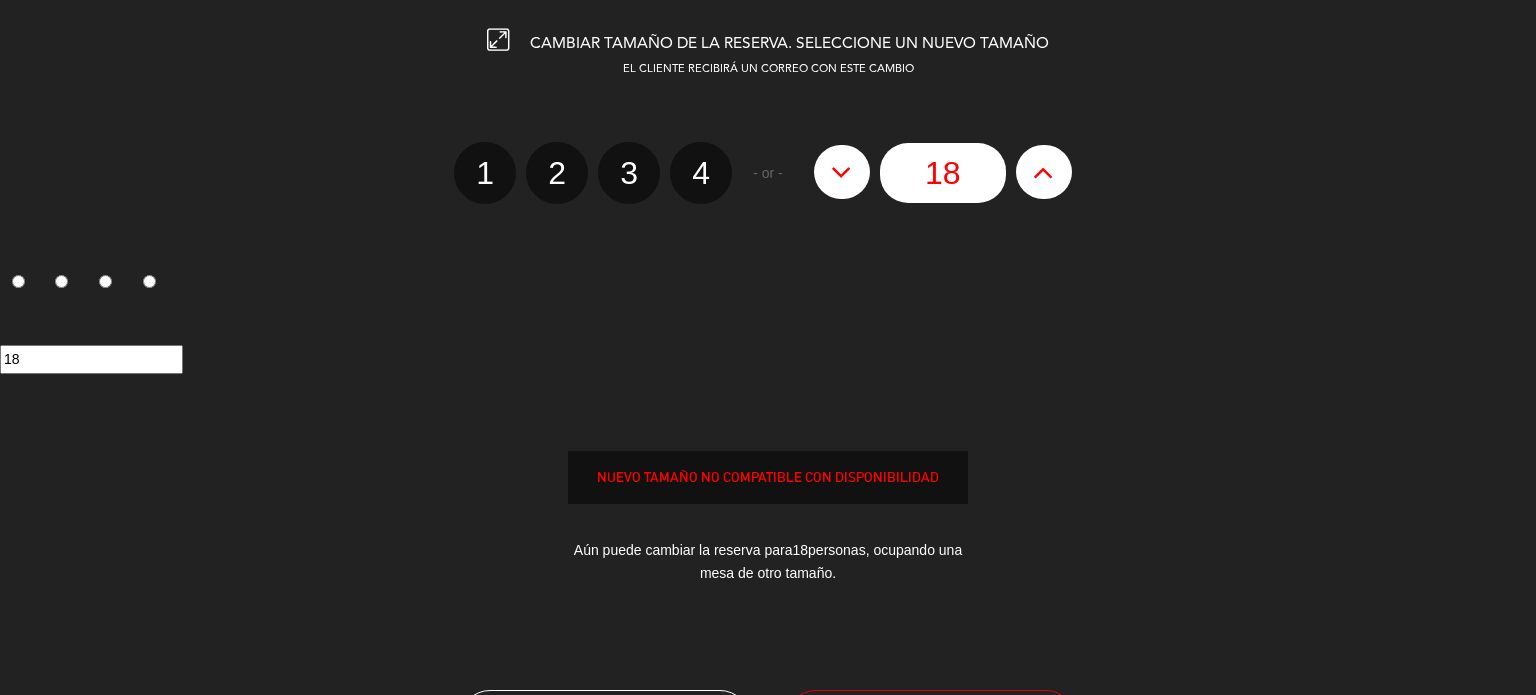 scroll, scrollTop: 180, scrollLeft: 0, axis: vertical 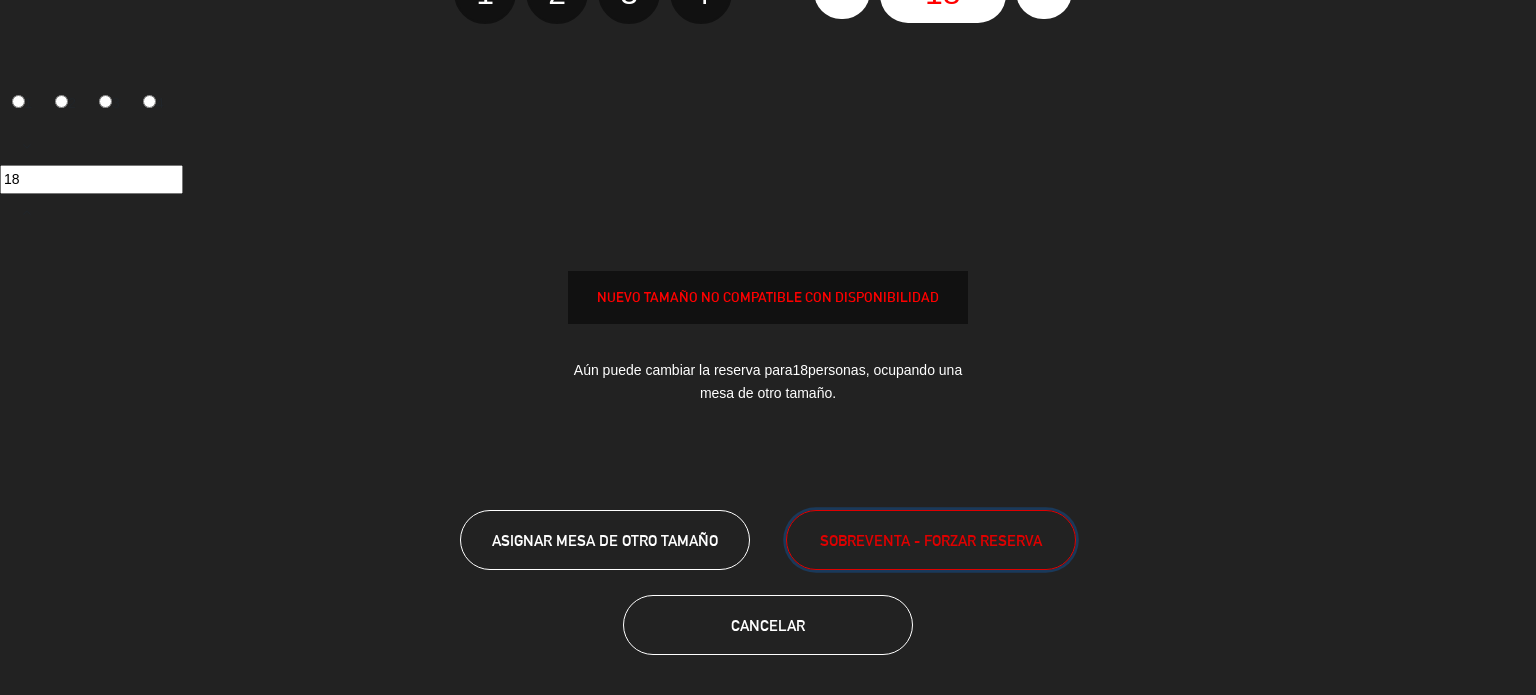 click on "SOBREVENTA - FORZAR RESERVA" at bounding box center [931, 540] 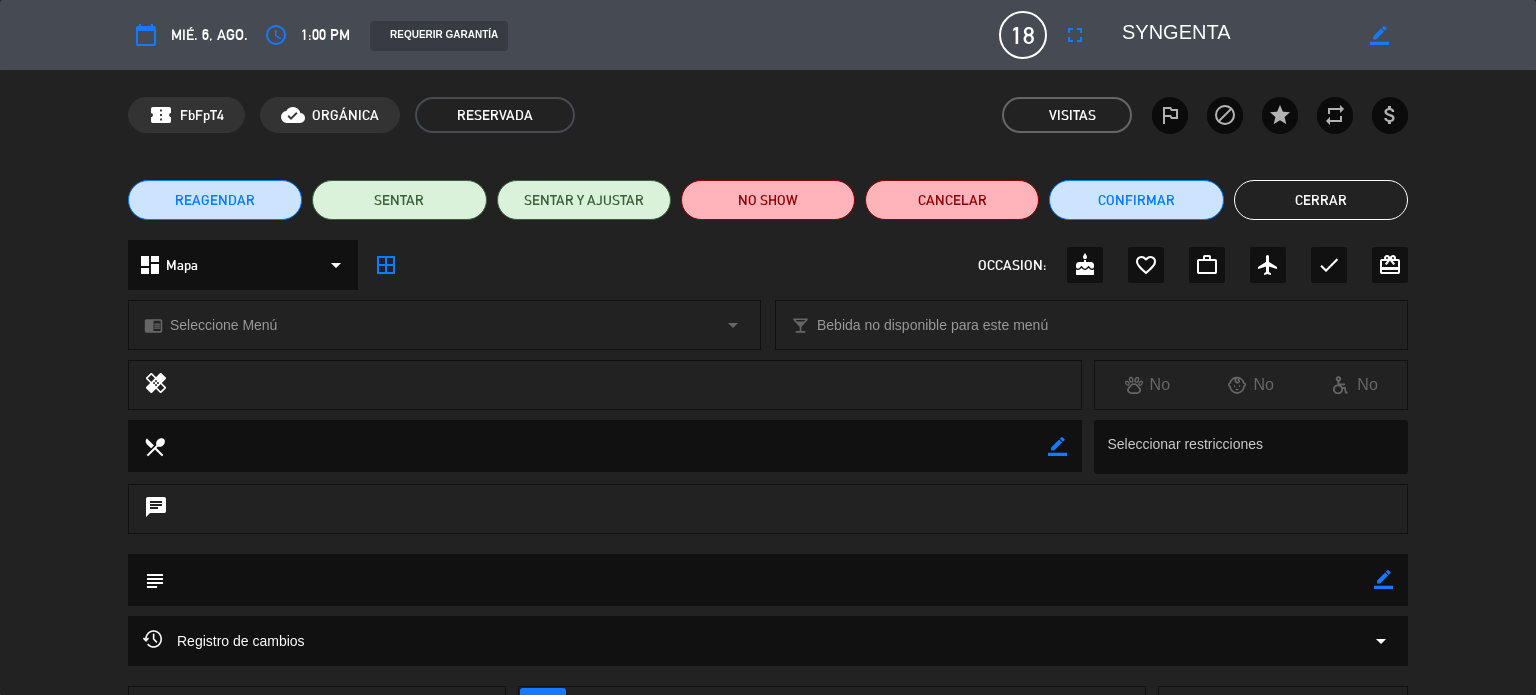 click on "Cerrar" 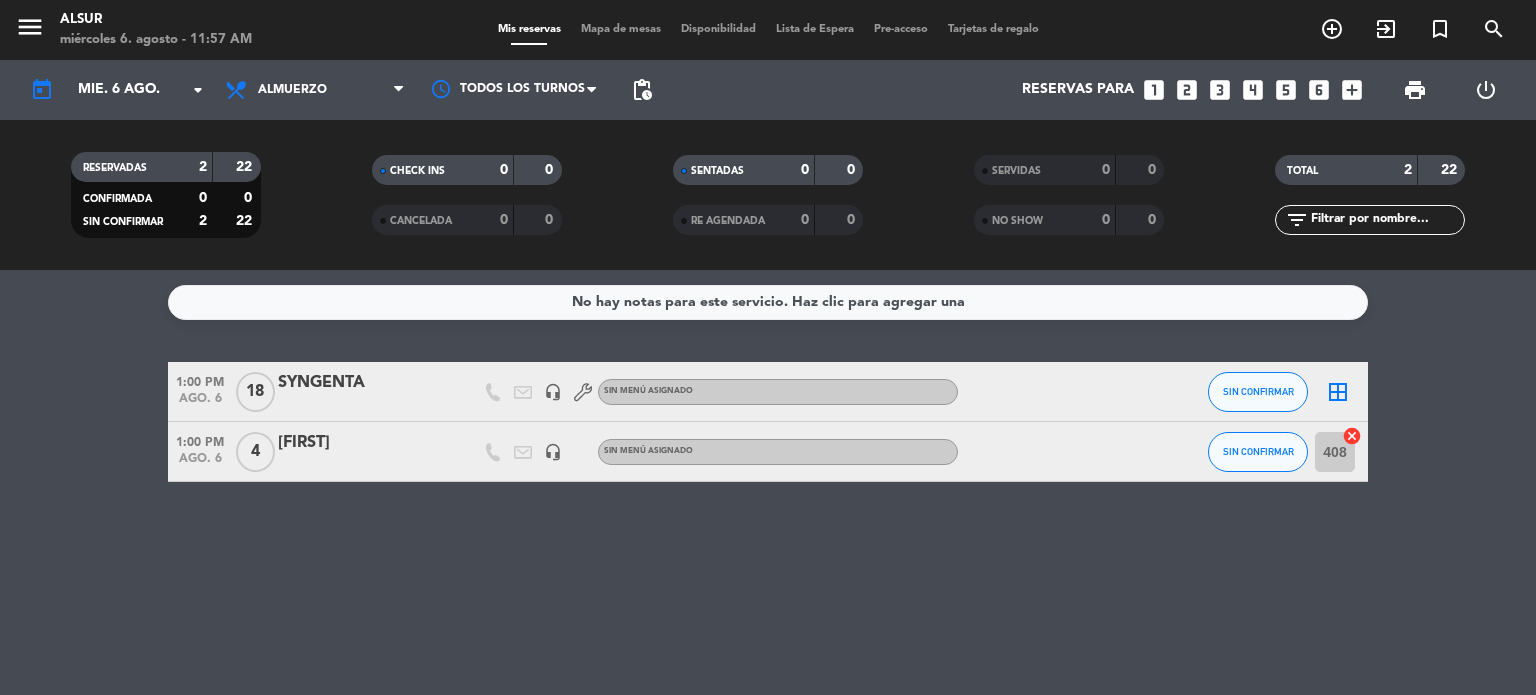 click on "looks_3" at bounding box center (1220, 90) 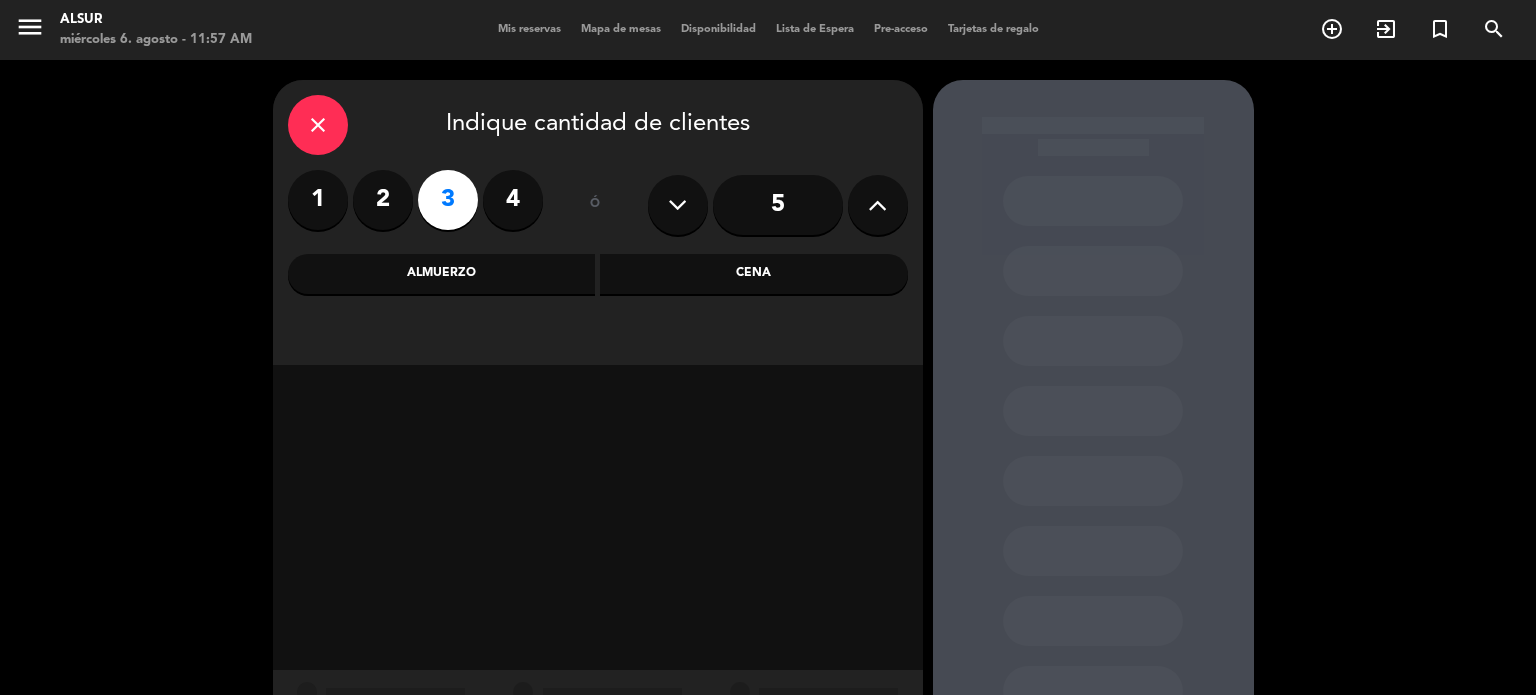 click on "Almuerzo" at bounding box center [442, 274] 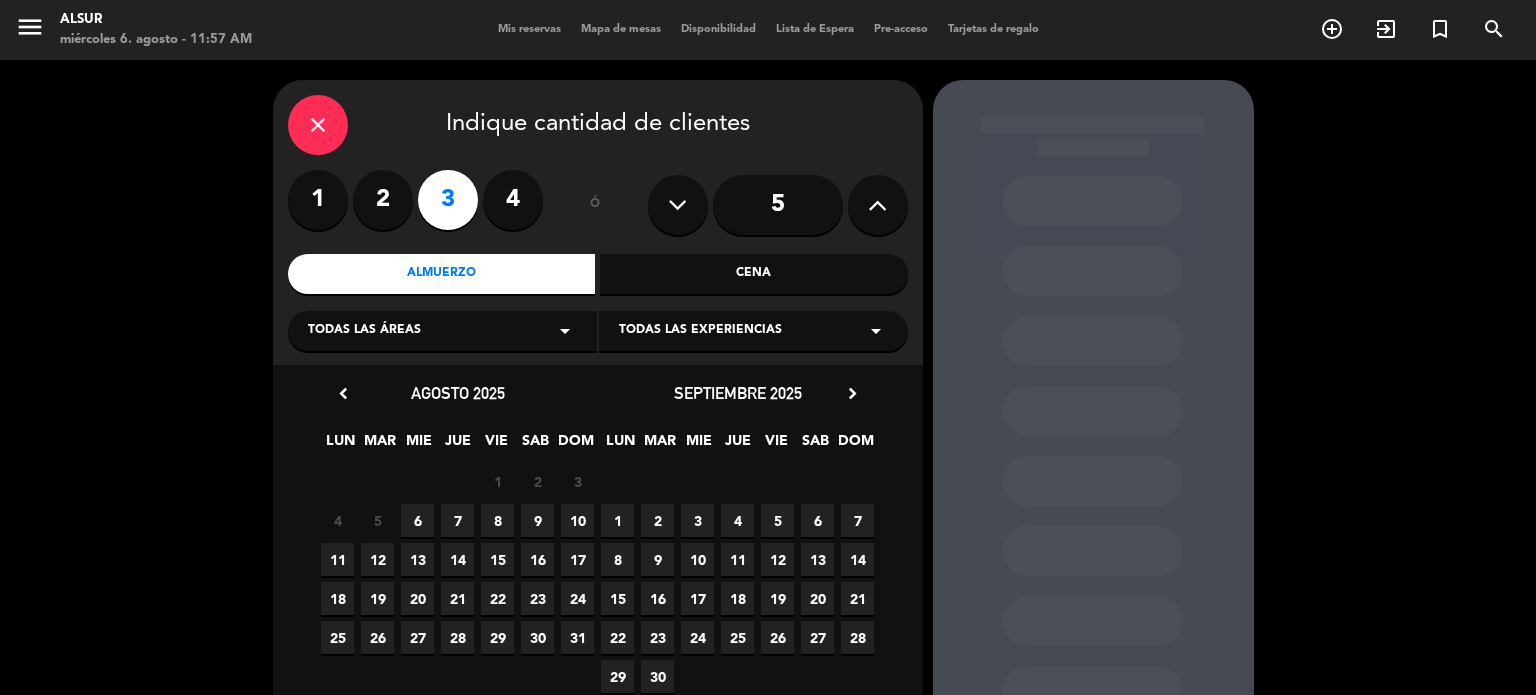 click on "6" at bounding box center [417, 520] 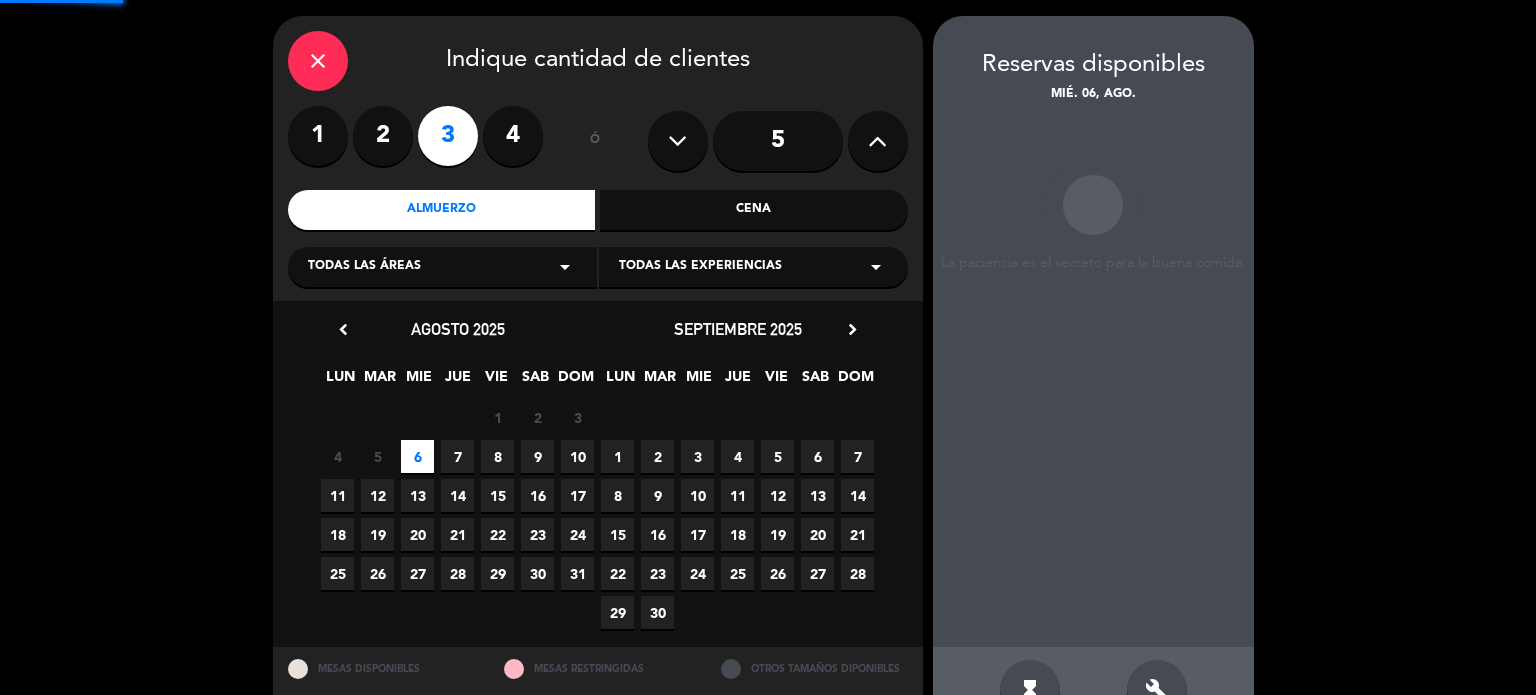 scroll, scrollTop: 80, scrollLeft: 0, axis: vertical 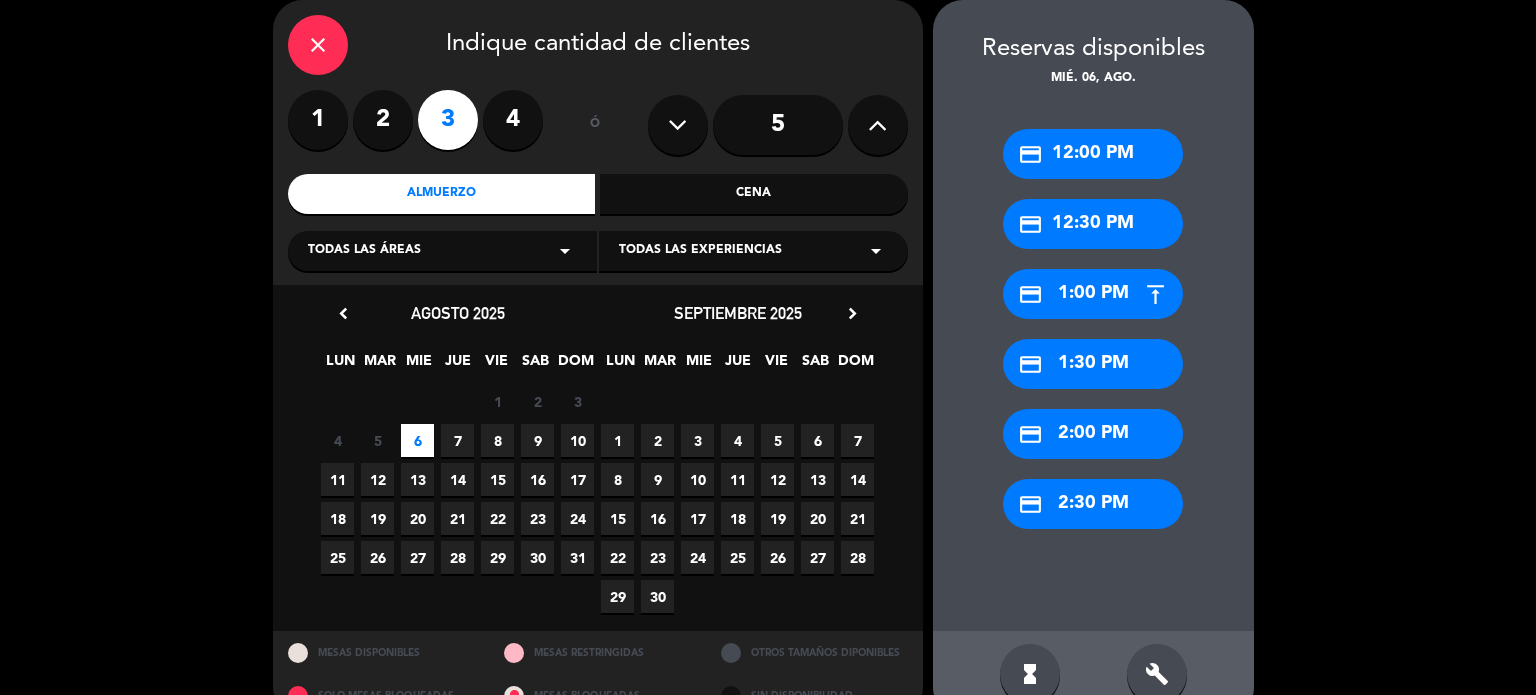click on "close" at bounding box center (318, 45) 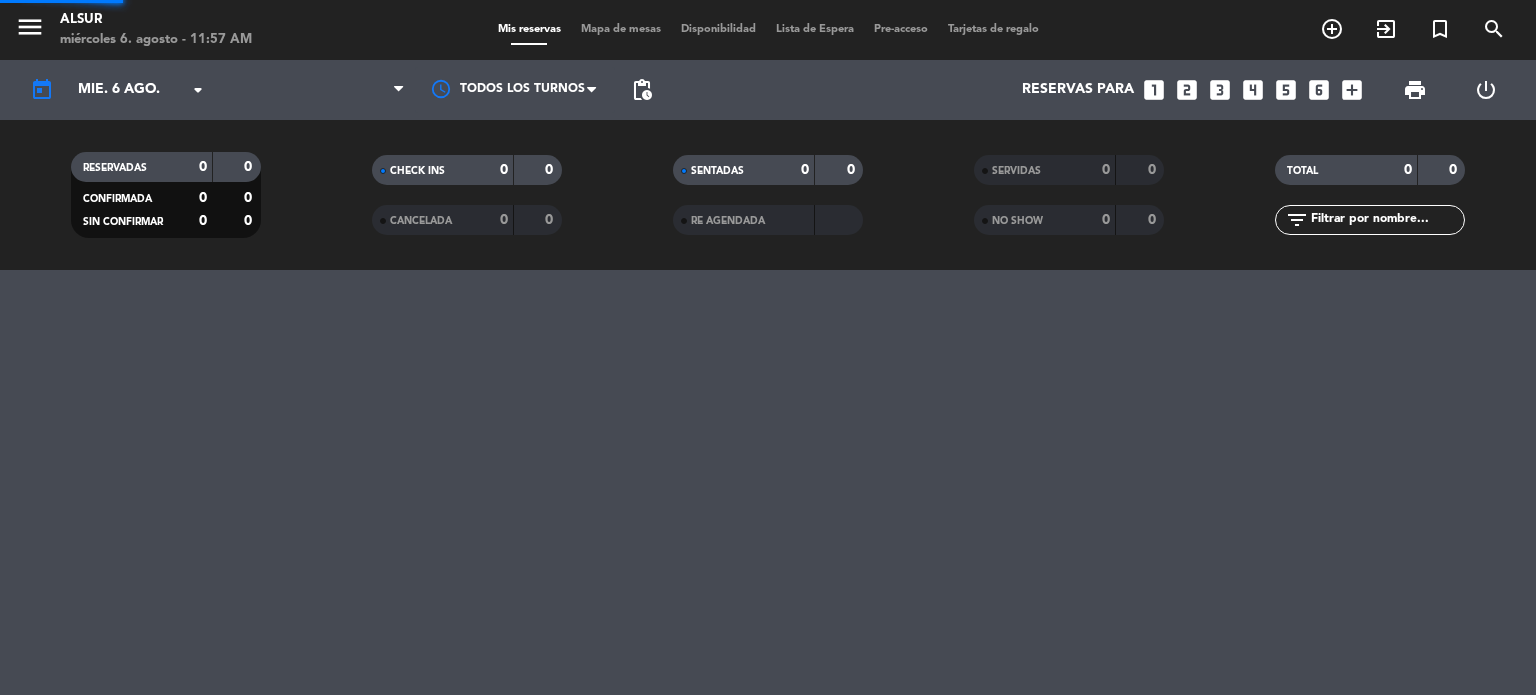 scroll, scrollTop: 0, scrollLeft: 0, axis: both 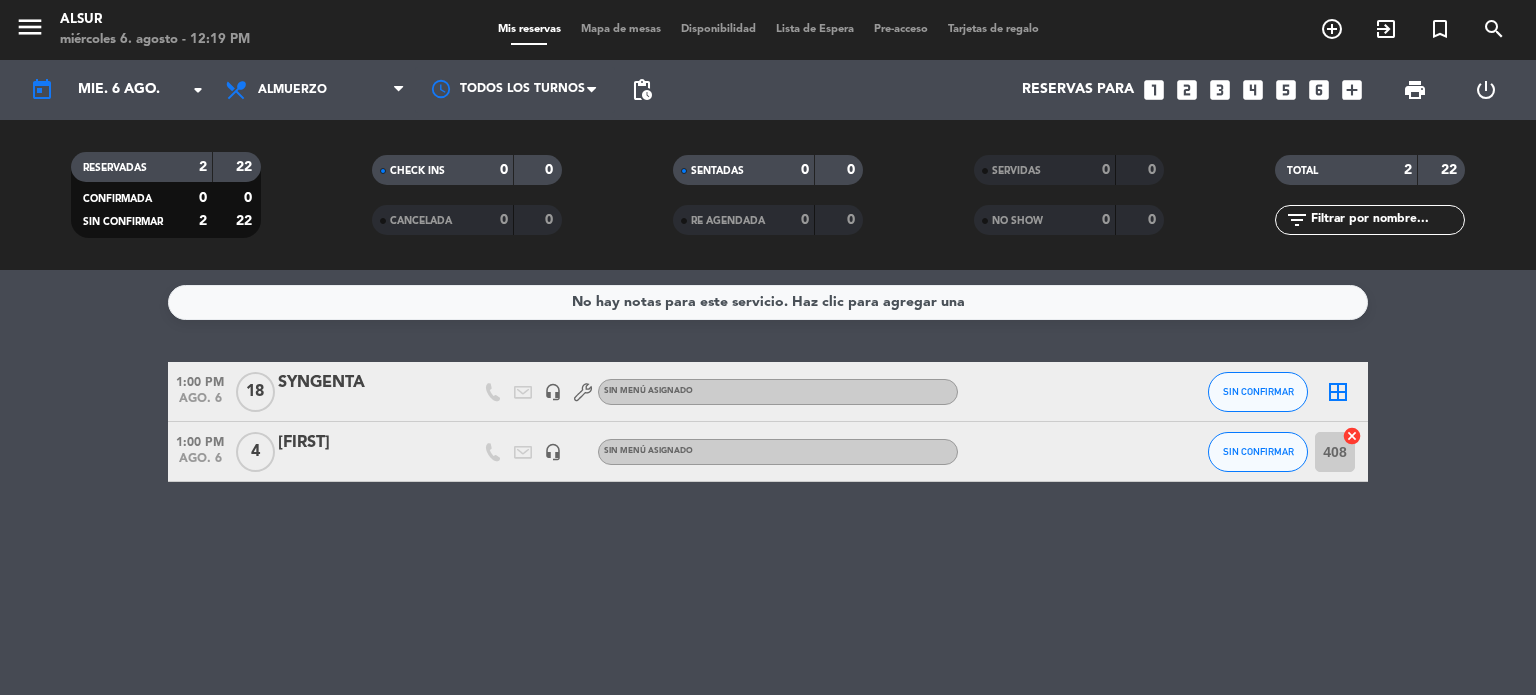 click on "looks_two" at bounding box center (1187, 90) 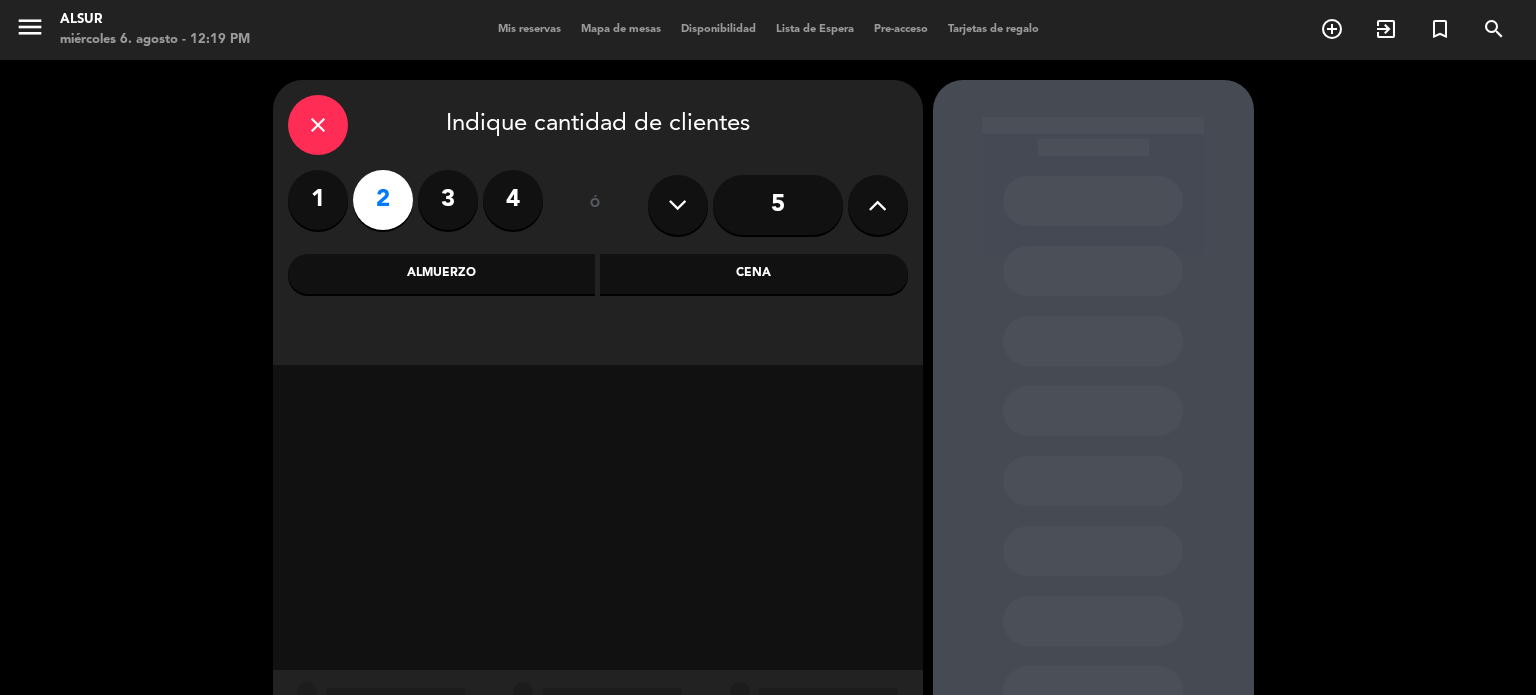 click on "Cena" at bounding box center [754, 274] 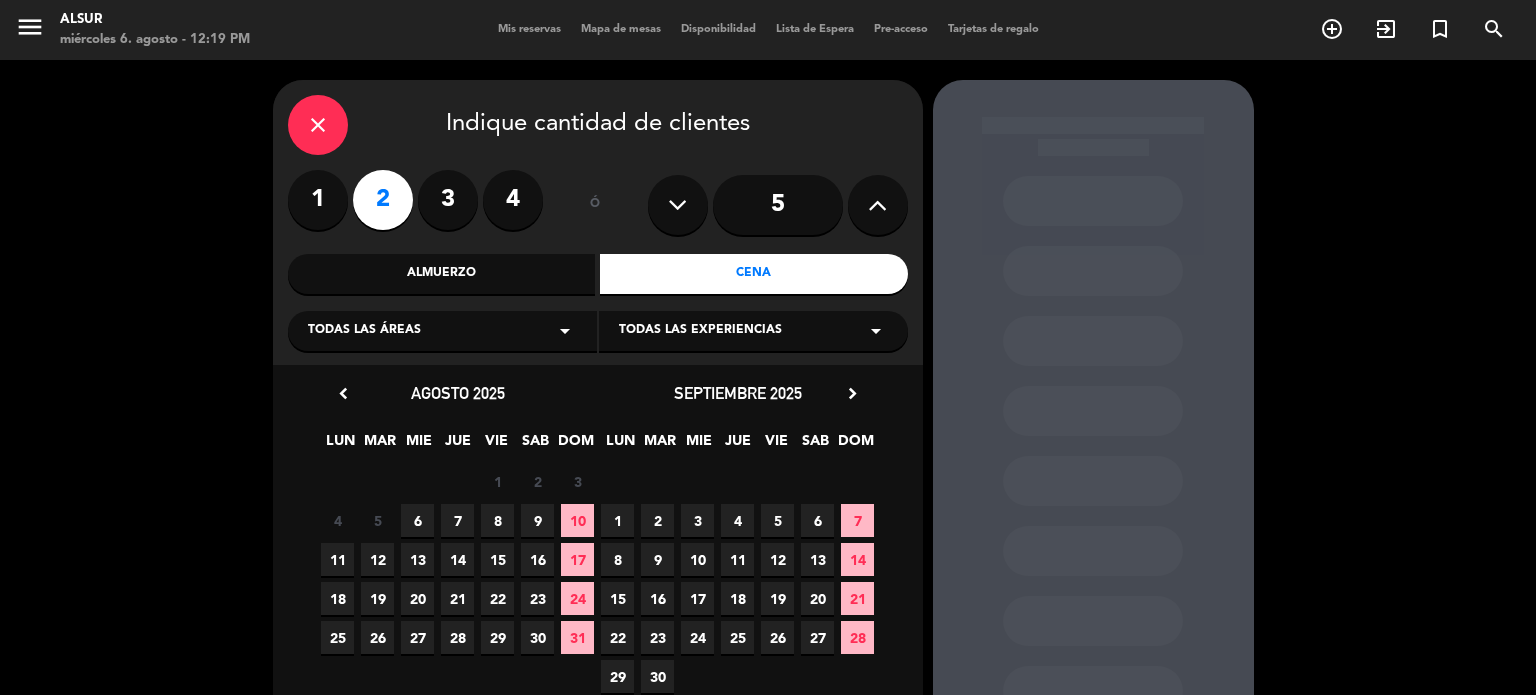 click on "23" at bounding box center (537, 598) 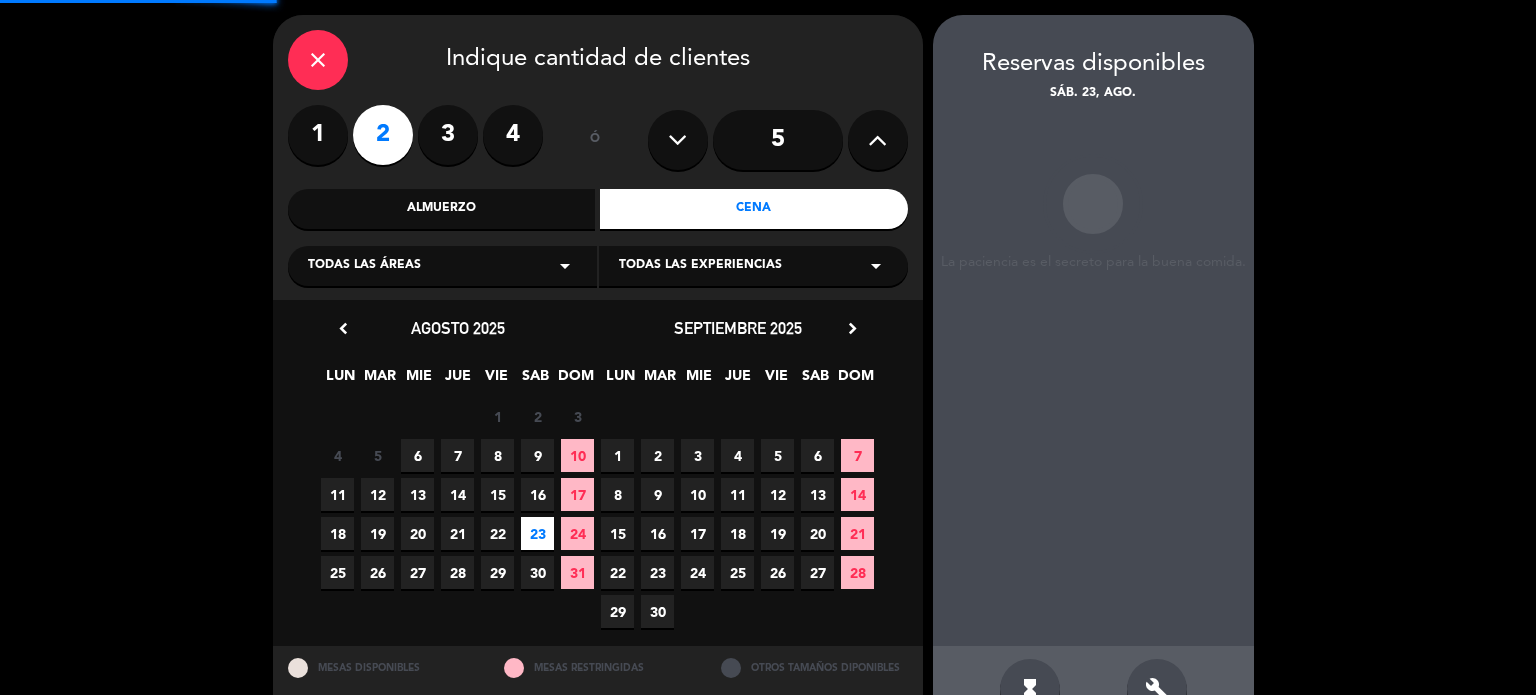 scroll, scrollTop: 80, scrollLeft: 0, axis: vertical 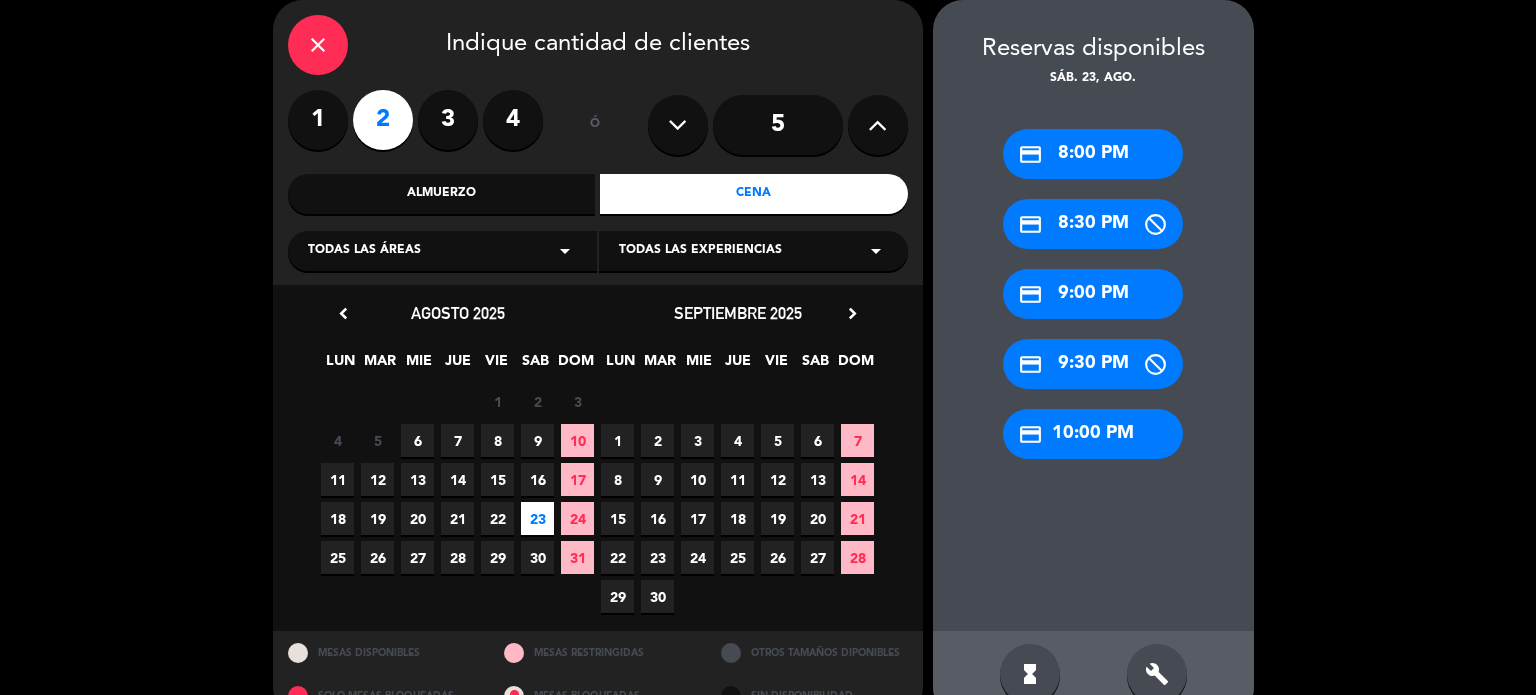 click on "credit_card  9:30 PM" at bounding box center (1093, 364) 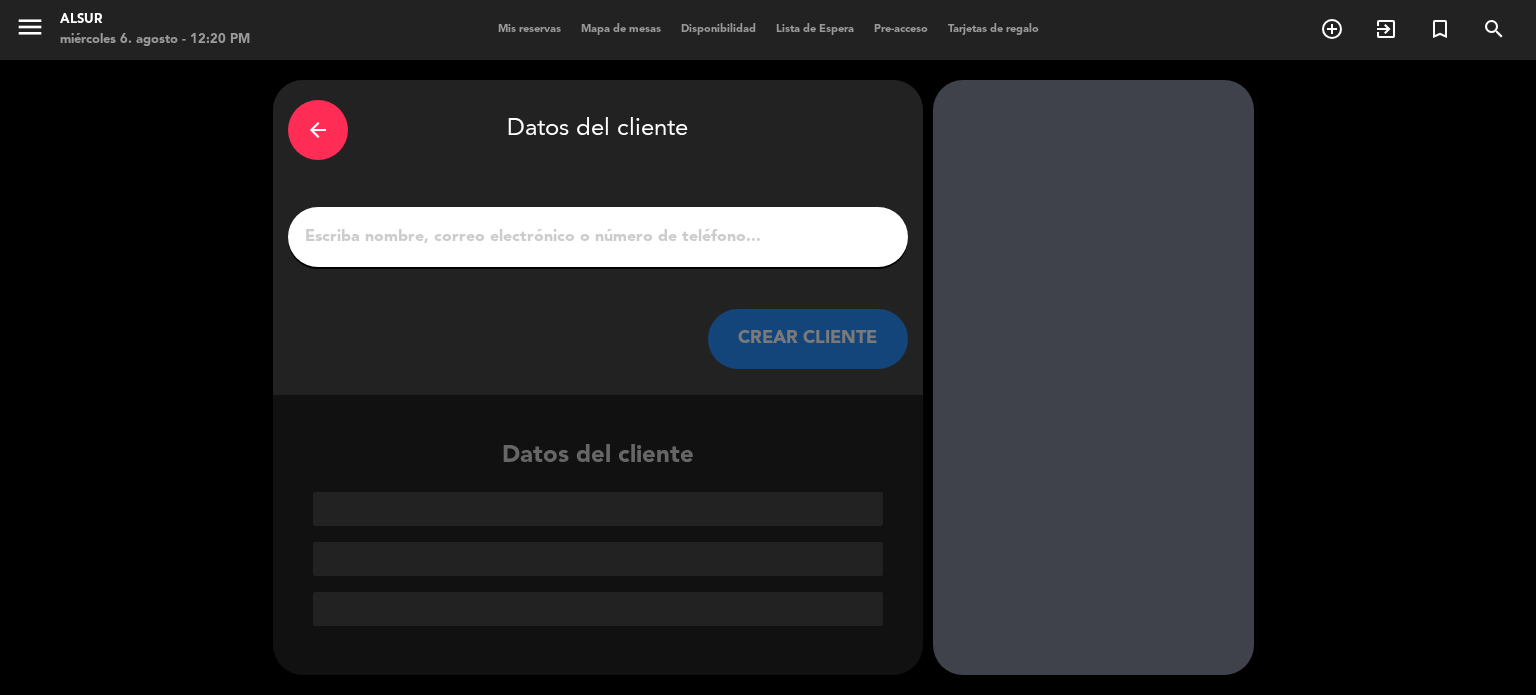 scroll, scrollTop: 0, scrollLeft: 0, axis: both 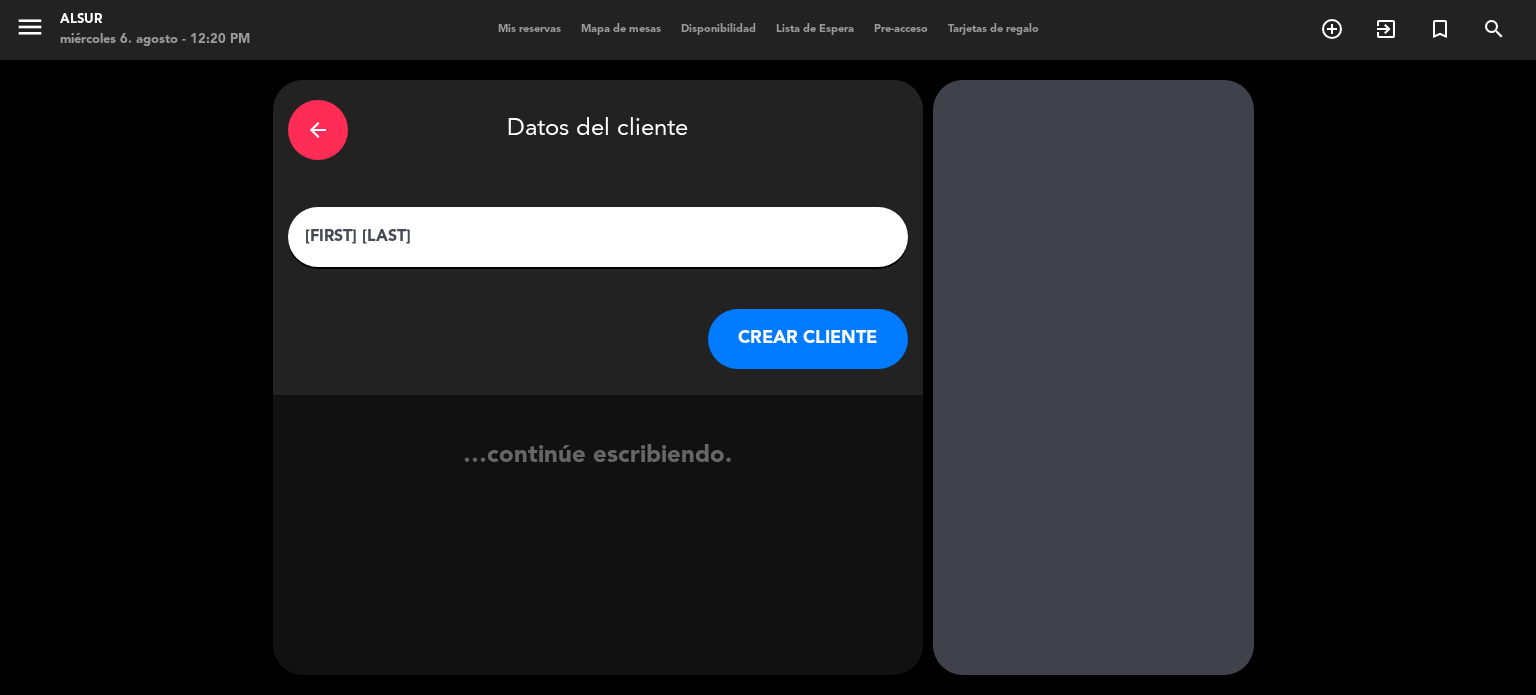 click on "[FIRST] [LAST]" at bounding box center [598, 237] 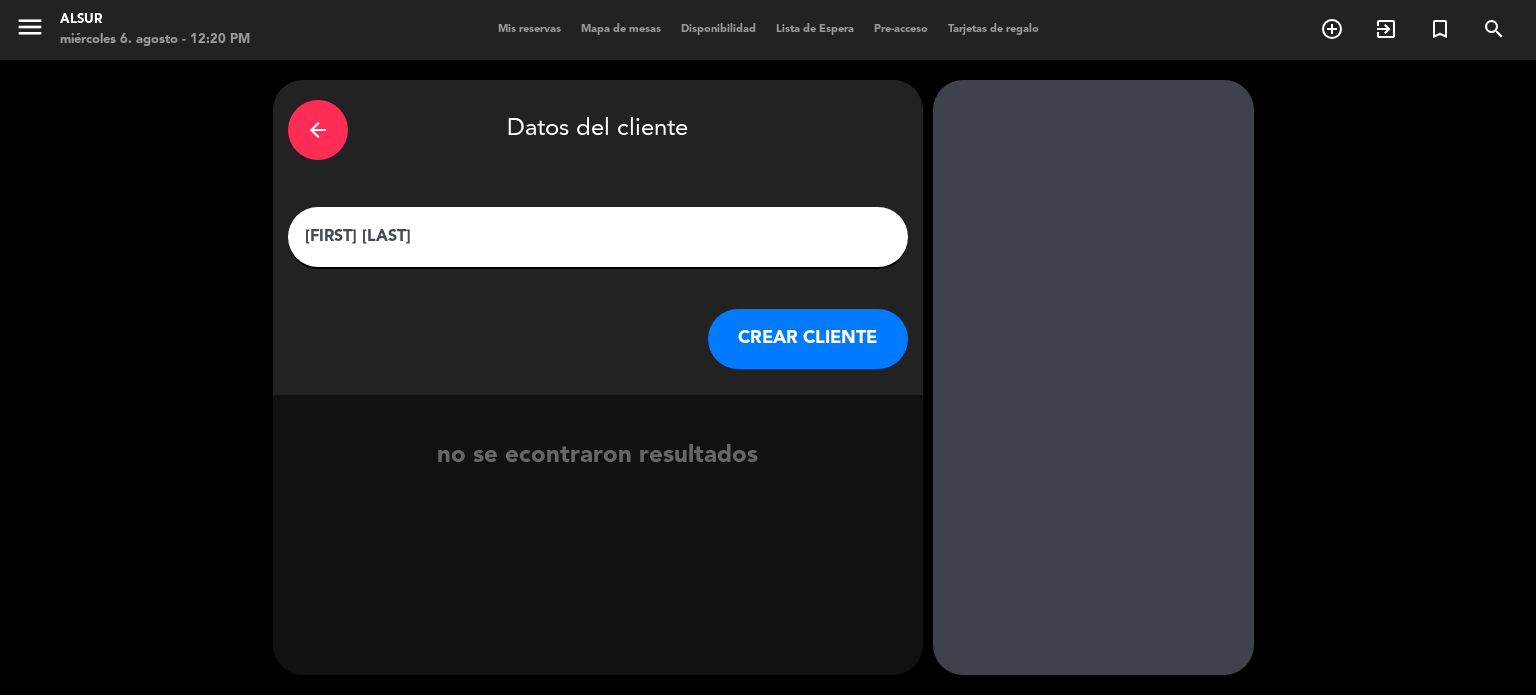 click on "CREAR CLIENTE" at bounding box center [808, 339] 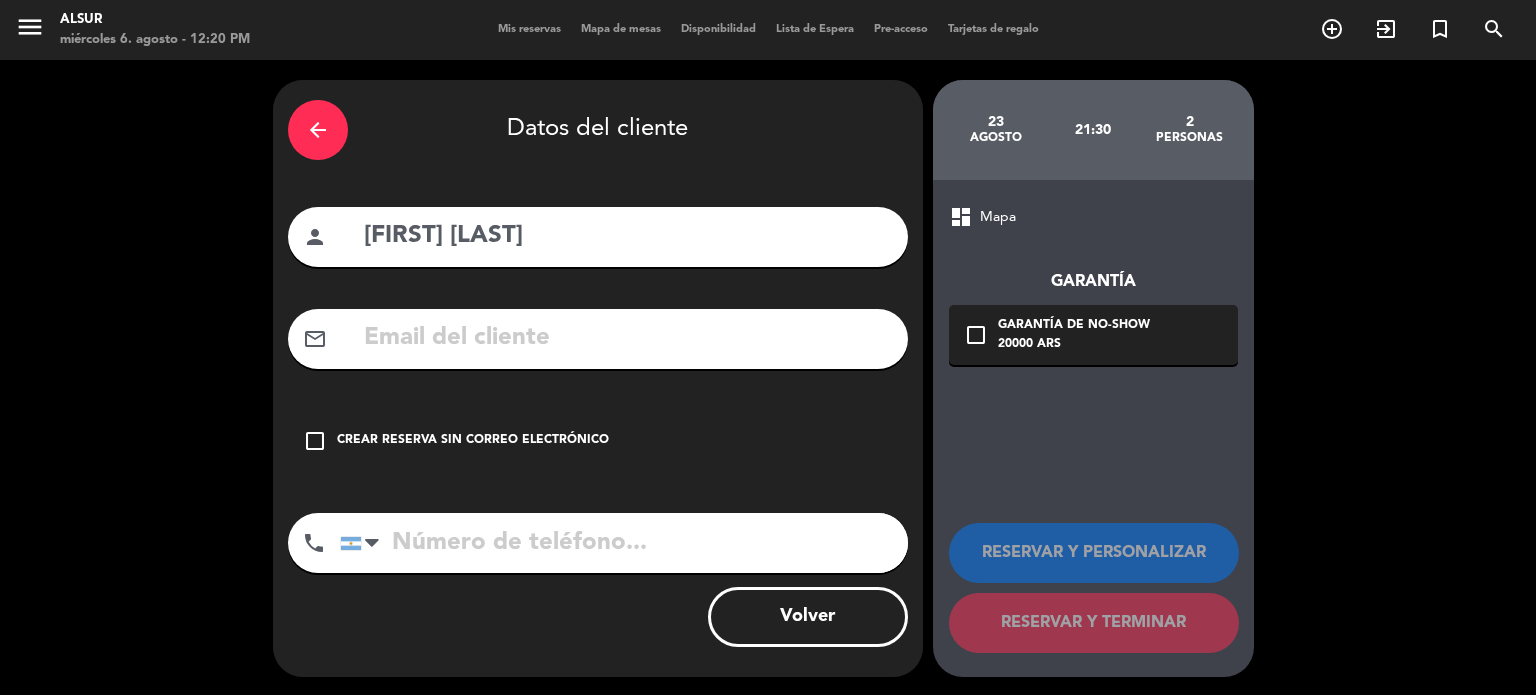 click at bounding box center (627, 338) 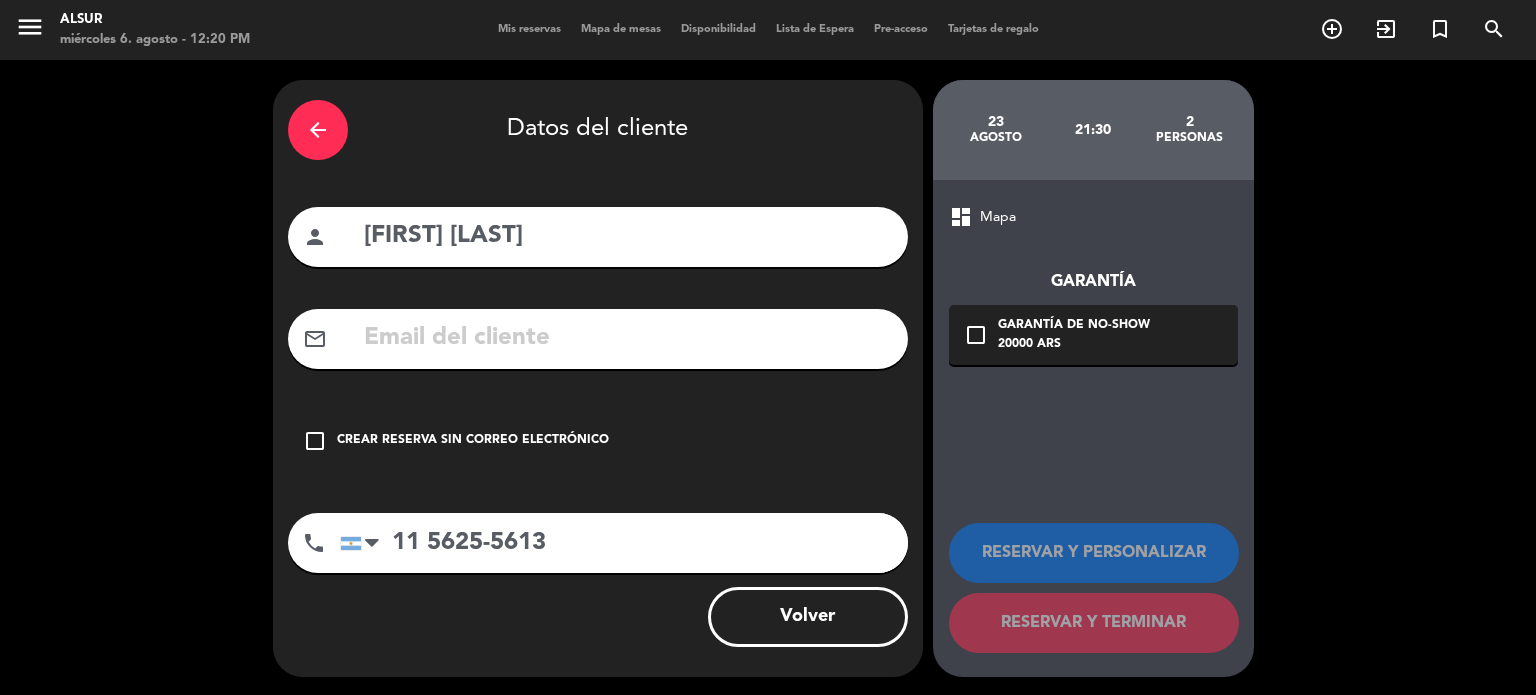 type on "11 5625-5613" 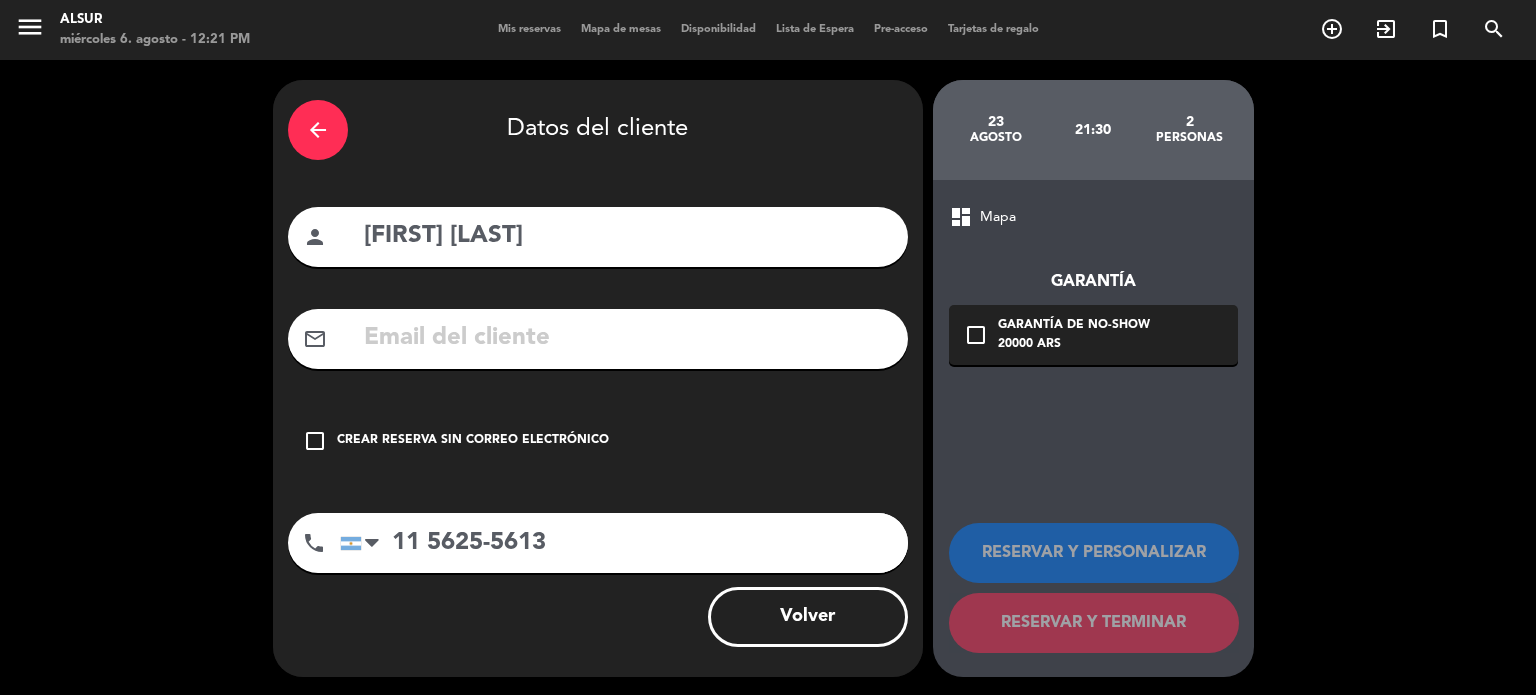 paste on "[EMAIL]" 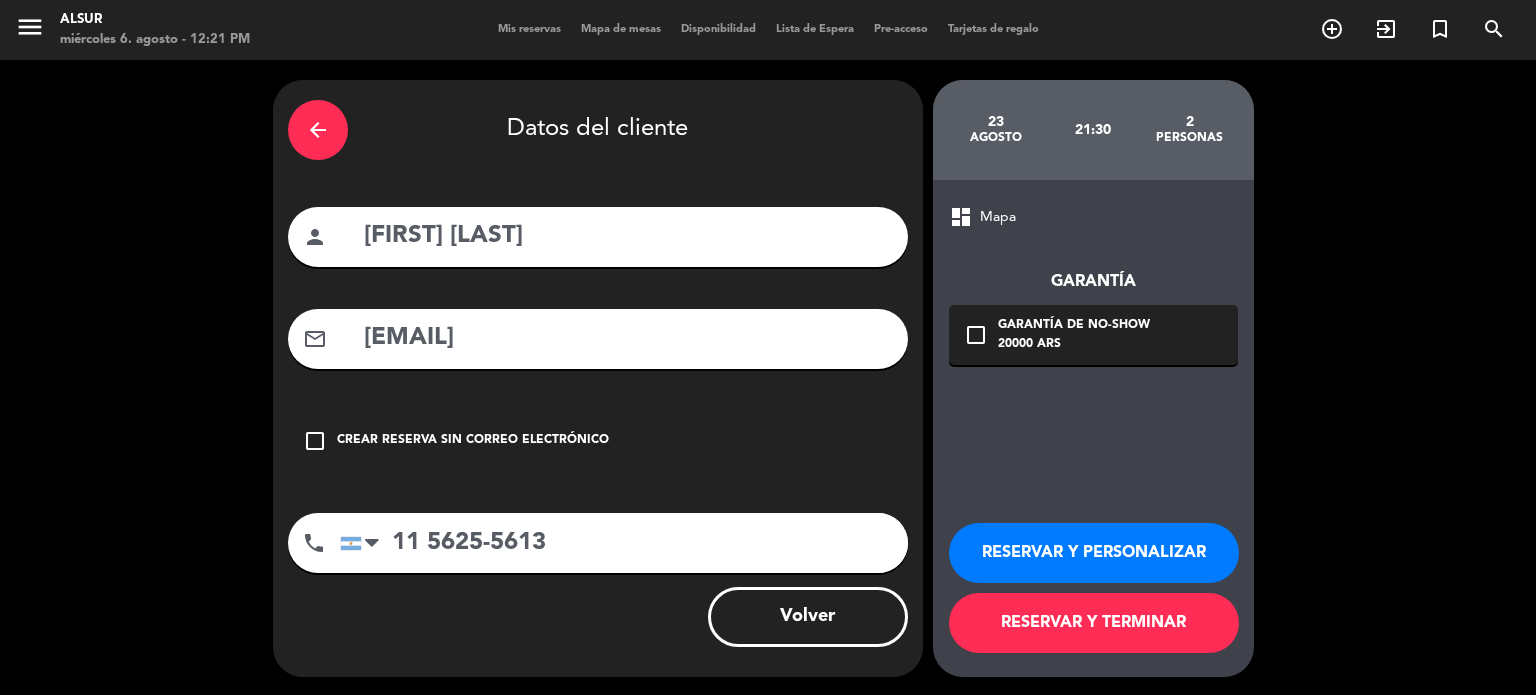 type on "[EMAIL]" 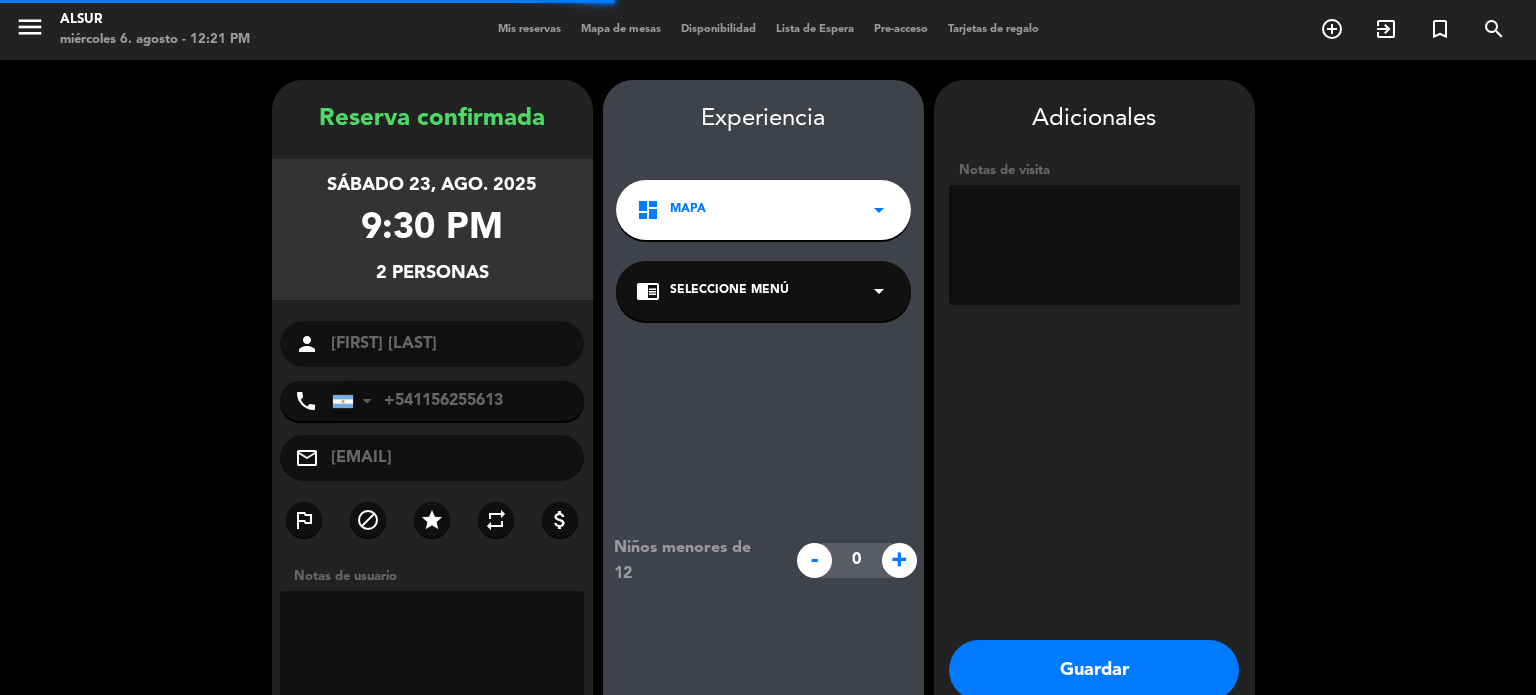 scroll, scrollTop: 80, scrollLeft: 0, axis: vertical 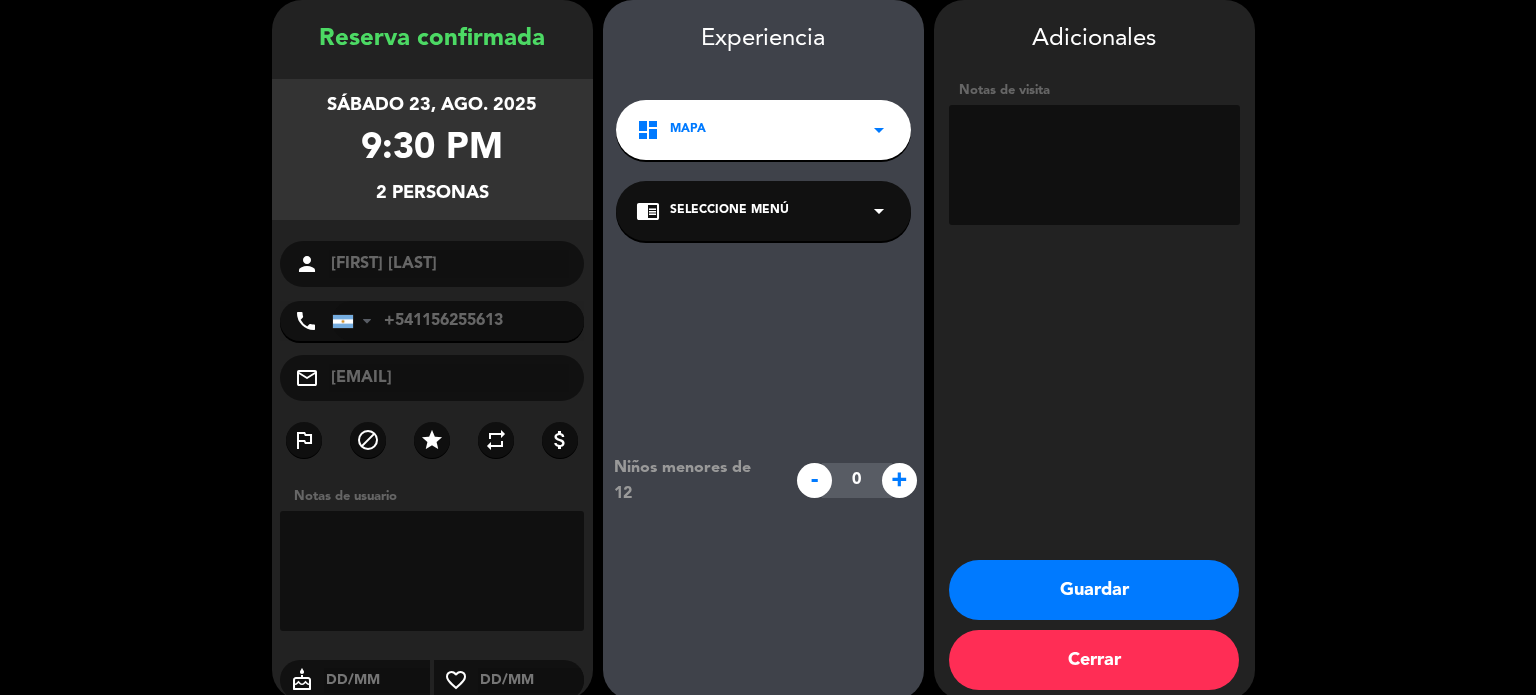 click on "Guardar" at bounding box center [1094, 590] 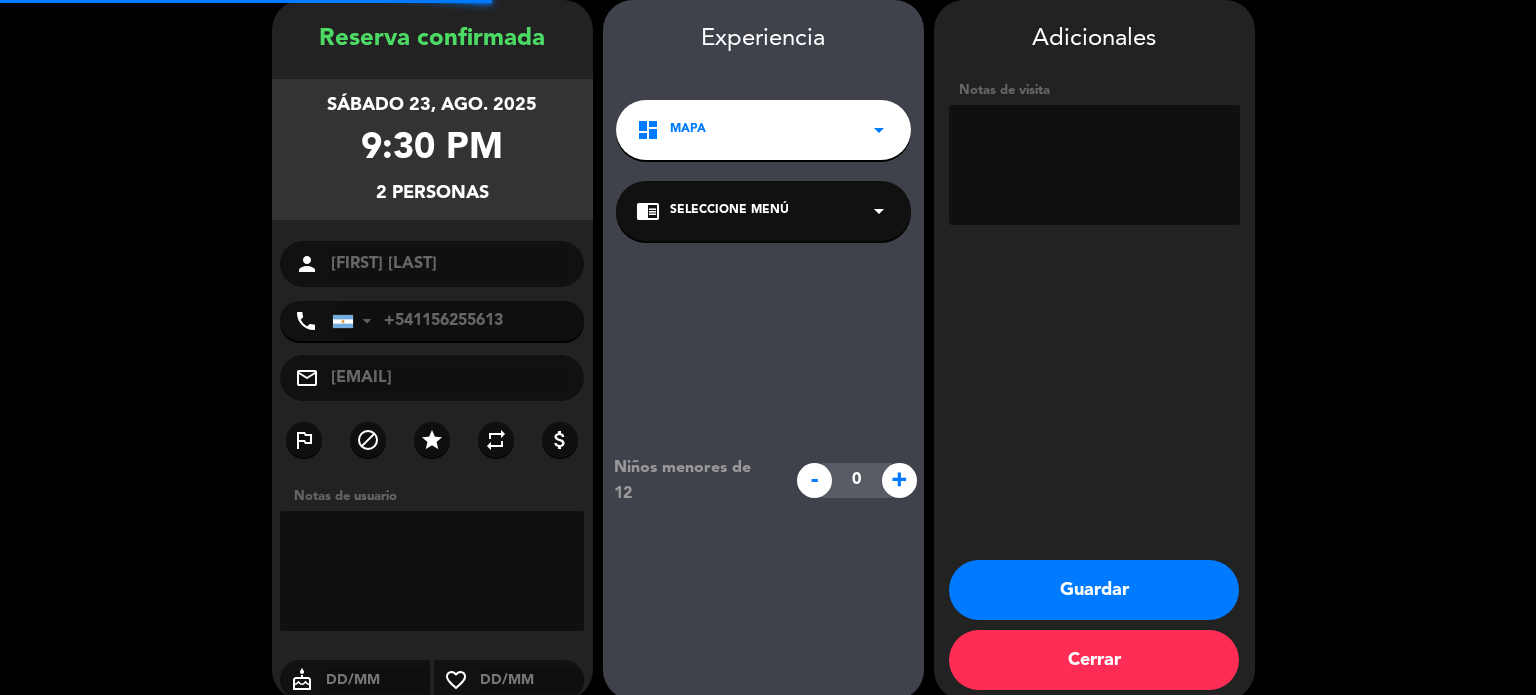 scroll, scrollTop: 0, scrollLeft: 0, axis: both 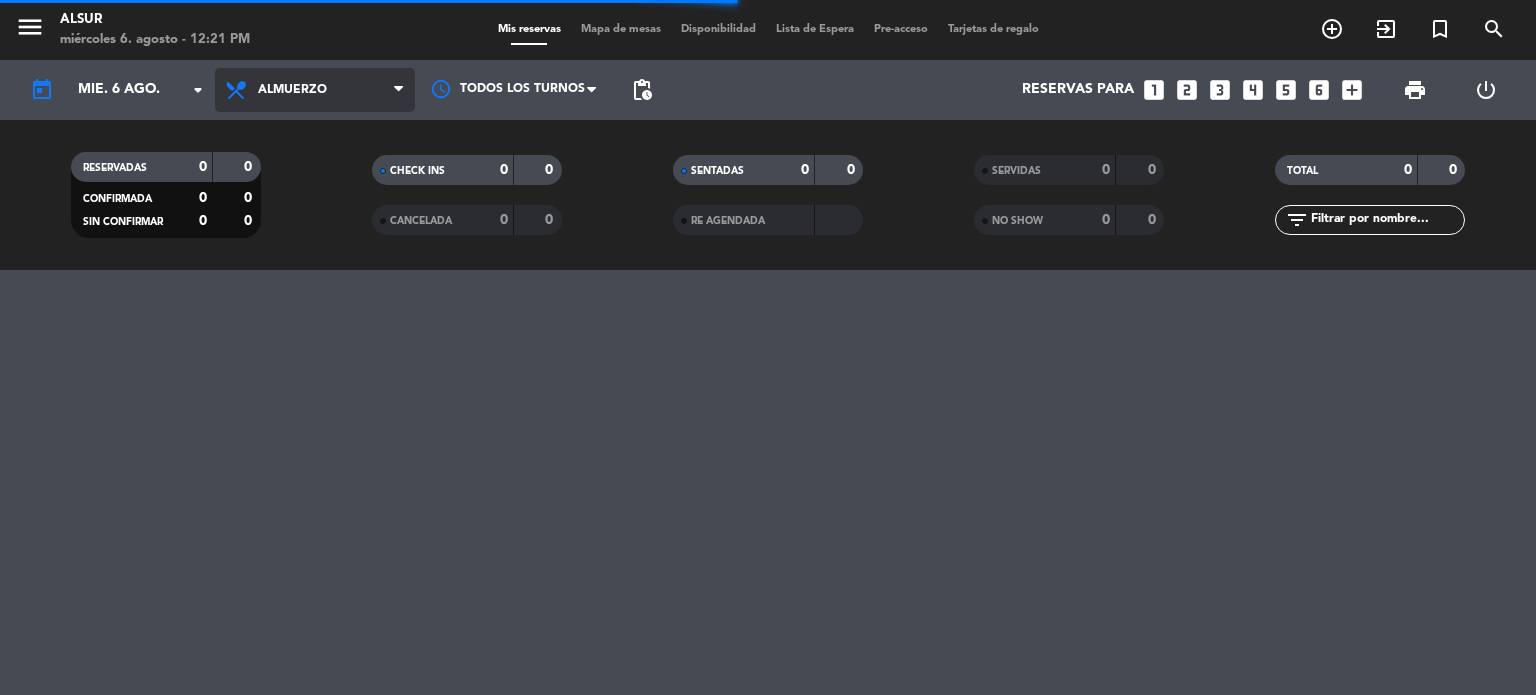 click on "Almuerzo" at bounding box center (315, 90) 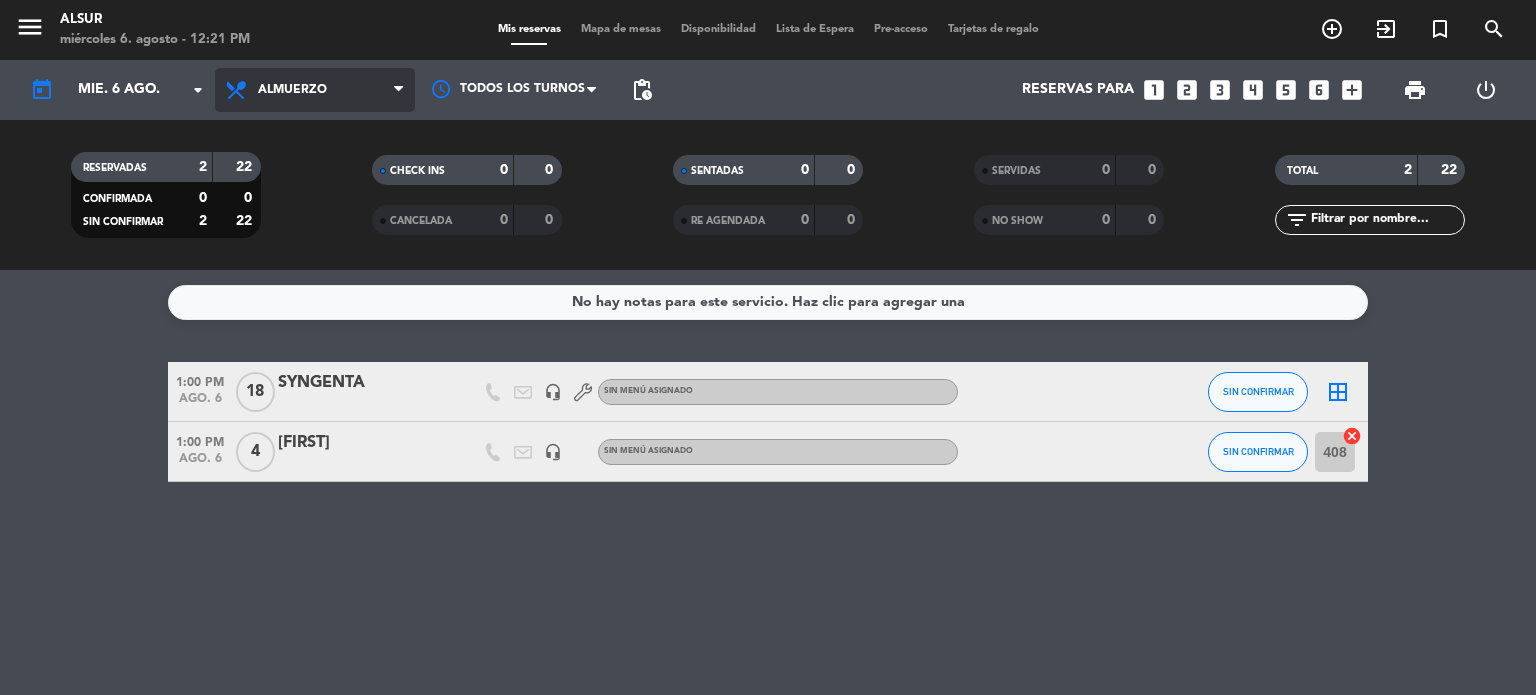 click on "Almuerzo" at bounding box center [292, 90] 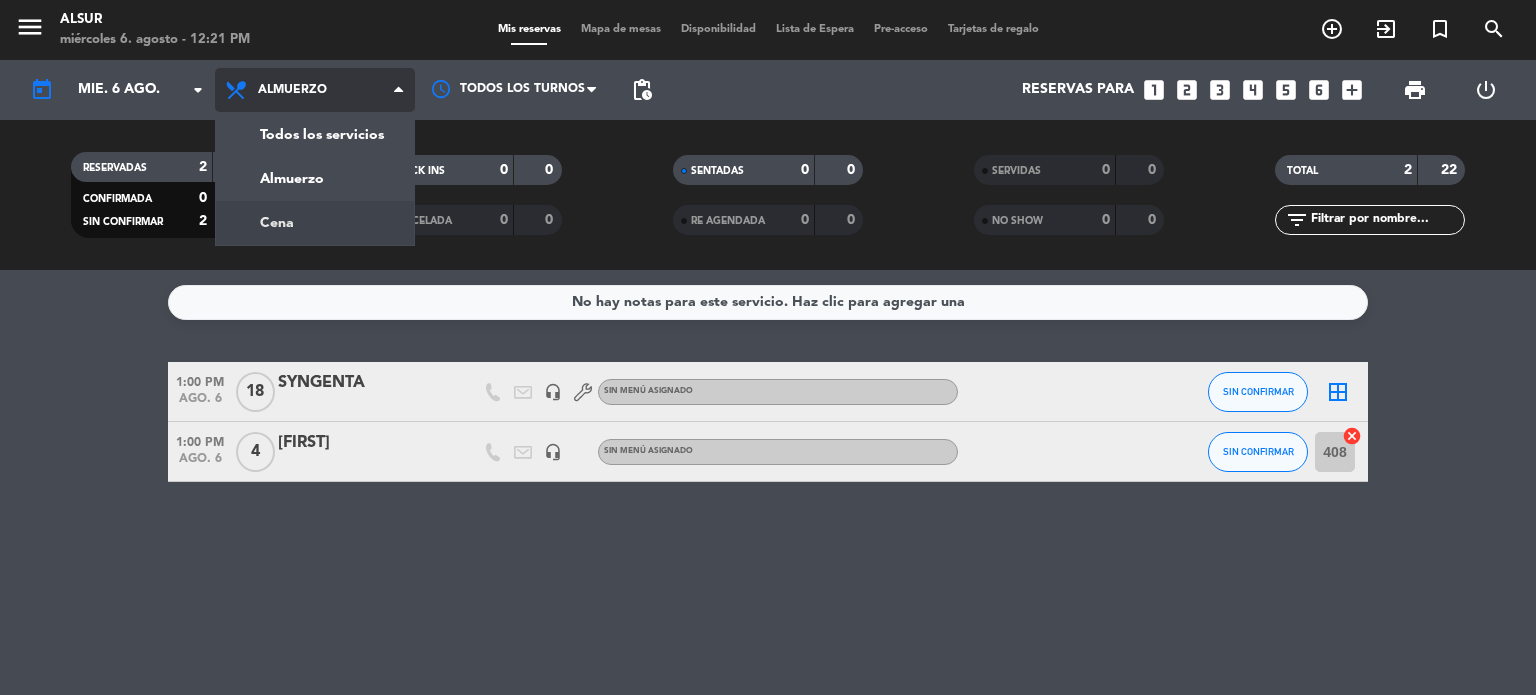 click on "menu  Alsur   miércoles 6. agosto - 12:21 PM   Mis reservas   Mapa de mesas   Disponibilidad   Lista de Espera   Pre-acceso   Tarjetas de regalo  add_circle_outline exit_to_app turned_in_not search today    mié. 6 ago. arrow_drop_down  Todos los servicios  Almuerzo  Cena  Almuerzo  Todos los servicios  Almuerzo  Cena Todos los turnos pending_actions  Reservas para   looks_one   looks_two   looks_3   looks_4   looks_5   looks_6   add_box  print  power_settings_new   RESERVADAS   2   22   CONFIRMADA   0   0   SIN CONFIRMAR   2   22   CHECK INS   0   0   CANCELADA   0   0   SENTADAS   0   0   RE AGENDADA   0   0   SERVIDAS   0   0   NO SHOW   0   0   TOTAL   2   22  filter_list" 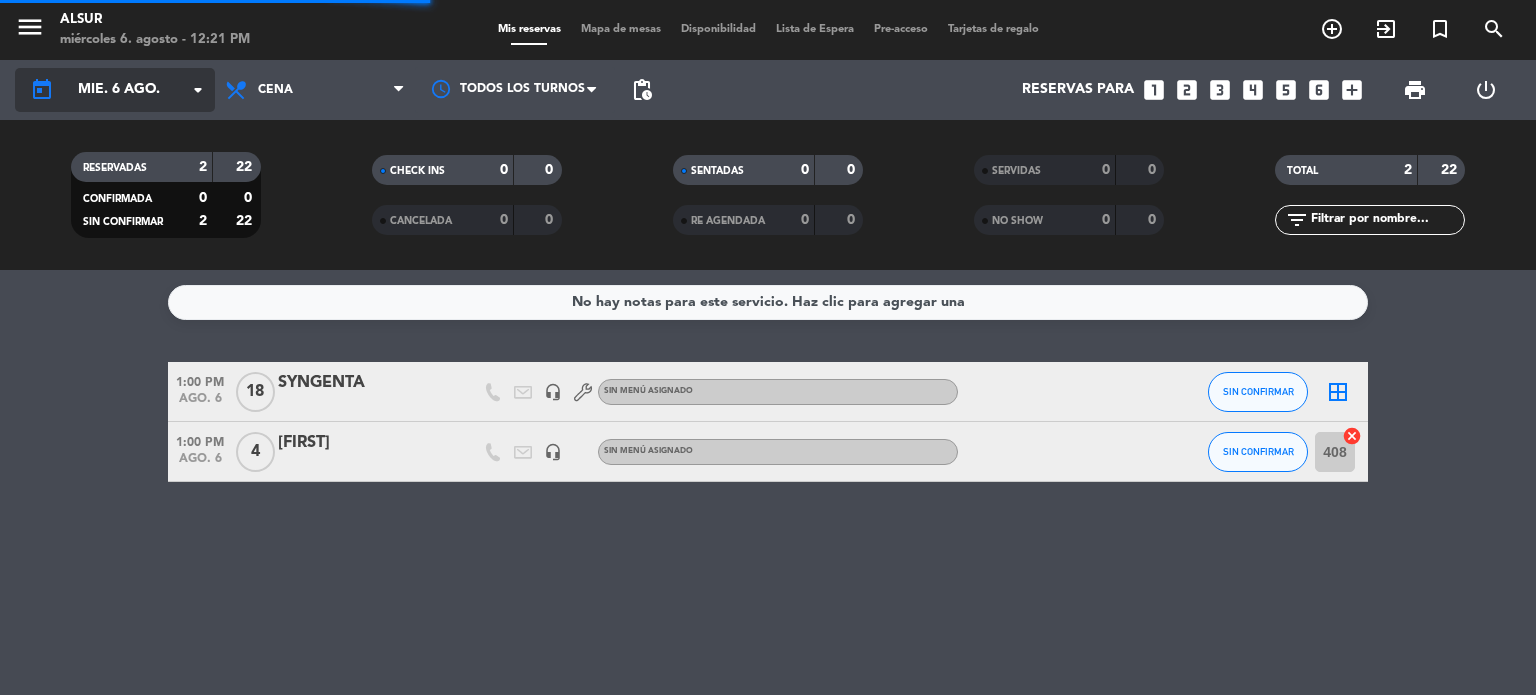 click on "mié. 6 ago." 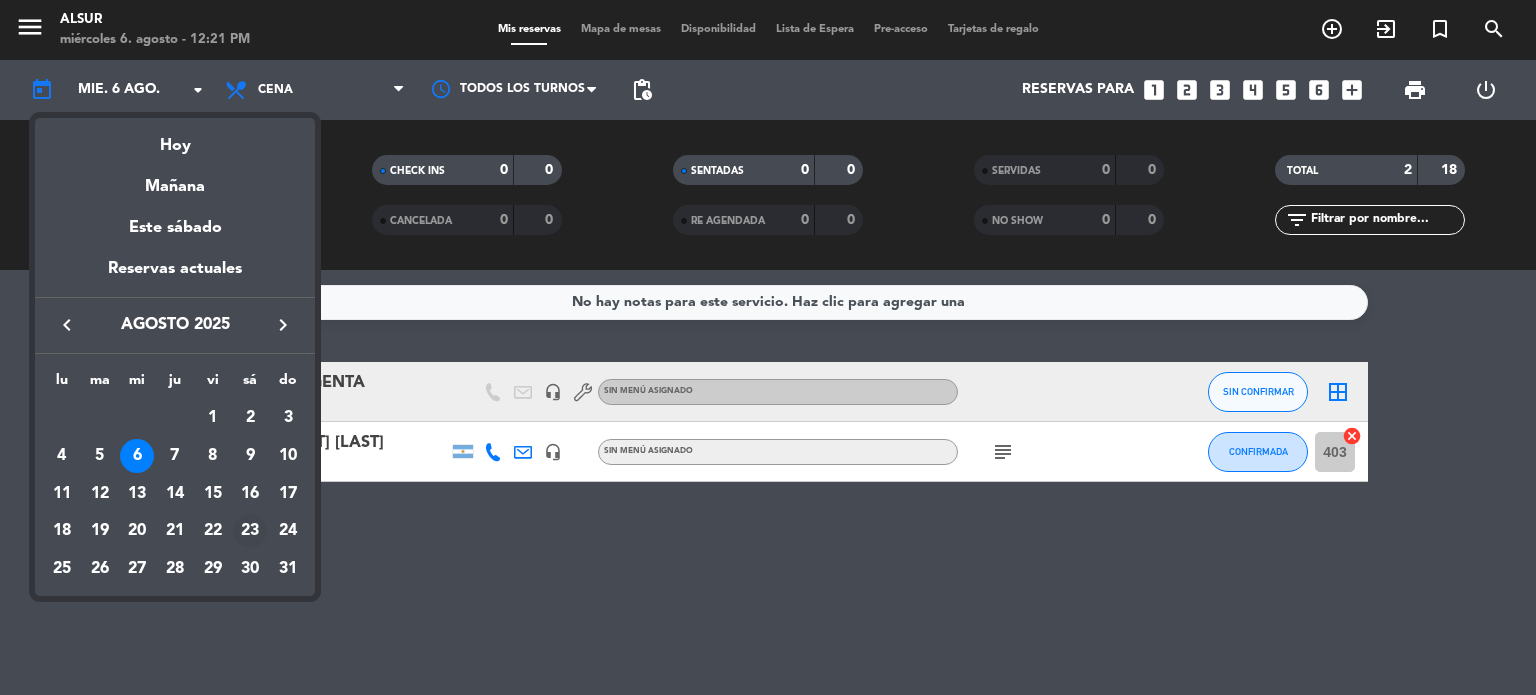 click on "23" at bounding box center [250, 531] 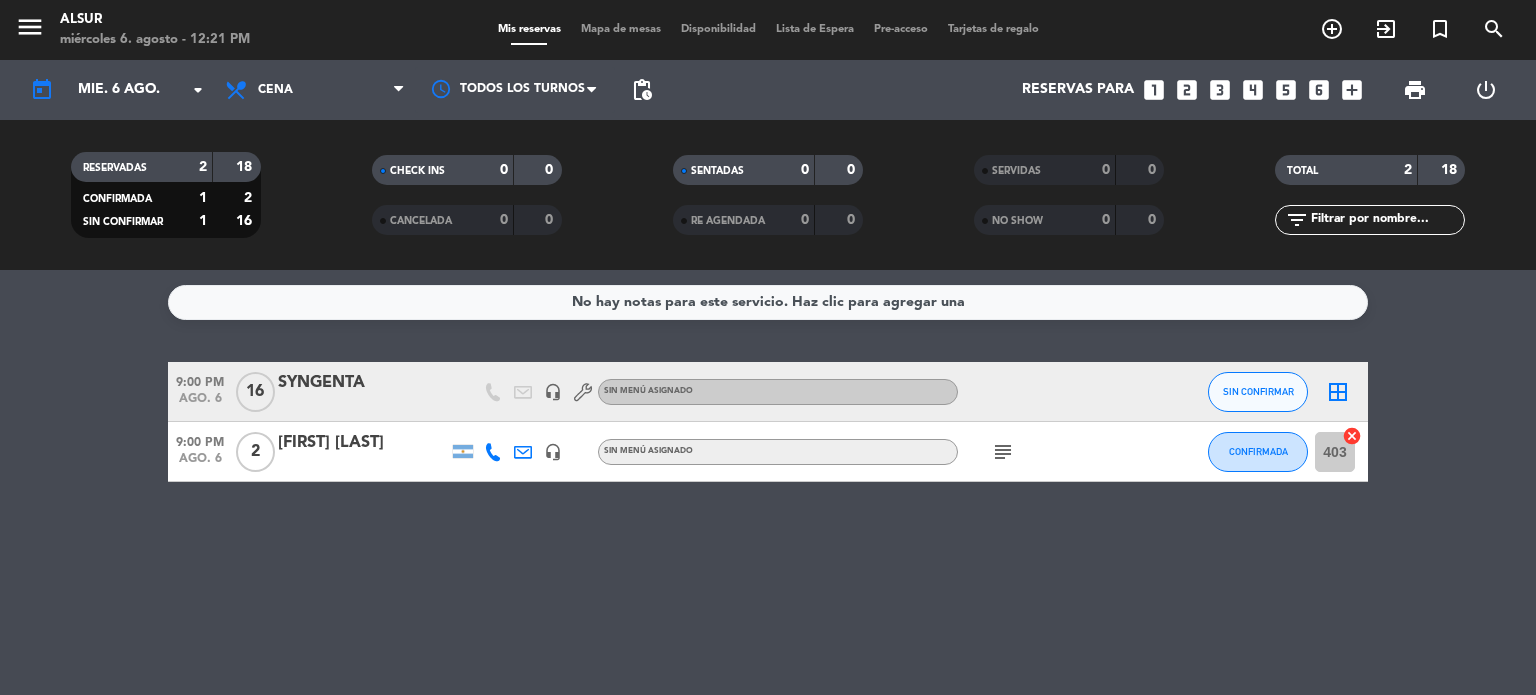 type on "sáb. 23 ago." 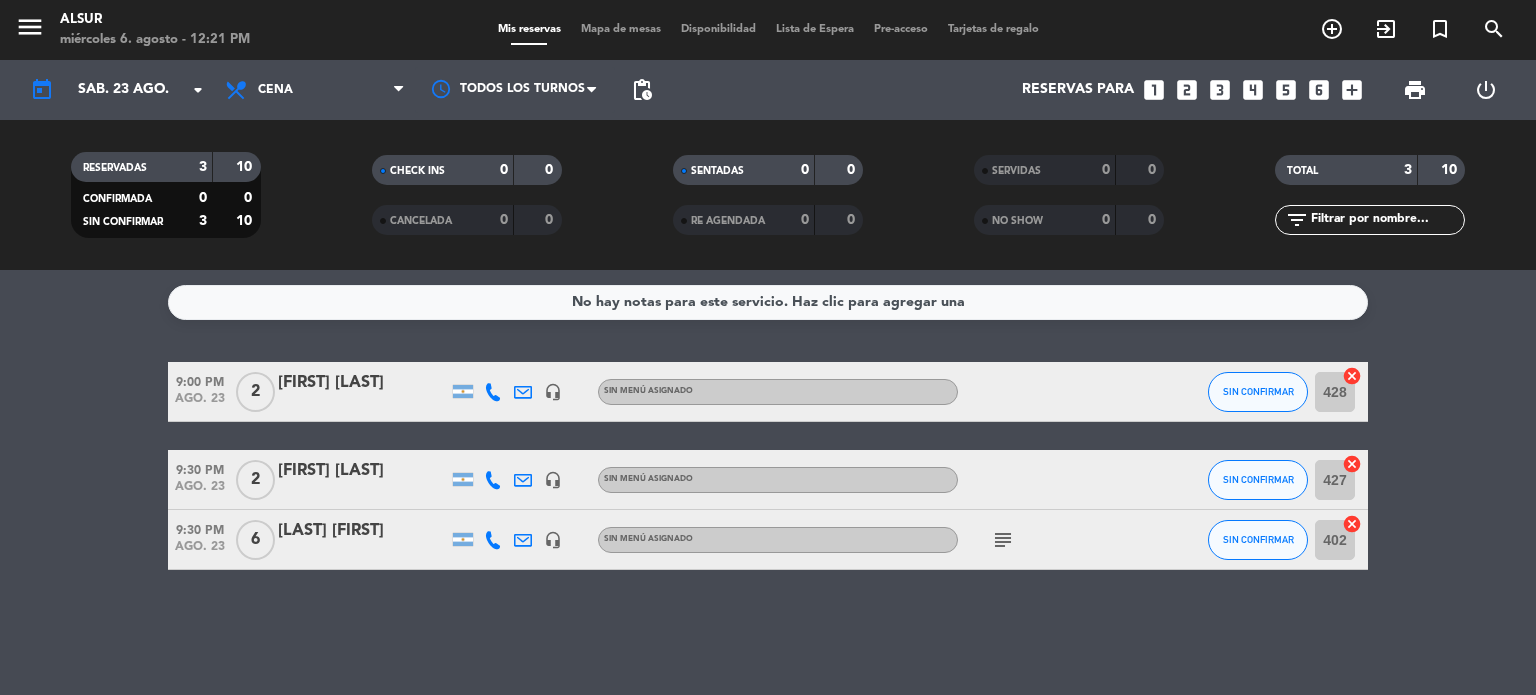 click 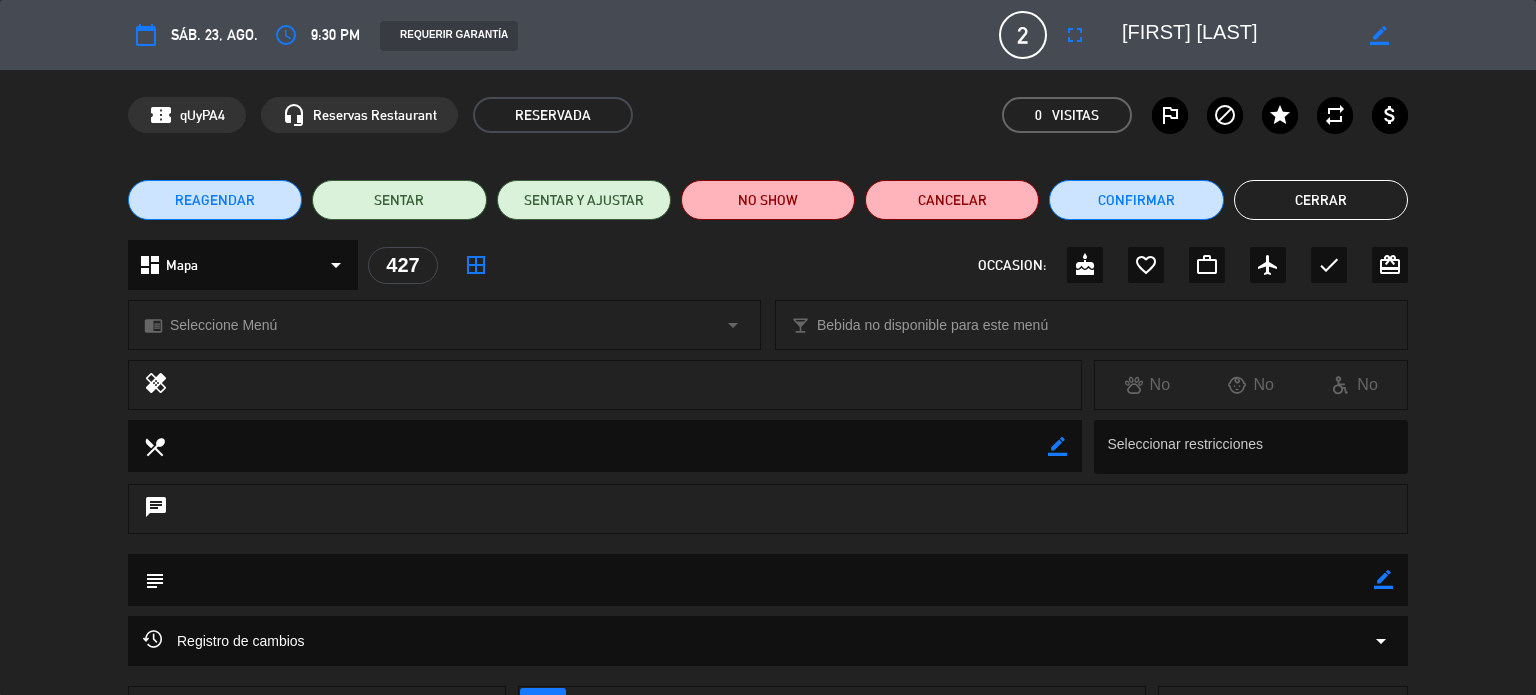 click on "border_color" 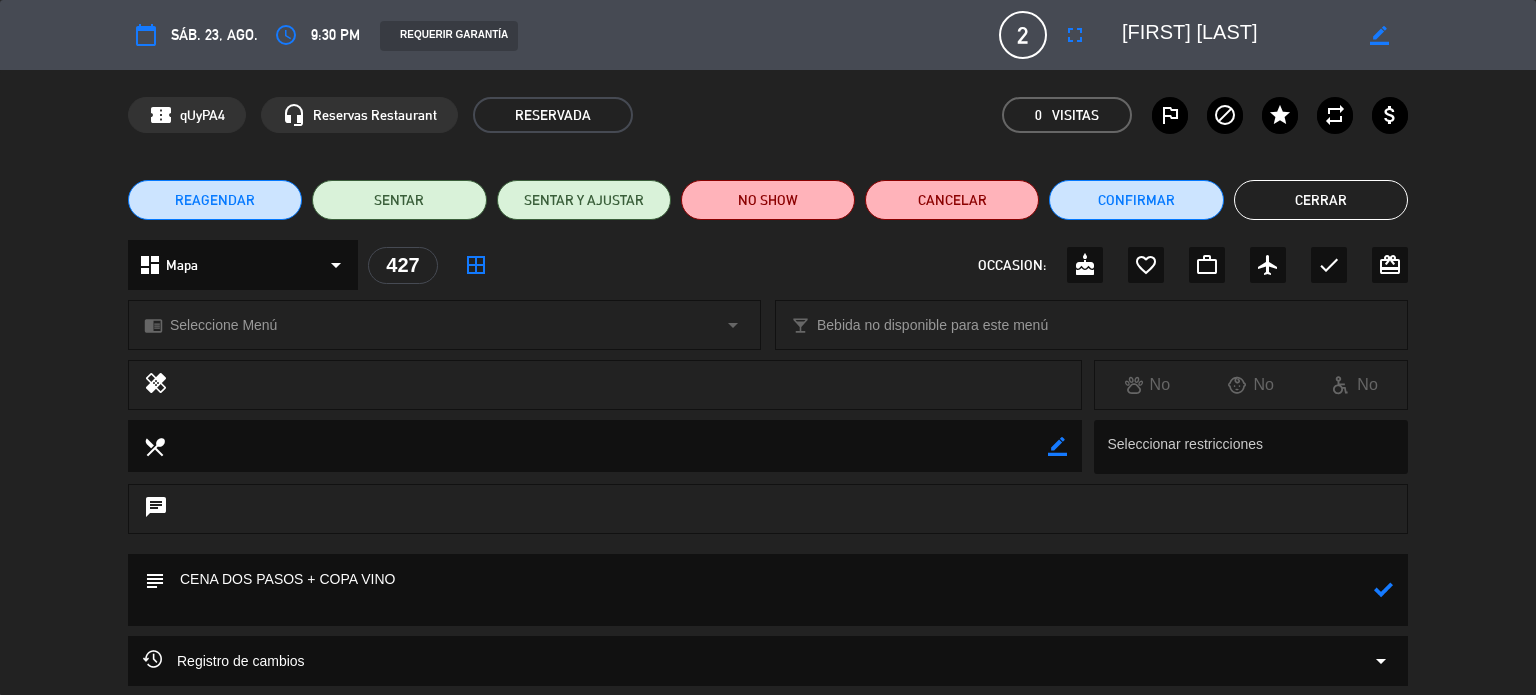click 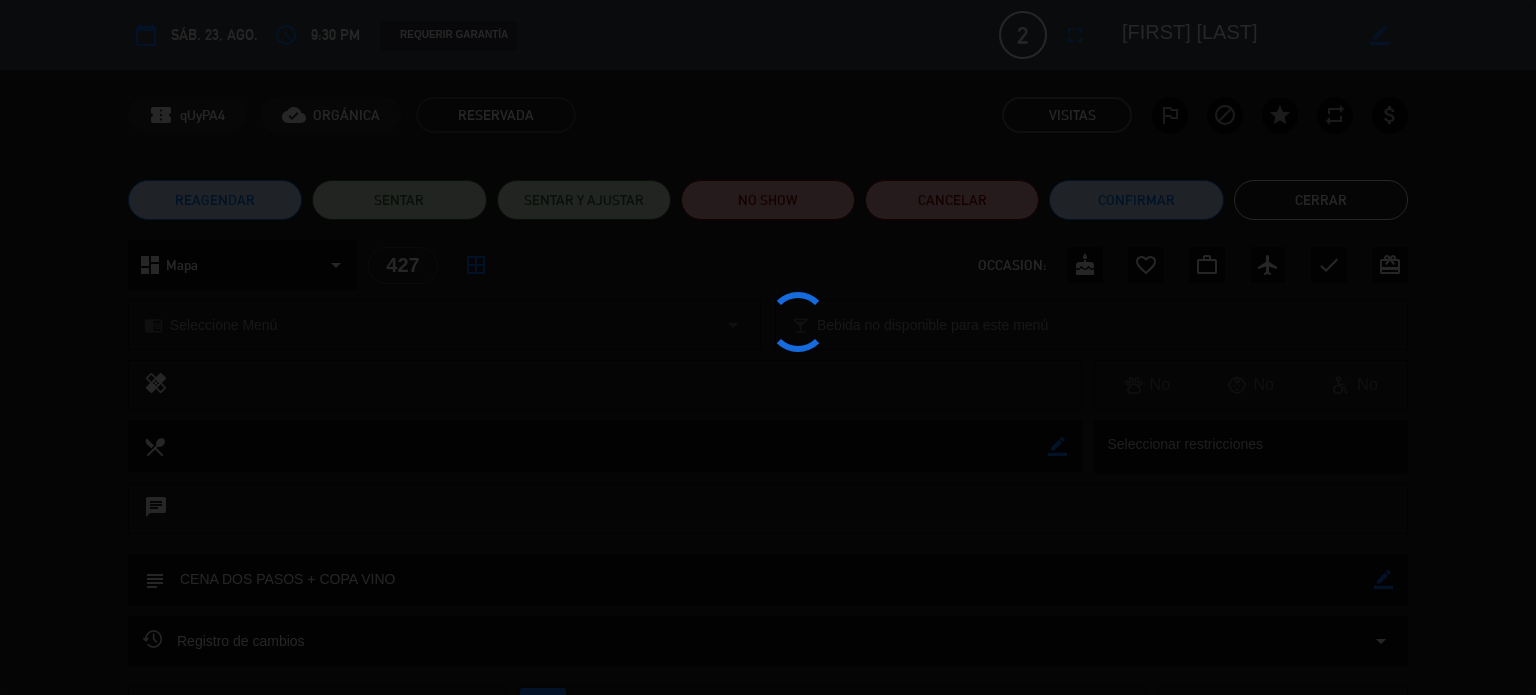 type on "CENA DOS PASOS + COPA VINO" 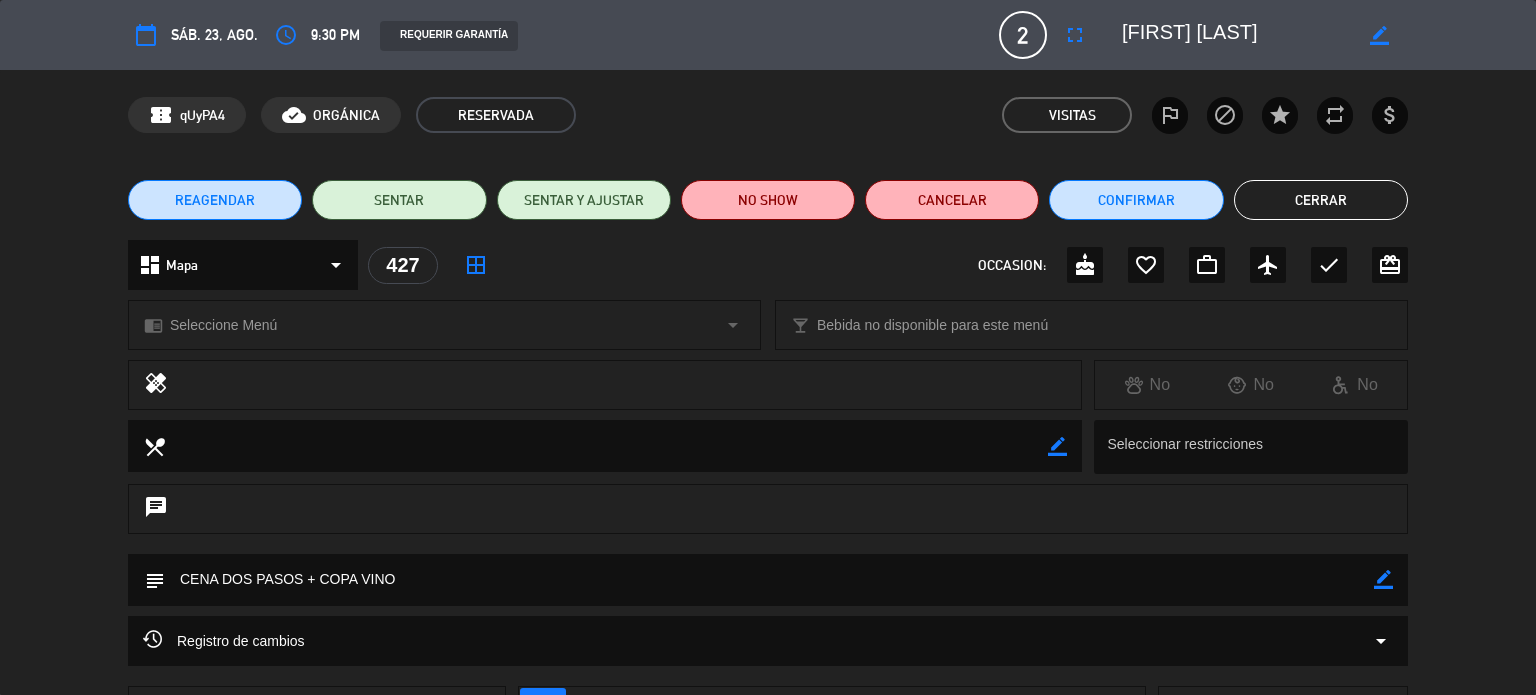 click on "Cerrar" 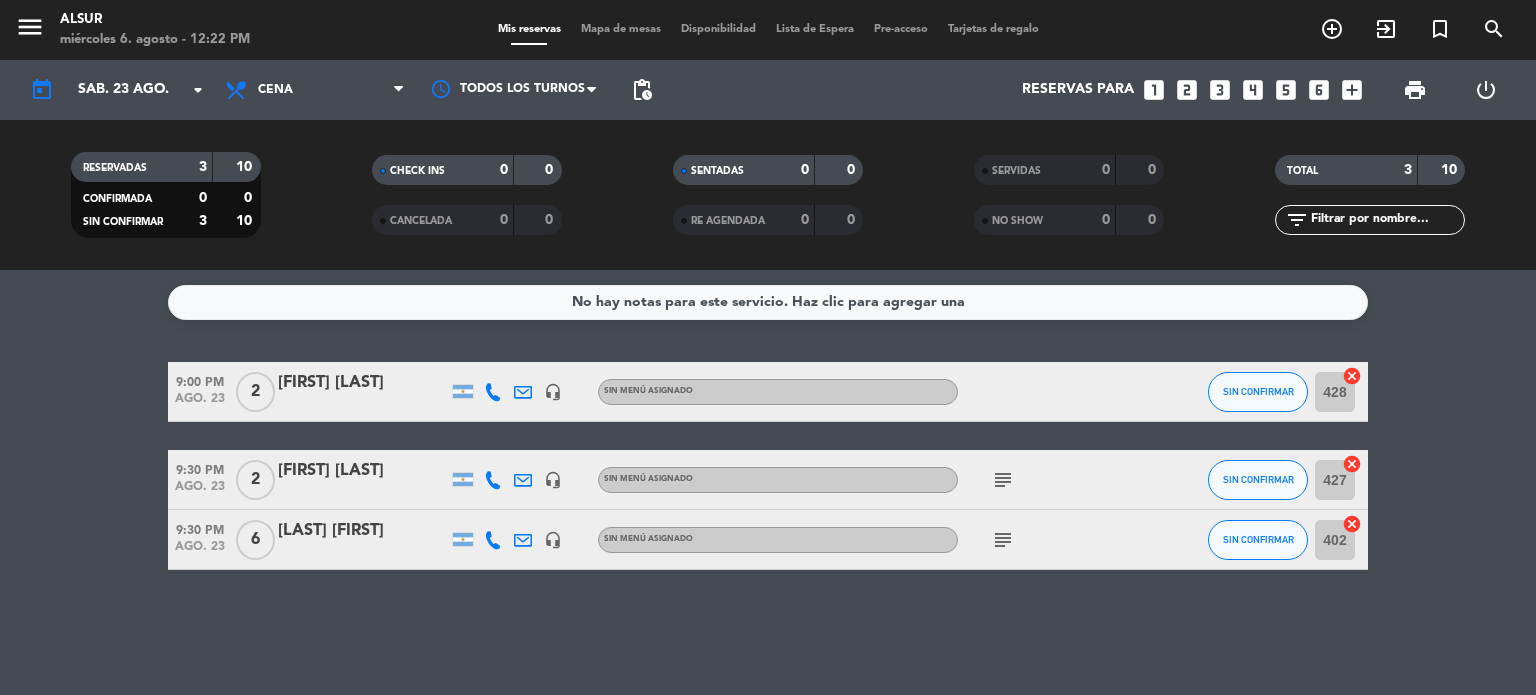 click on "subject" 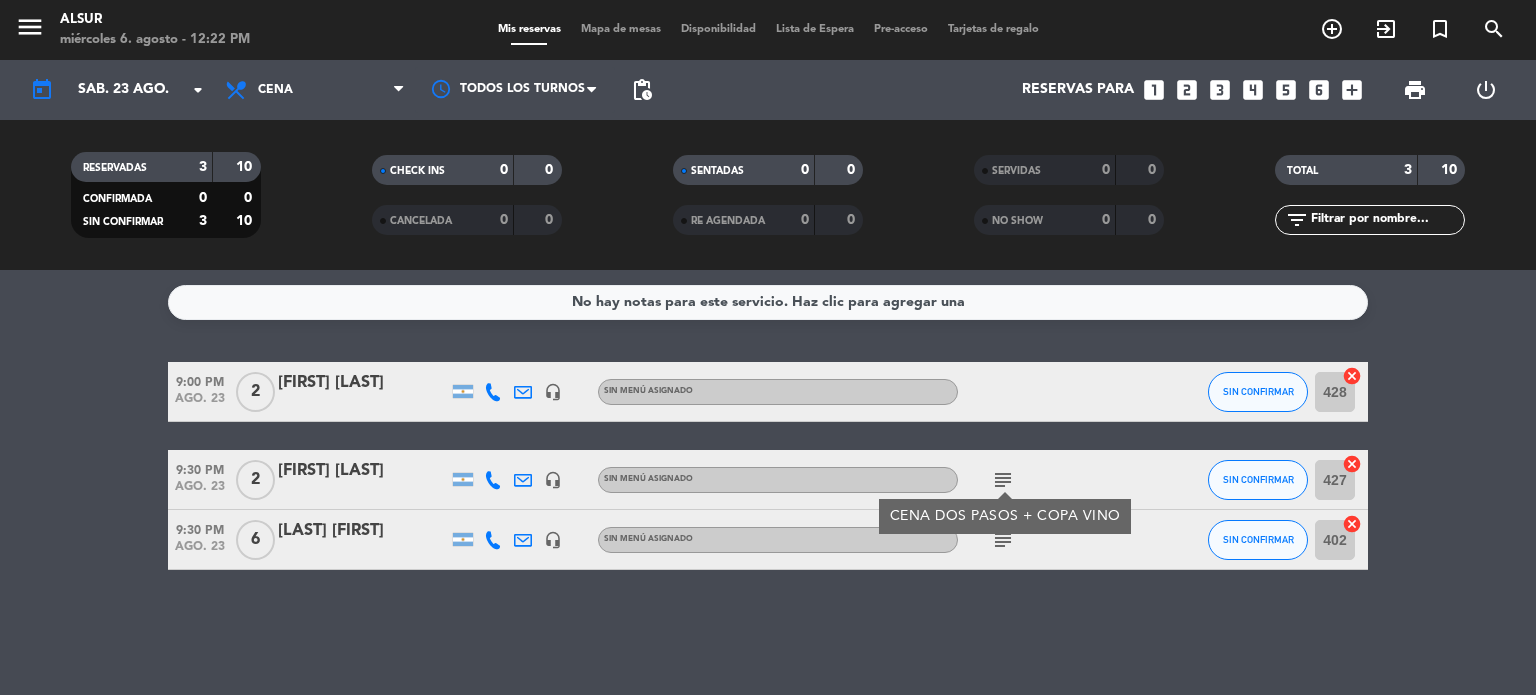 click on "subject" 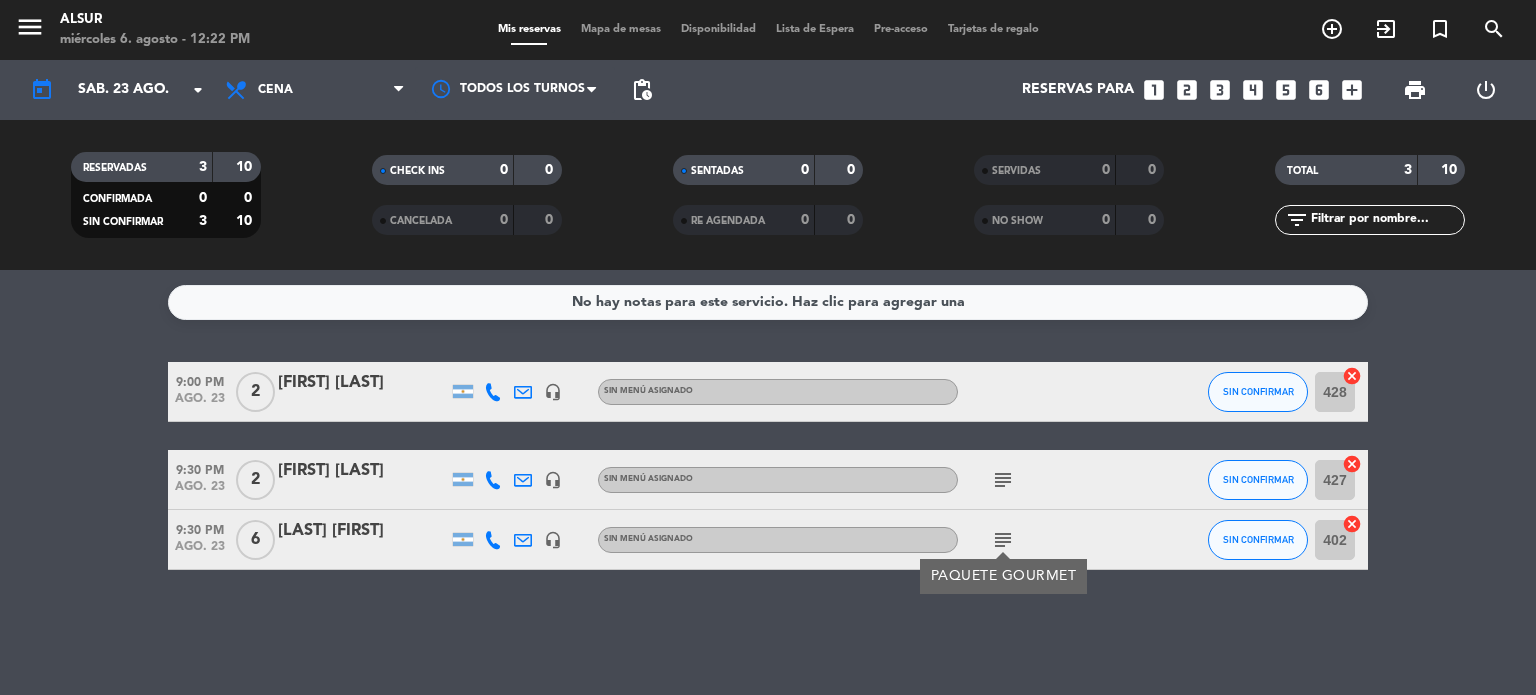 click on "subject" 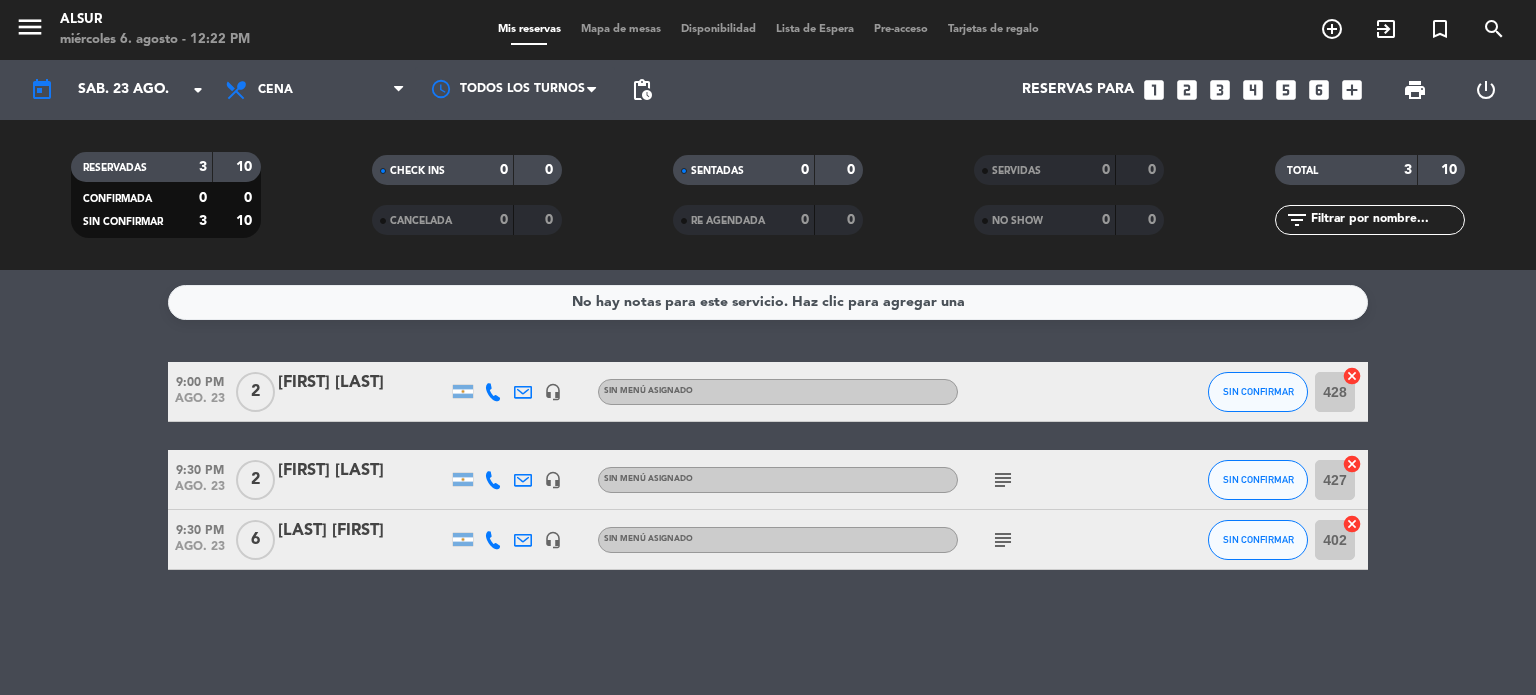 click on "subject" 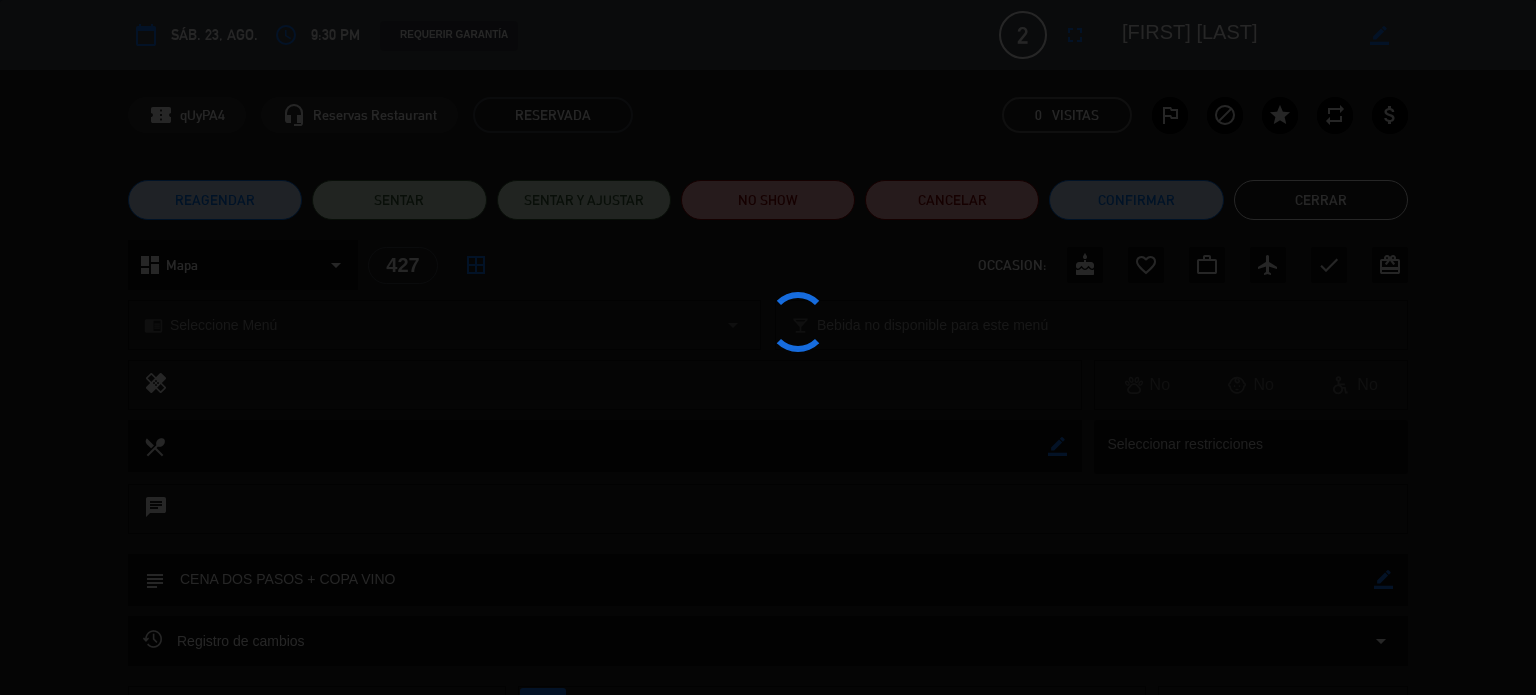 click 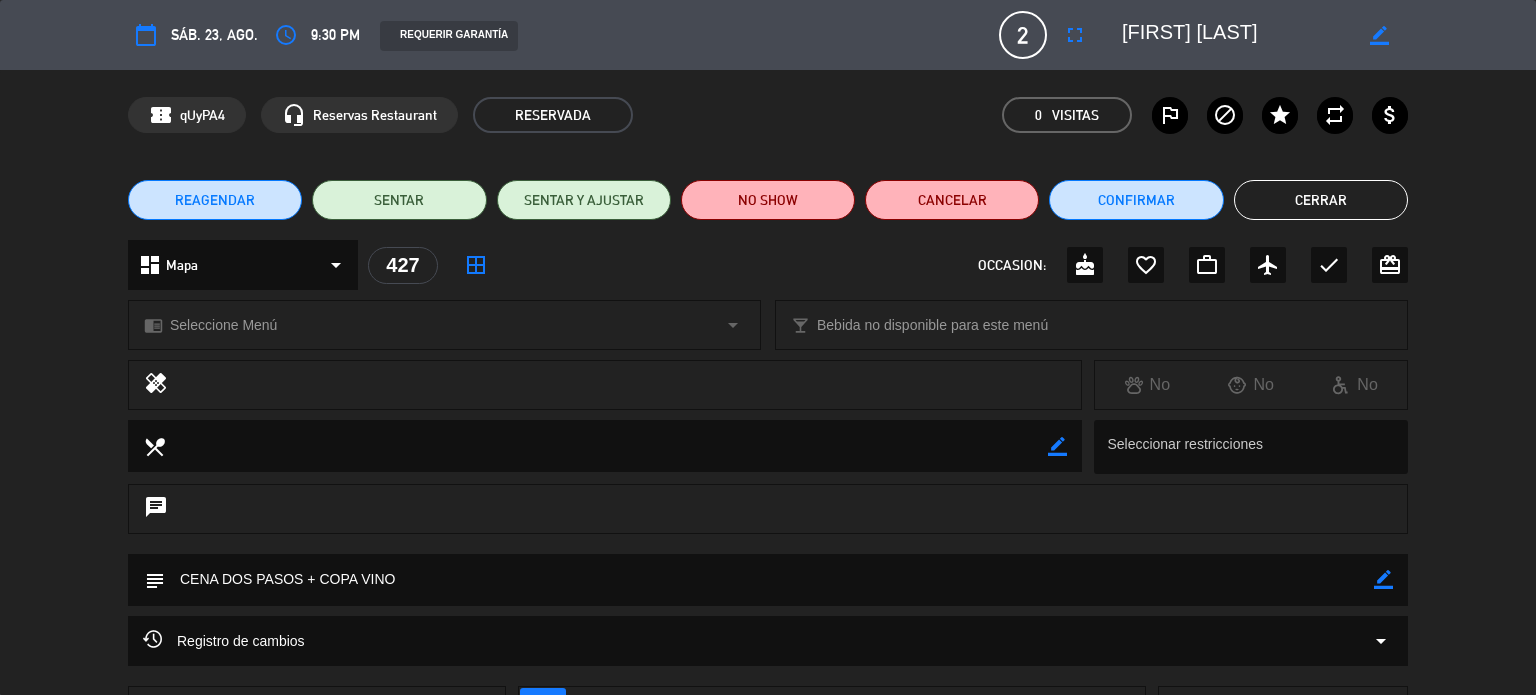 click on "border_color" 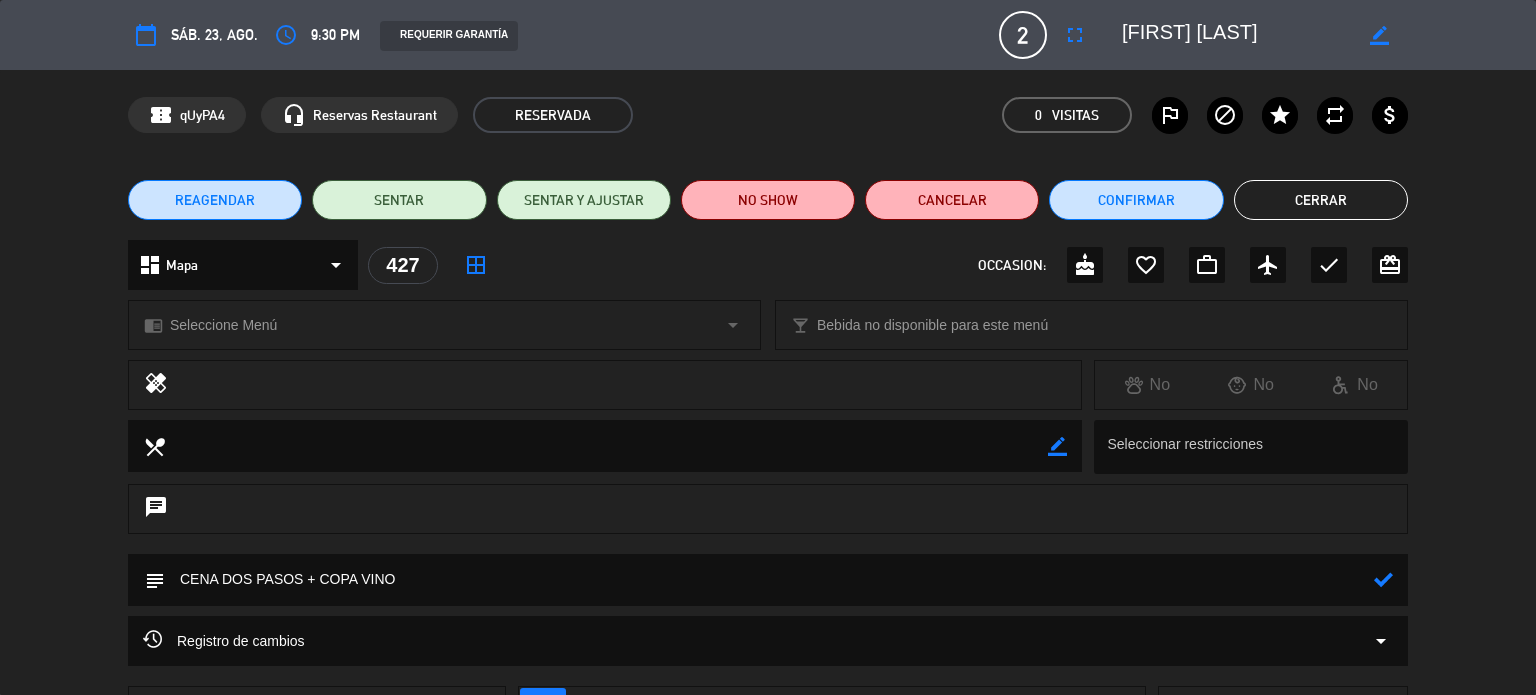 click 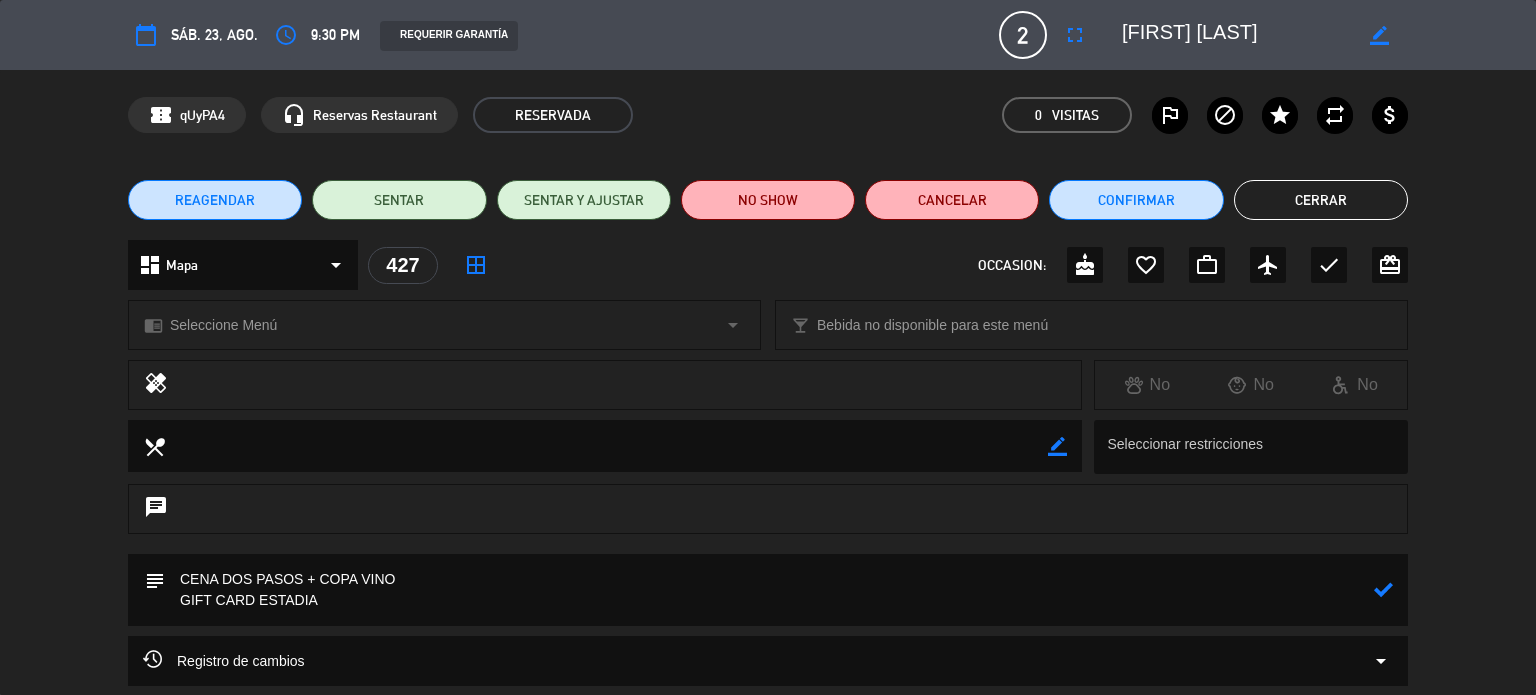 type on "CENA DOS PASOS + COPA VINO
GIFT CARD ESTADIA" 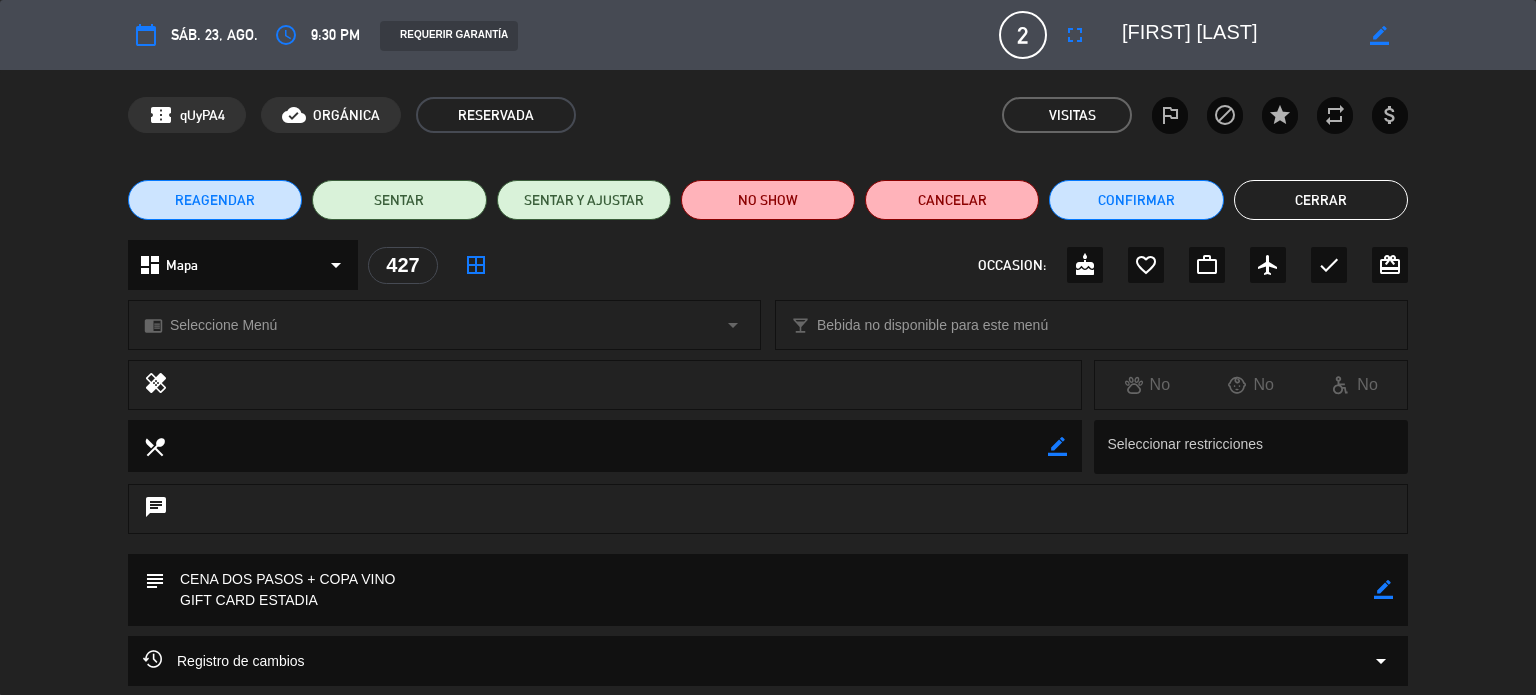 click on "Cerrar" 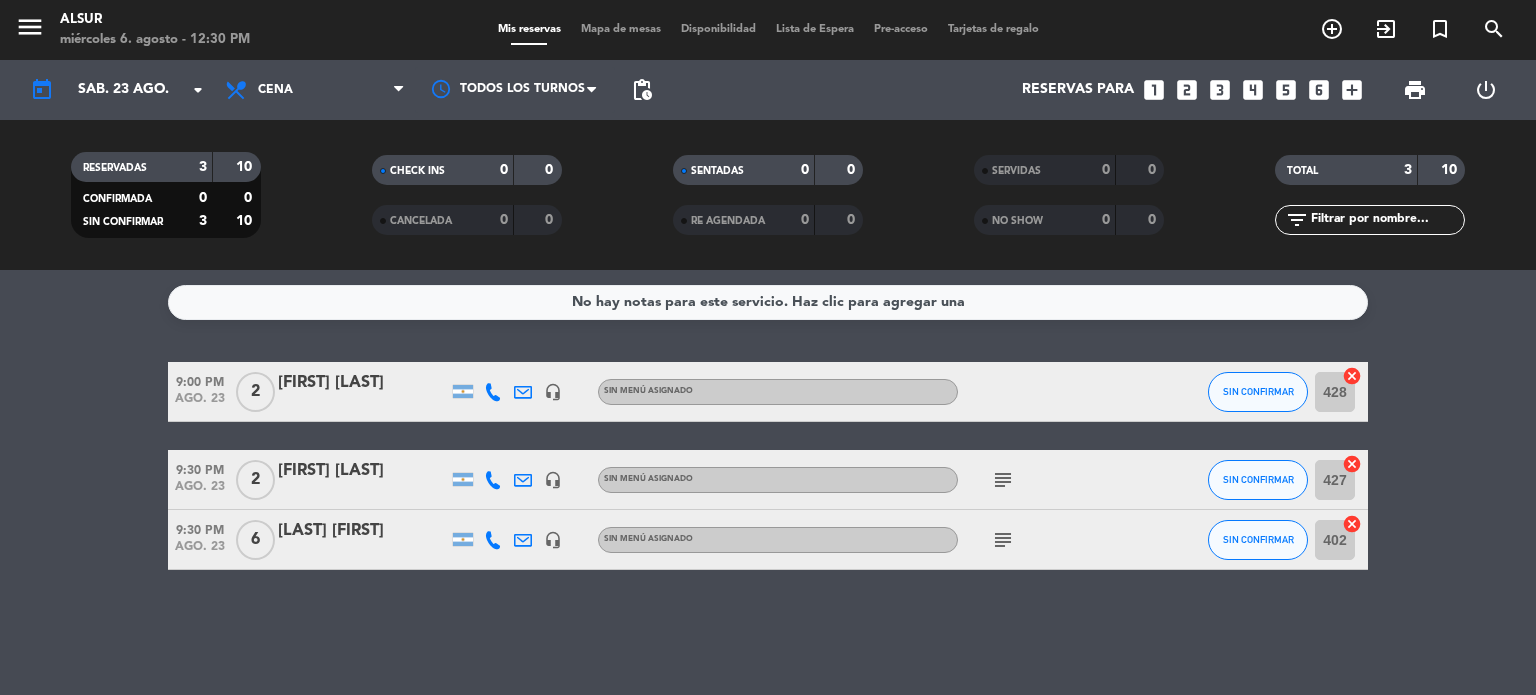 click on "looks_two" at bounding box center (1187, 90) 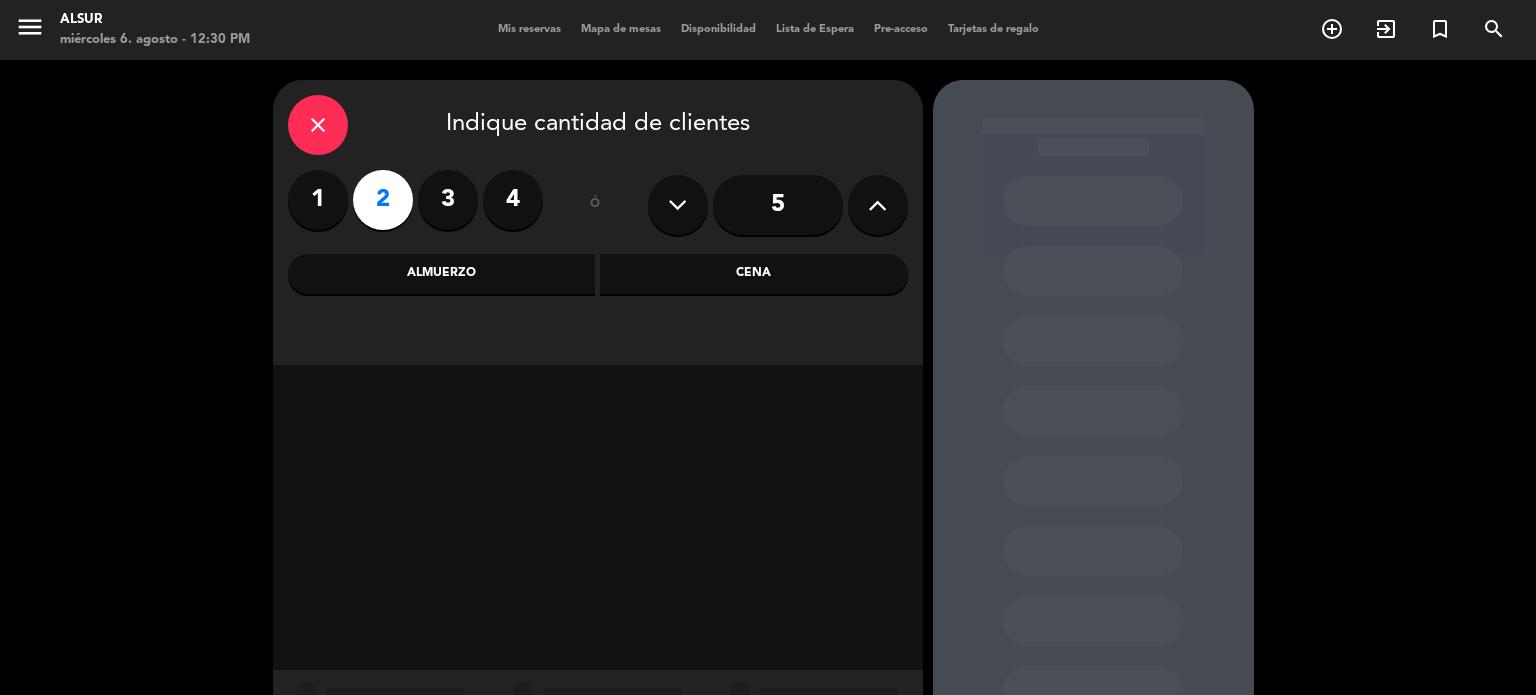click on "Almuerzo" at bounding box center (442, 274) 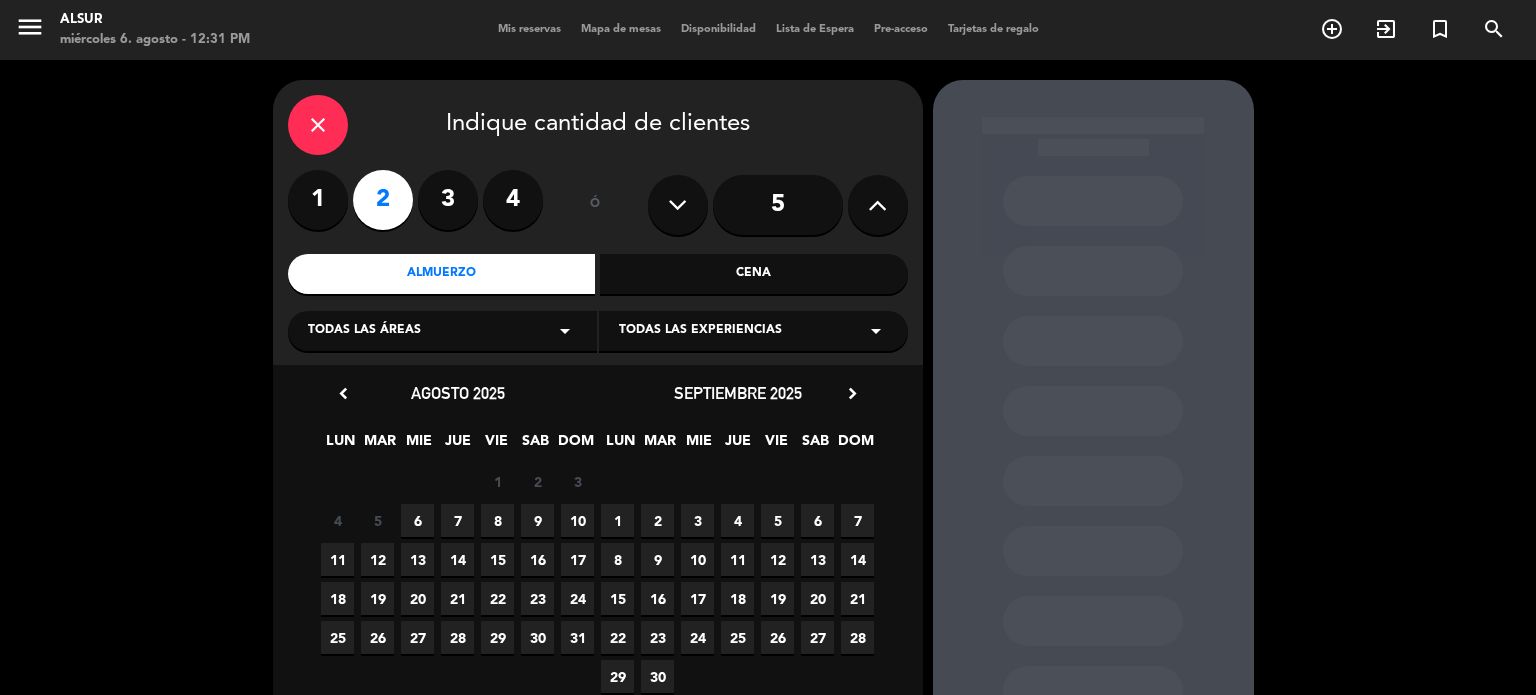click on "9" at bounding box center [537, 520] 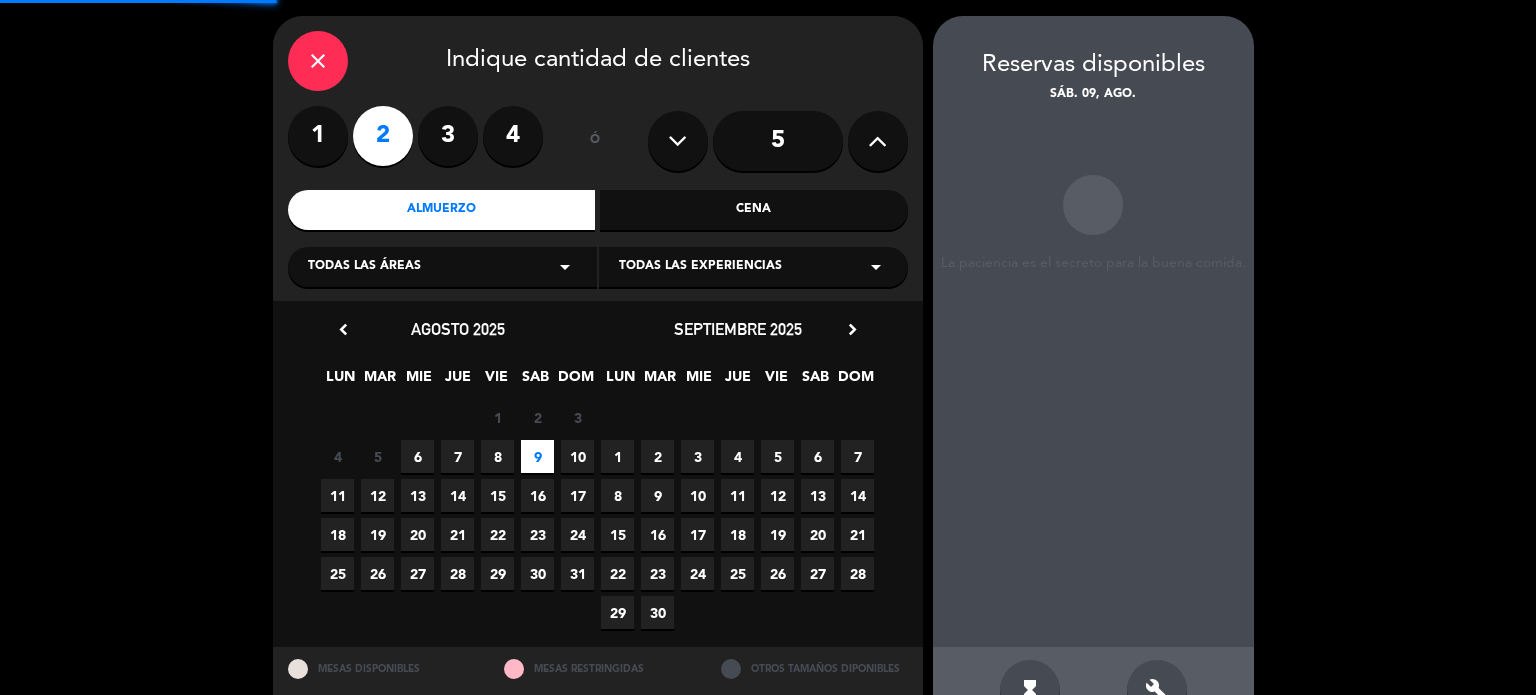 scroll, scrollTop: 80, scrollLeft: 0, axis: vertical 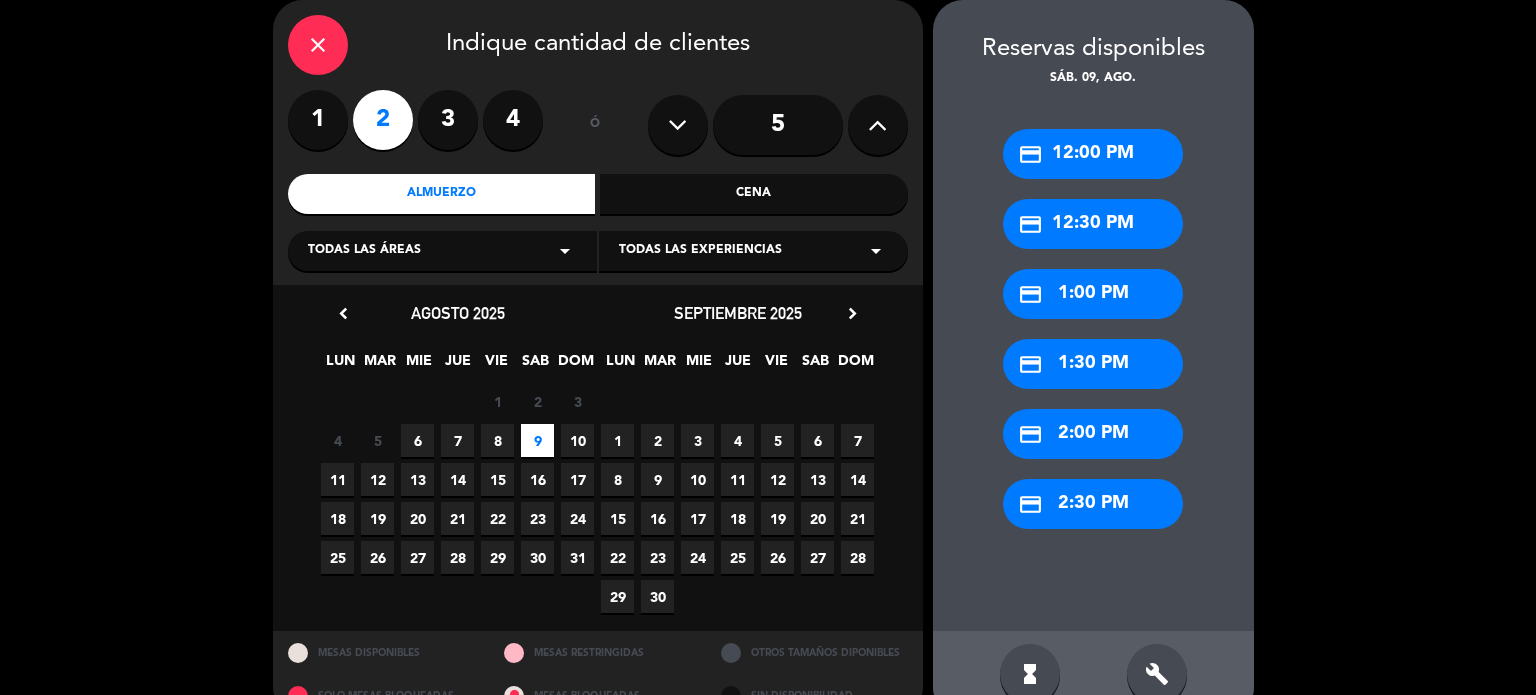 click on "credit_card  1:00 PM" at bounding box center (1093, 294) 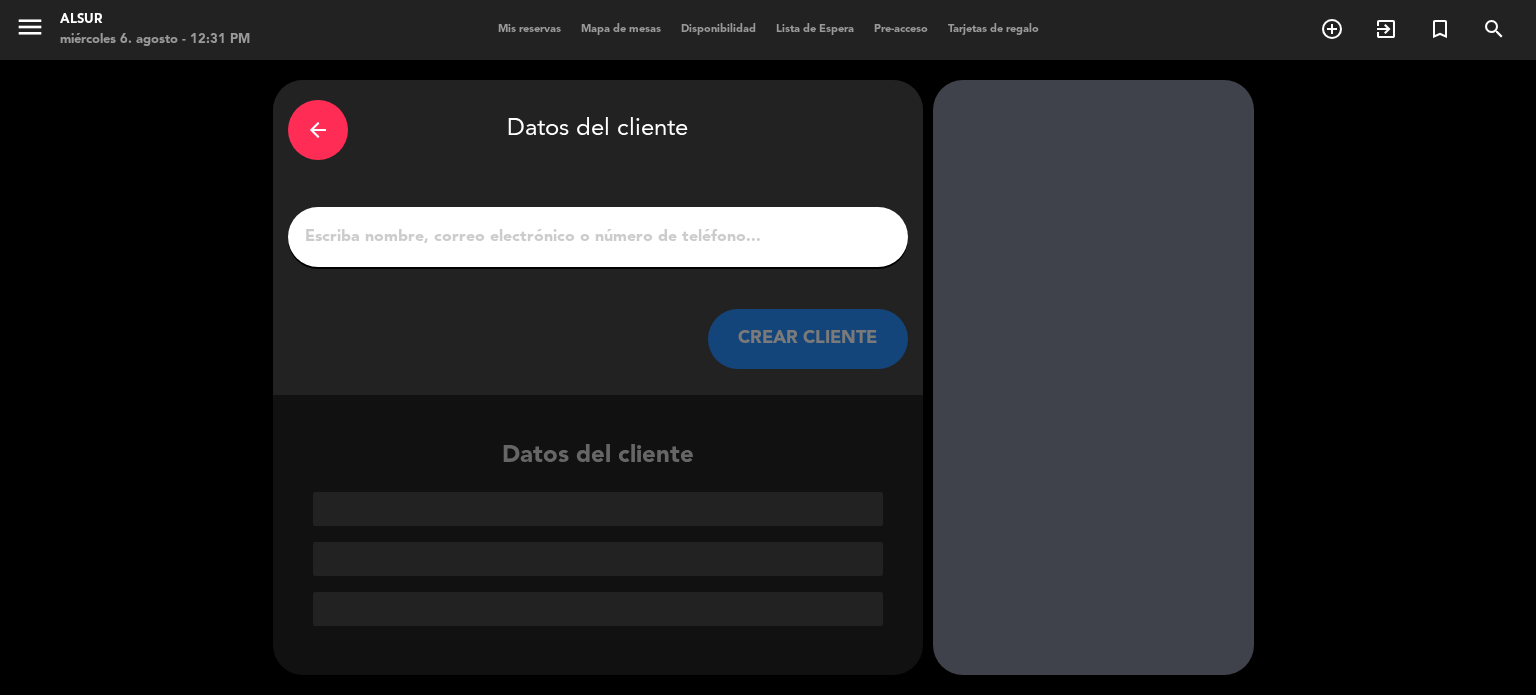 scroll, scrollTop: 0, scrollLeft: 0, axis: both 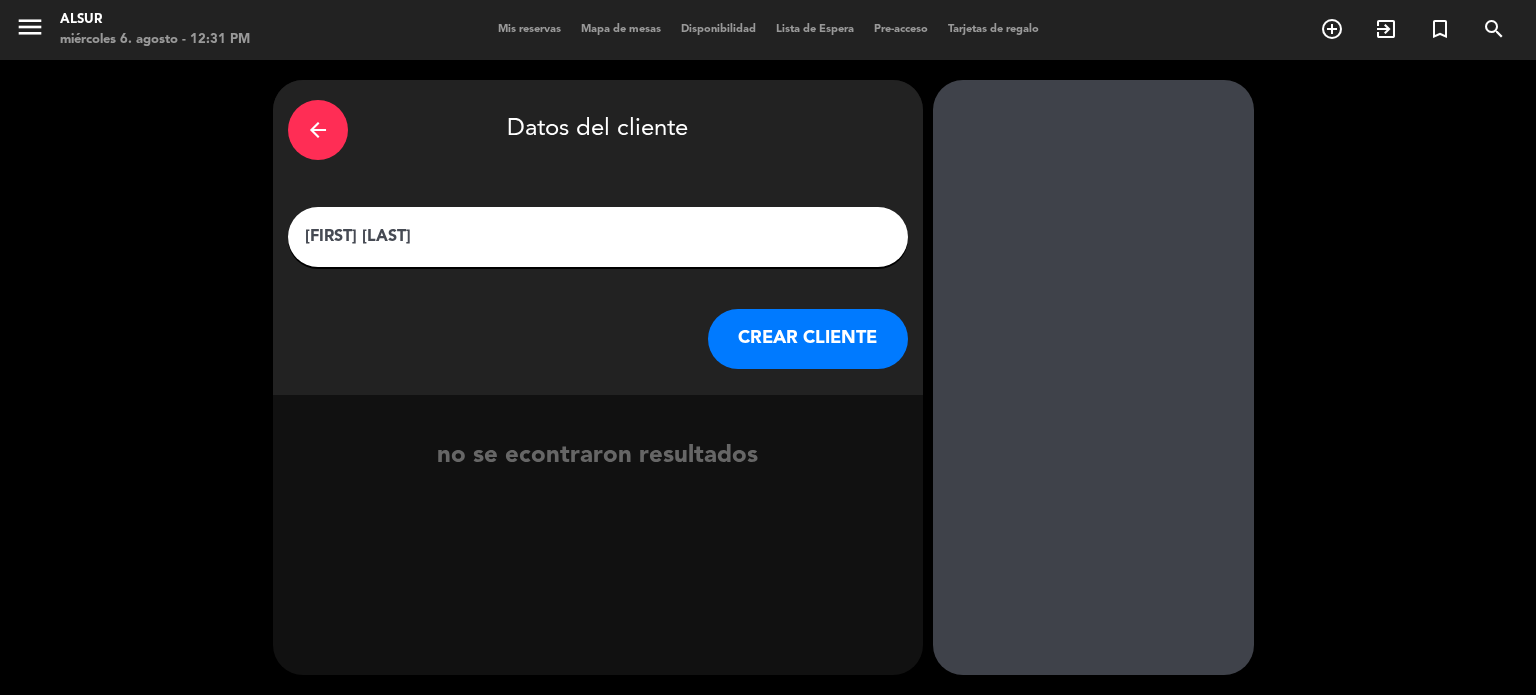 type on "[FIRST] [LAST]" 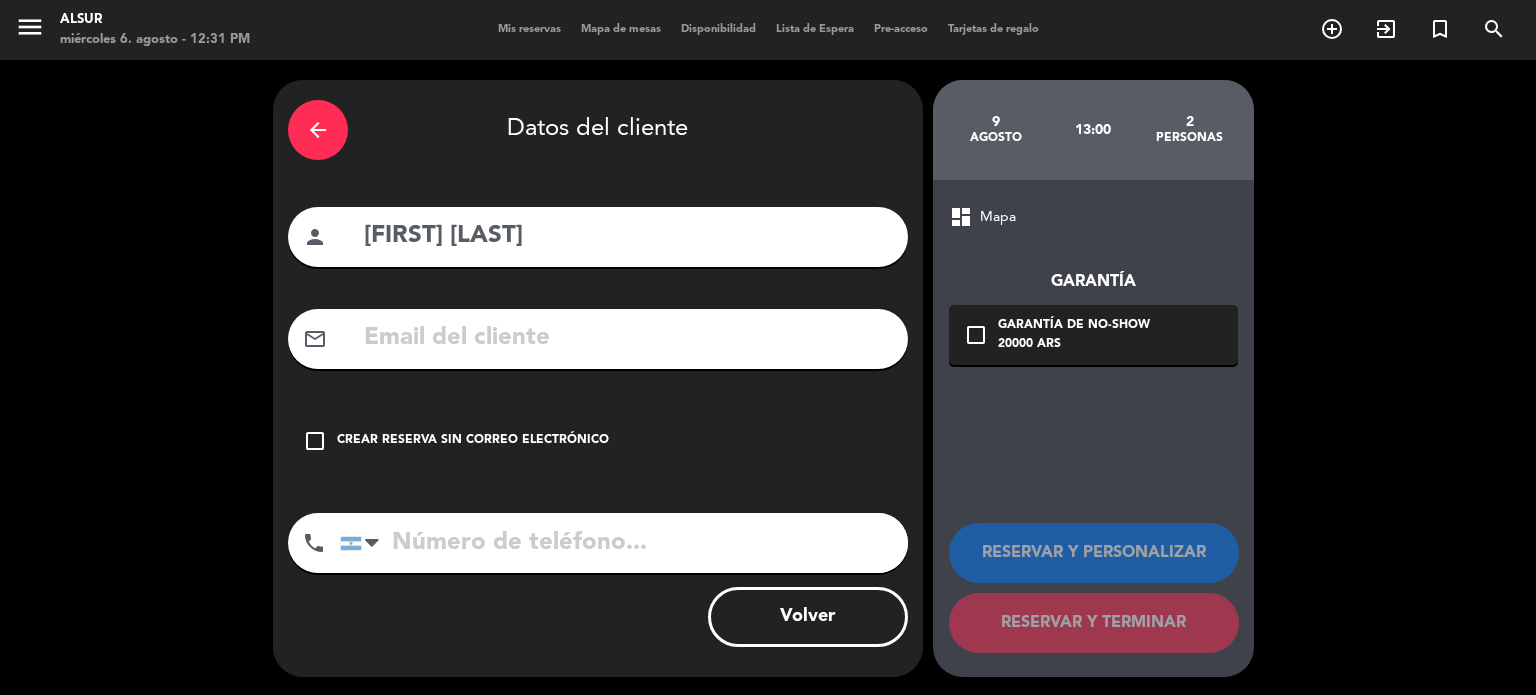 click at bounding box center [627, 338] 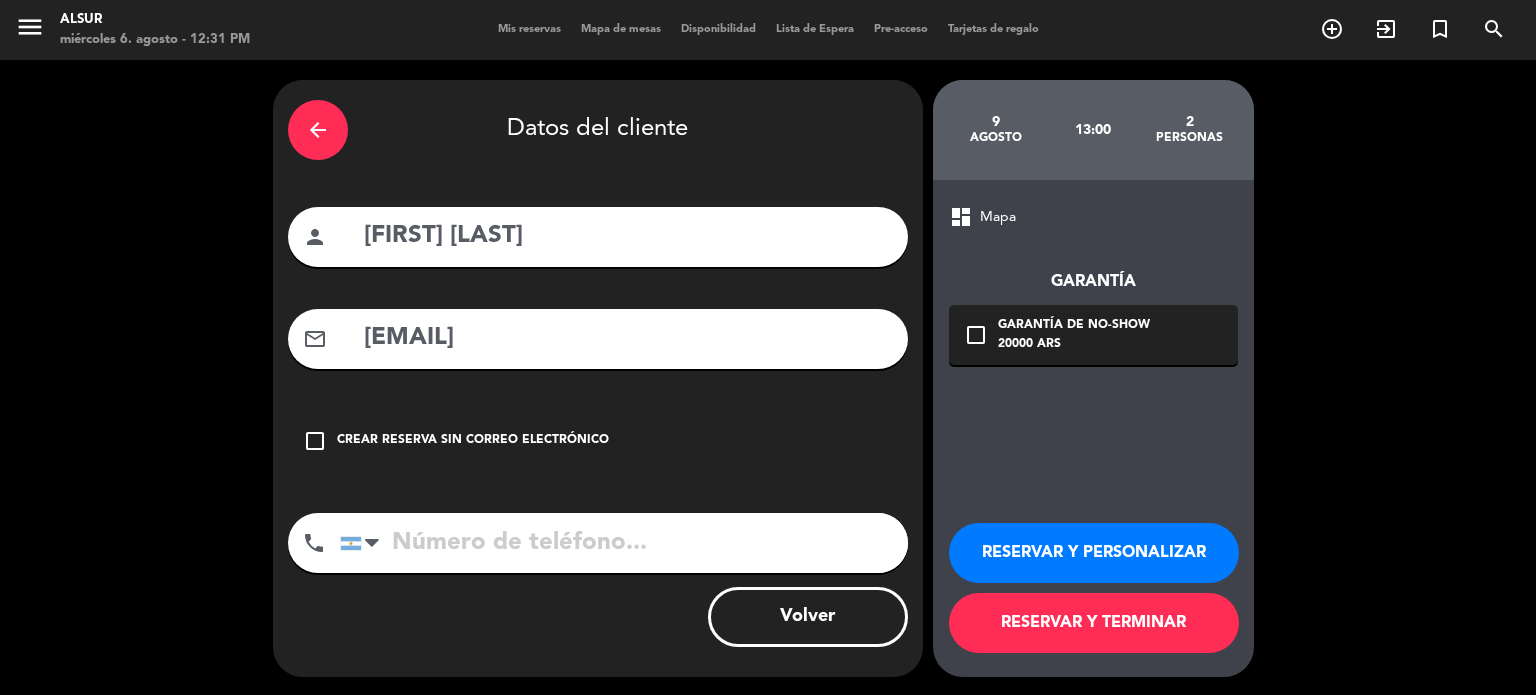 type on "[EMAIL]" 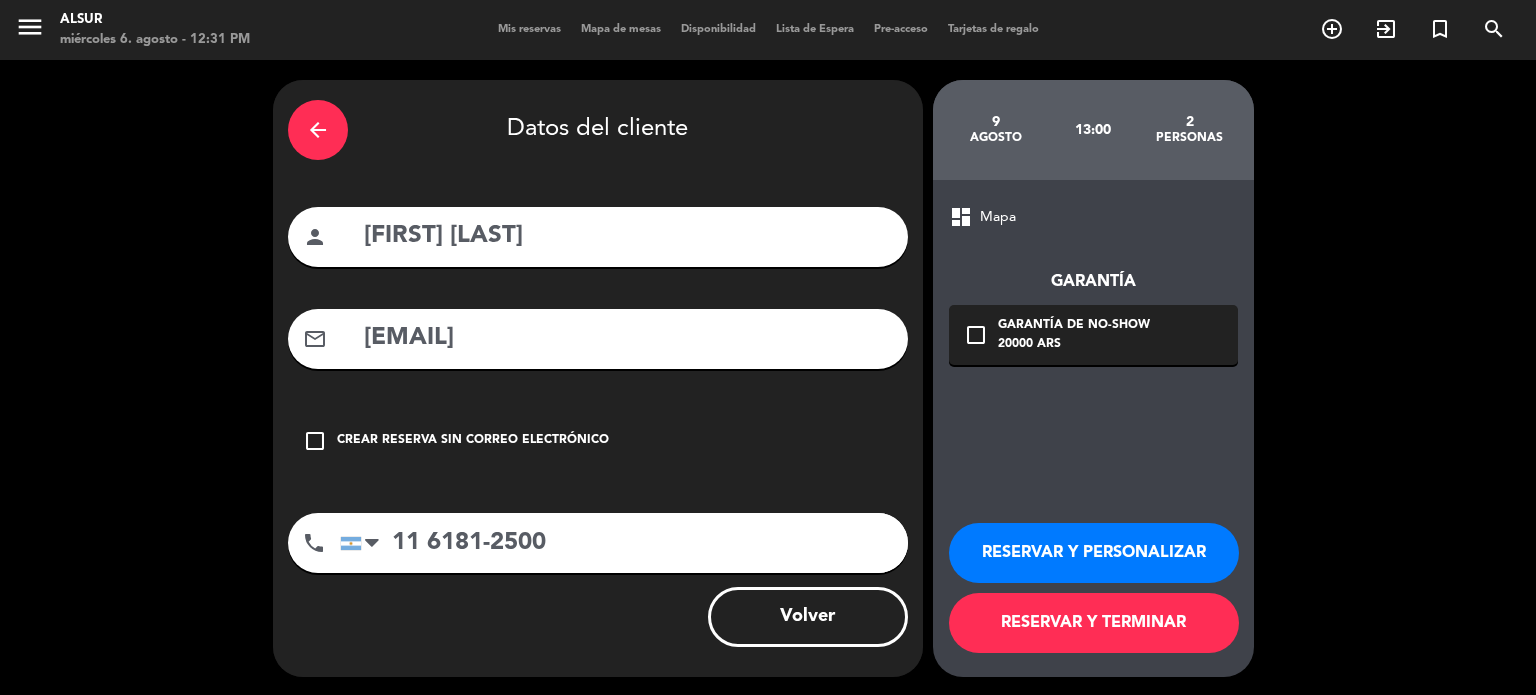 type on "11 6181-2500" 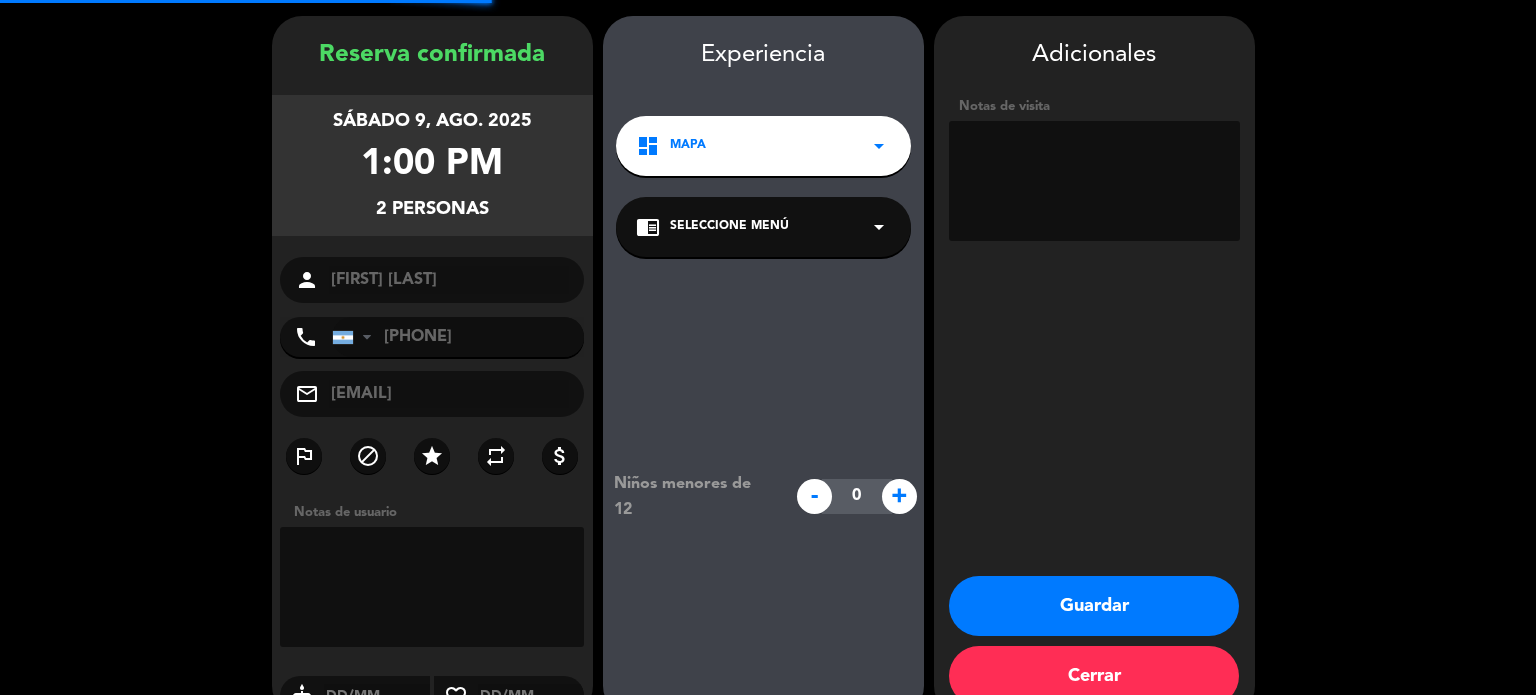 scroll, scrollTop: 80, scrollLeft: 0, axis: vertical 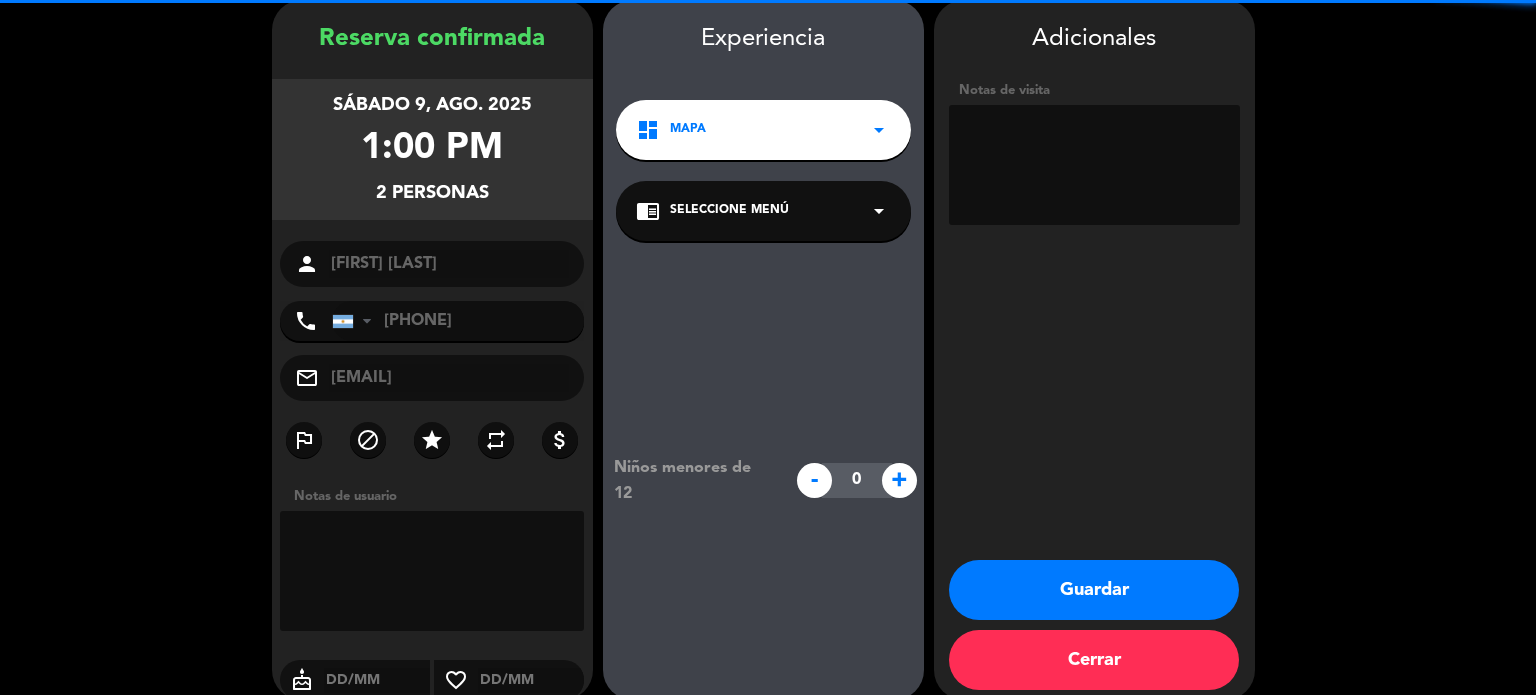 click on "Guardar" at bounding box center (1094, 590) 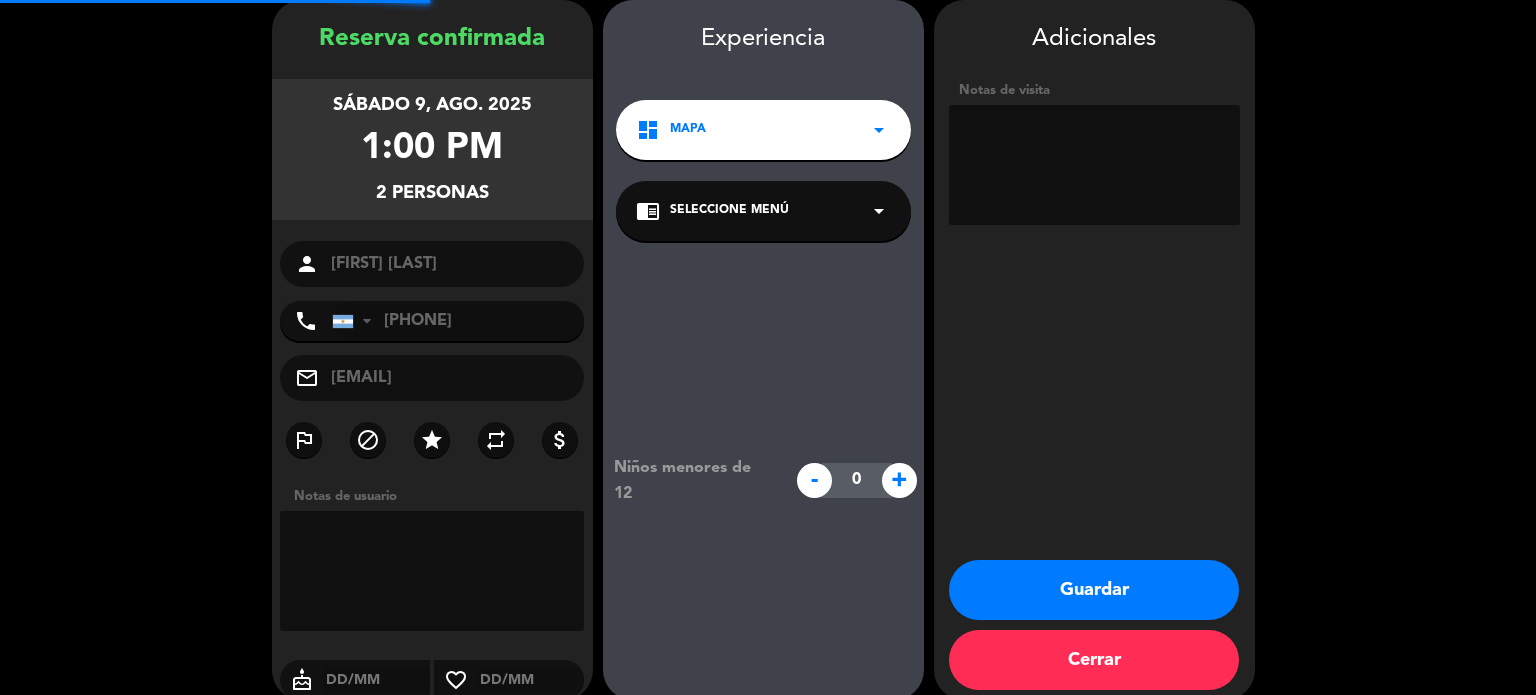 scroll, scrollTop: 0, scrollLeft: 0, axis: both 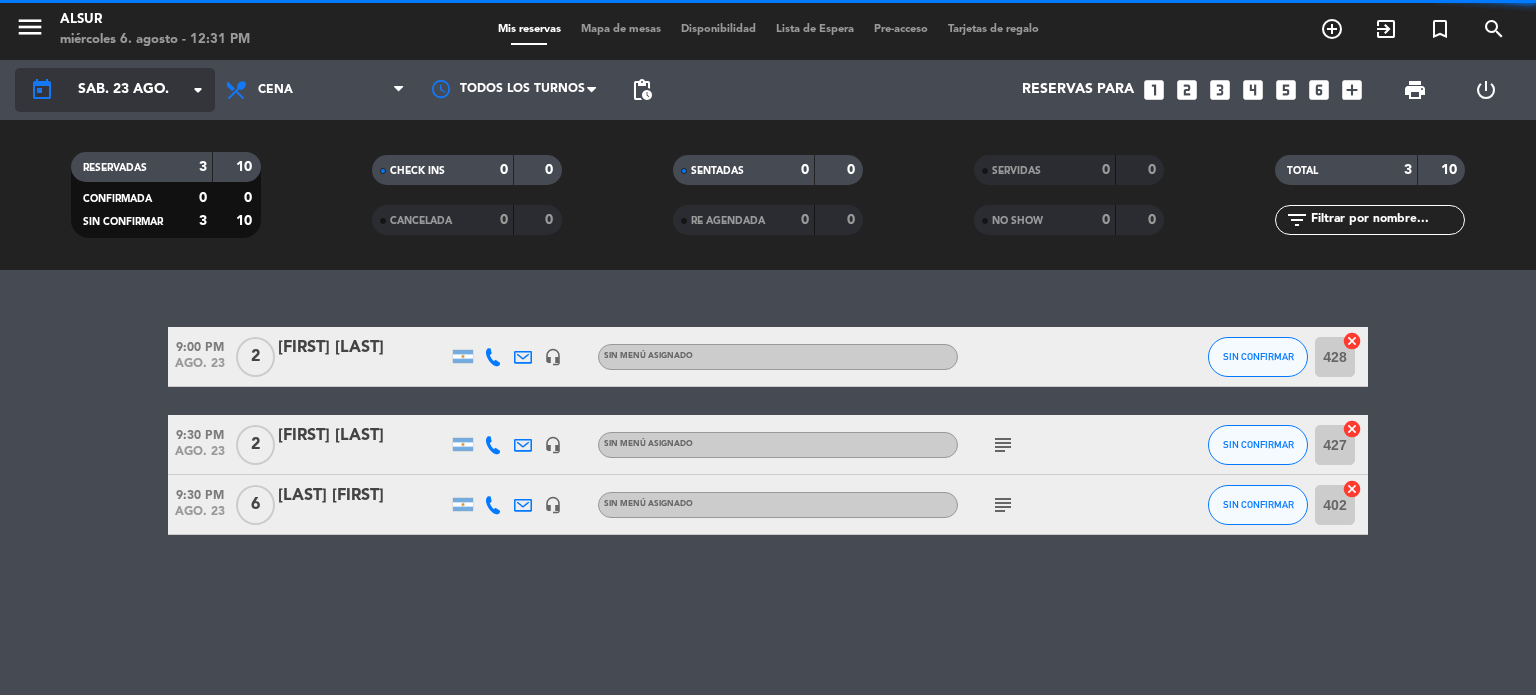 click on "sáb. 23 ago." 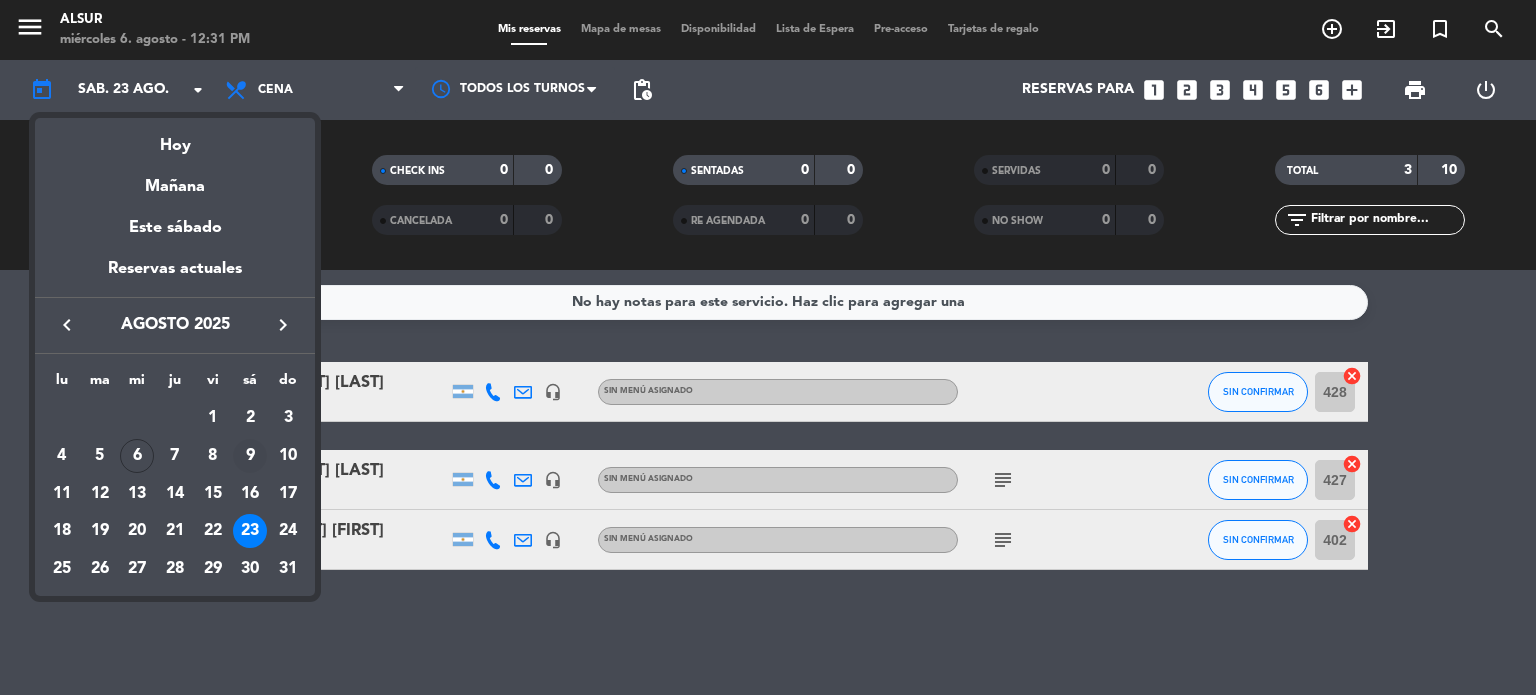 click on "9" at bounding box center [250, 456] 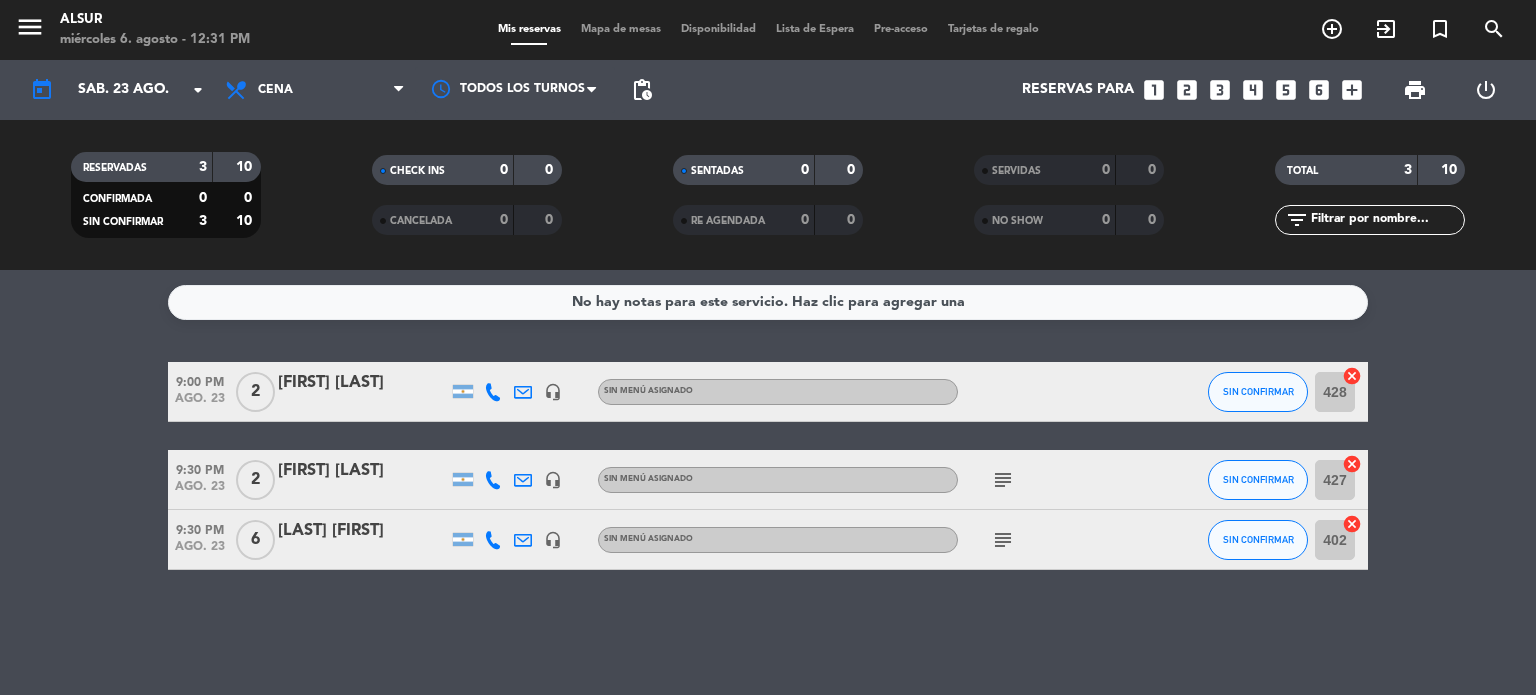 type on "sáb. 9 ago." 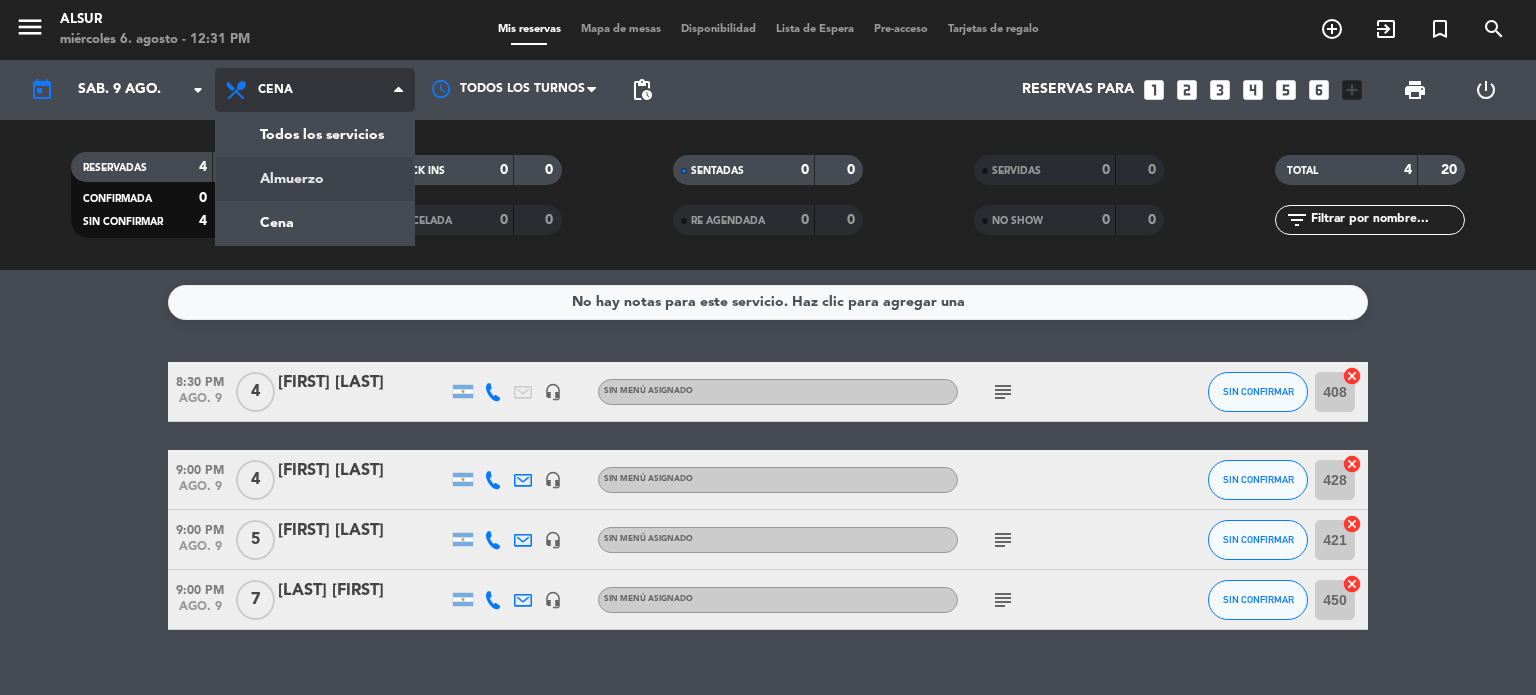 click on "menu  Alsur   miércoles 6. agosto - 12:31 PM   Mis reservas   Mapa de mesas   Disponibilidad   Lista de Espera   Pre-acceso   Tarjetas de regalo  add_circle_outline exit_to_app turned_in_not search today    sáb. 9 ago. arrow_drop_down  Todos los servicios  Almuerzo  Cena  Cena  Todos los servicios  Almuerzo  Cena Todos los turnos pending_actions  Reservas para   looks_one   looks_two   looks_3   looks_4   looks_5   looks_6   add_box  print  power_settings_new   RESERVADAS   4   20   CONFIRMADA   0   0   SIN CONFIRMAR   4   20   CHECK INS   0   0   CANCELADA   0   0   SENTADAS   0   0   RE AGENDADA   0   0   SERVIDAS   0   0   NO SHOW   0   0   TOTAL   4   20  filter_list" 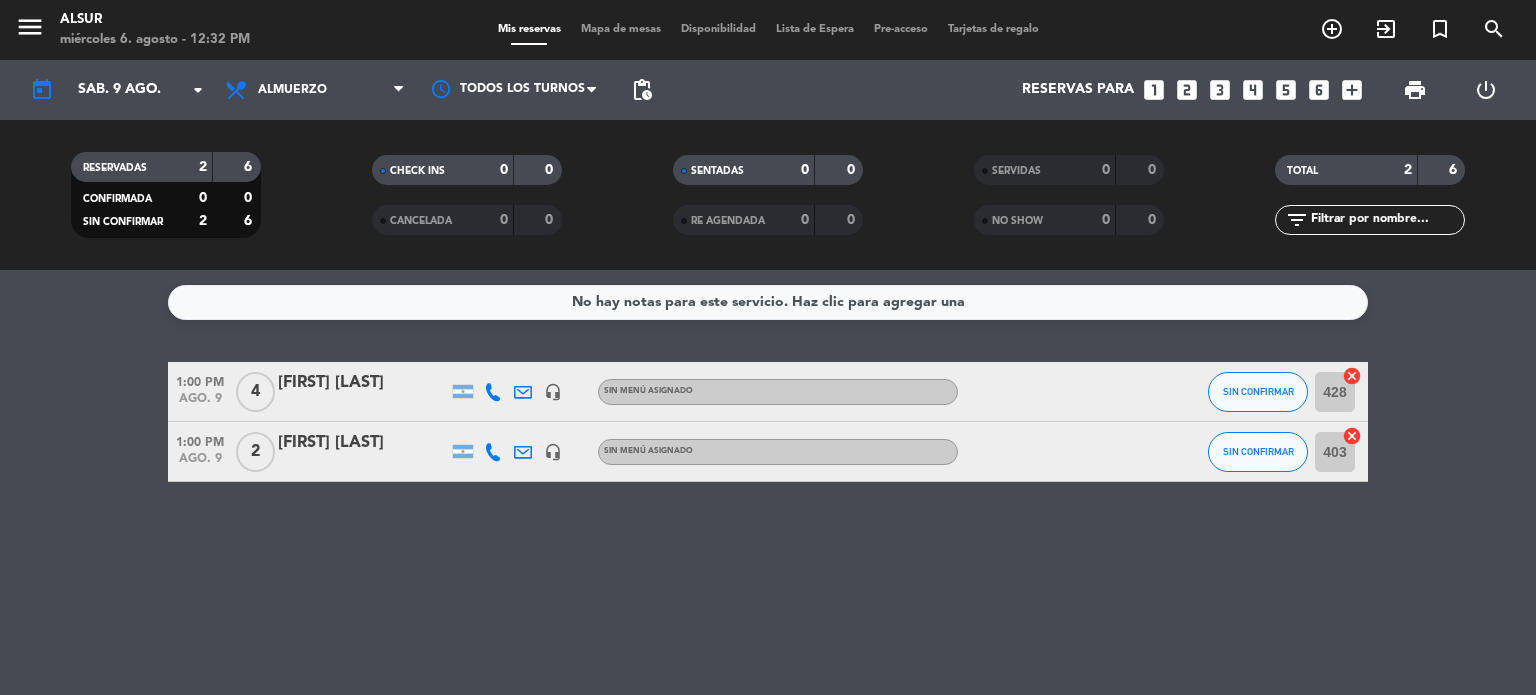 click on "[FIRST] [LAST]" 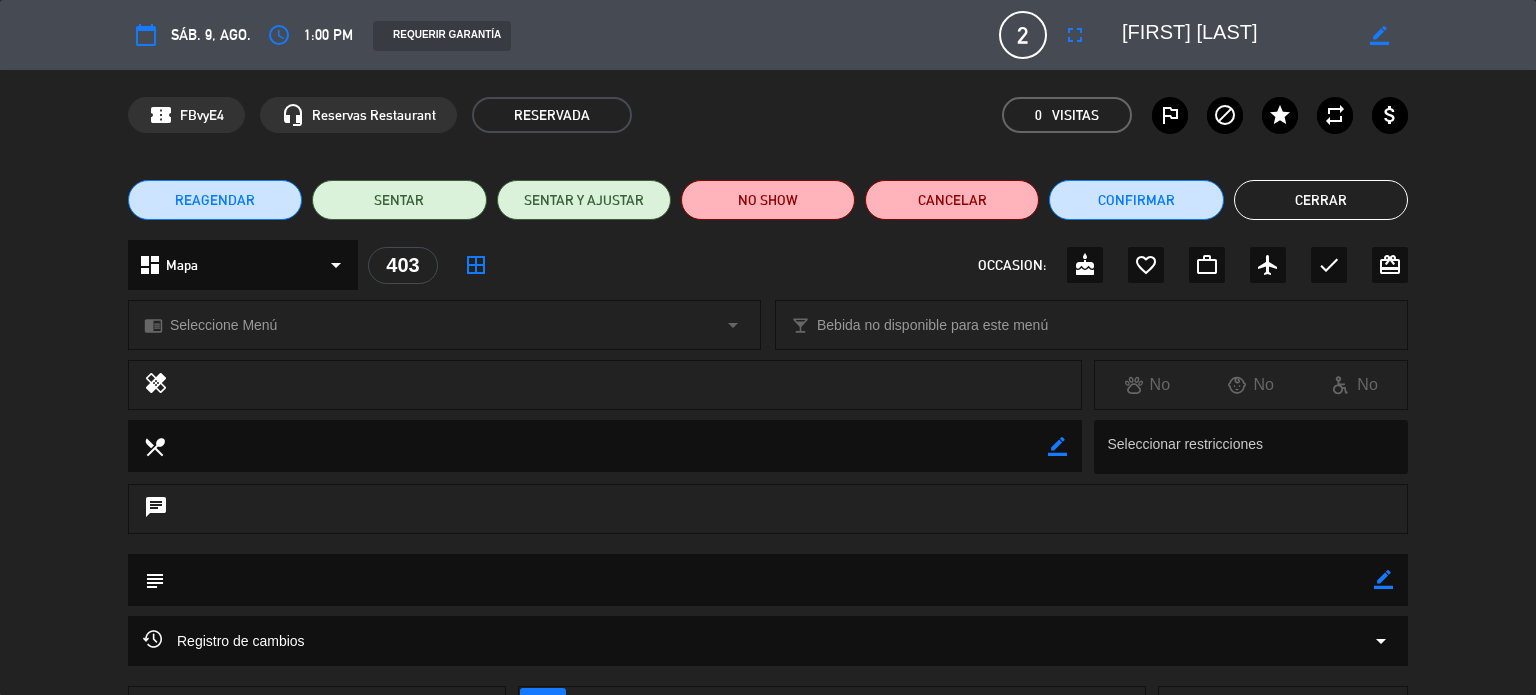 click on "border_color" 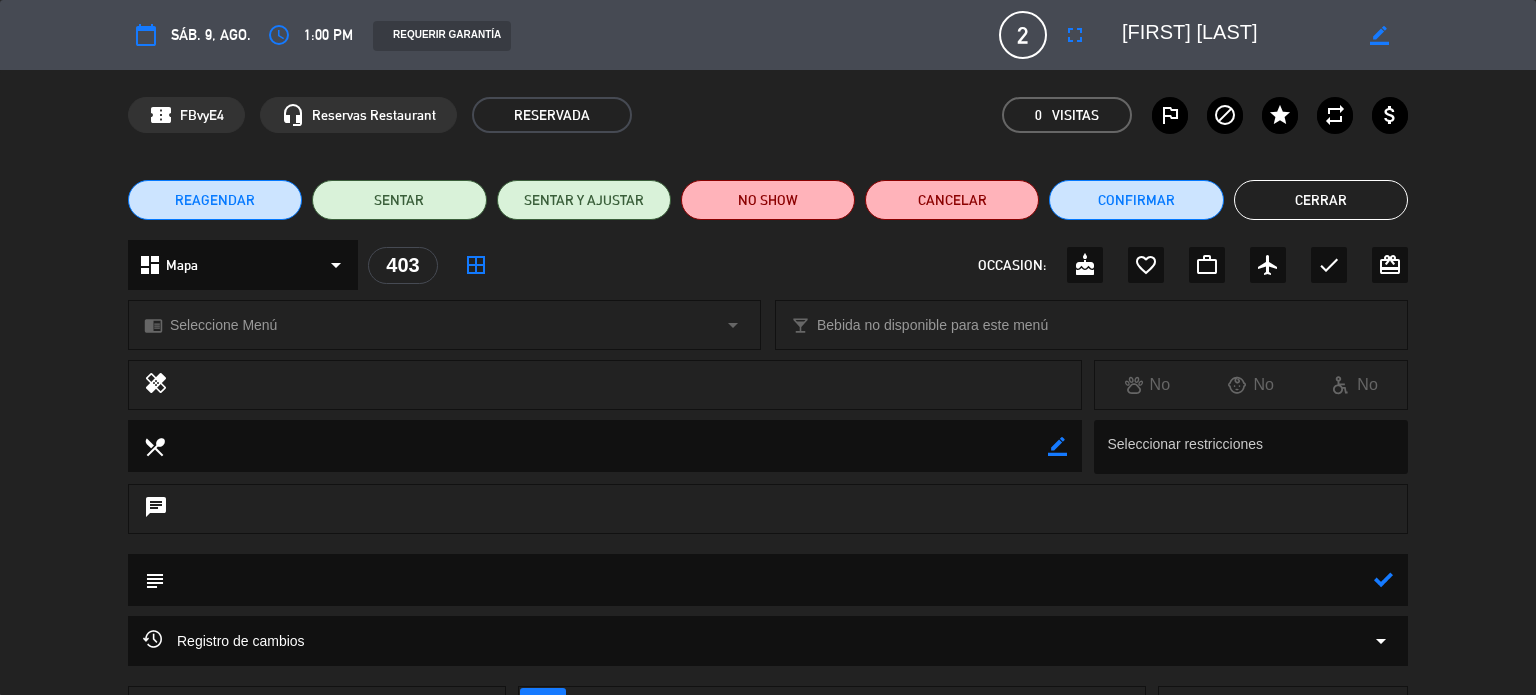 click 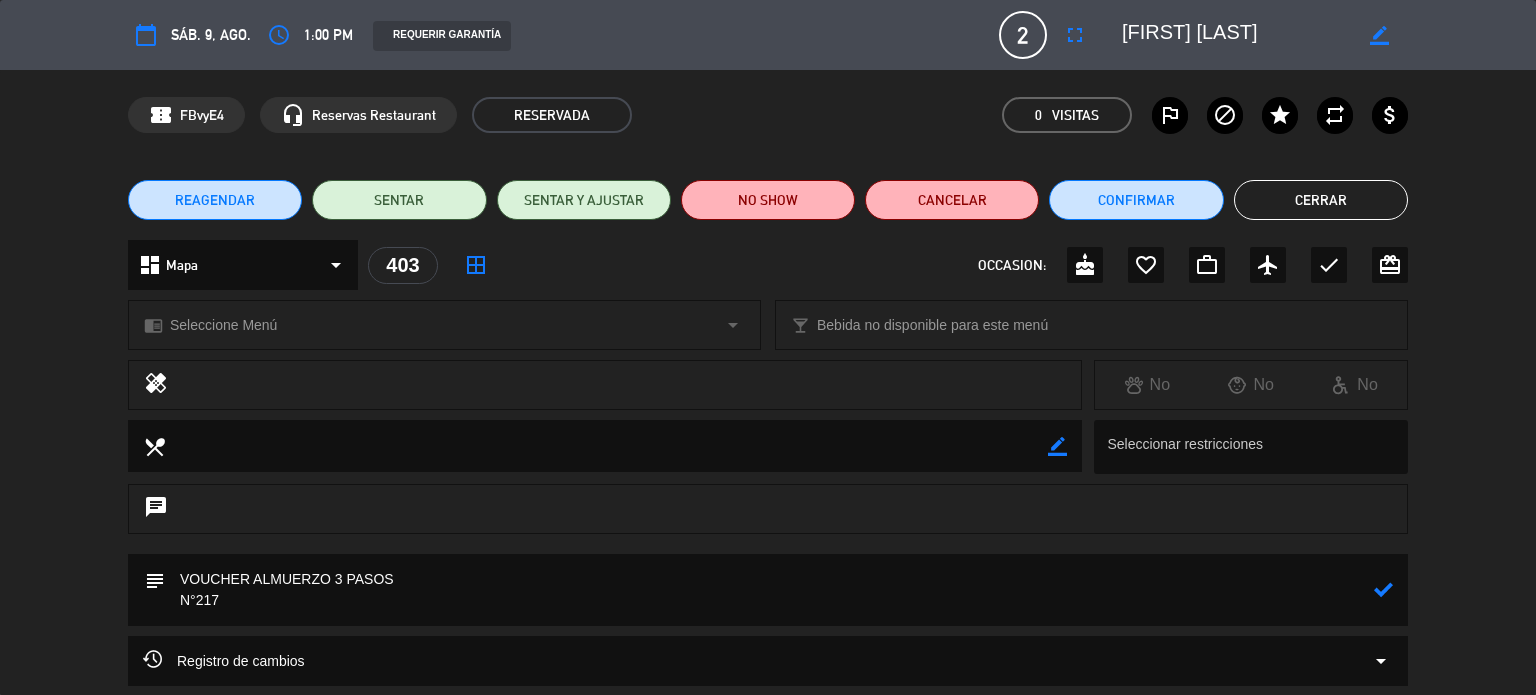 type on "VOUCHER ALMUERZO 3 PASOS
N°217" 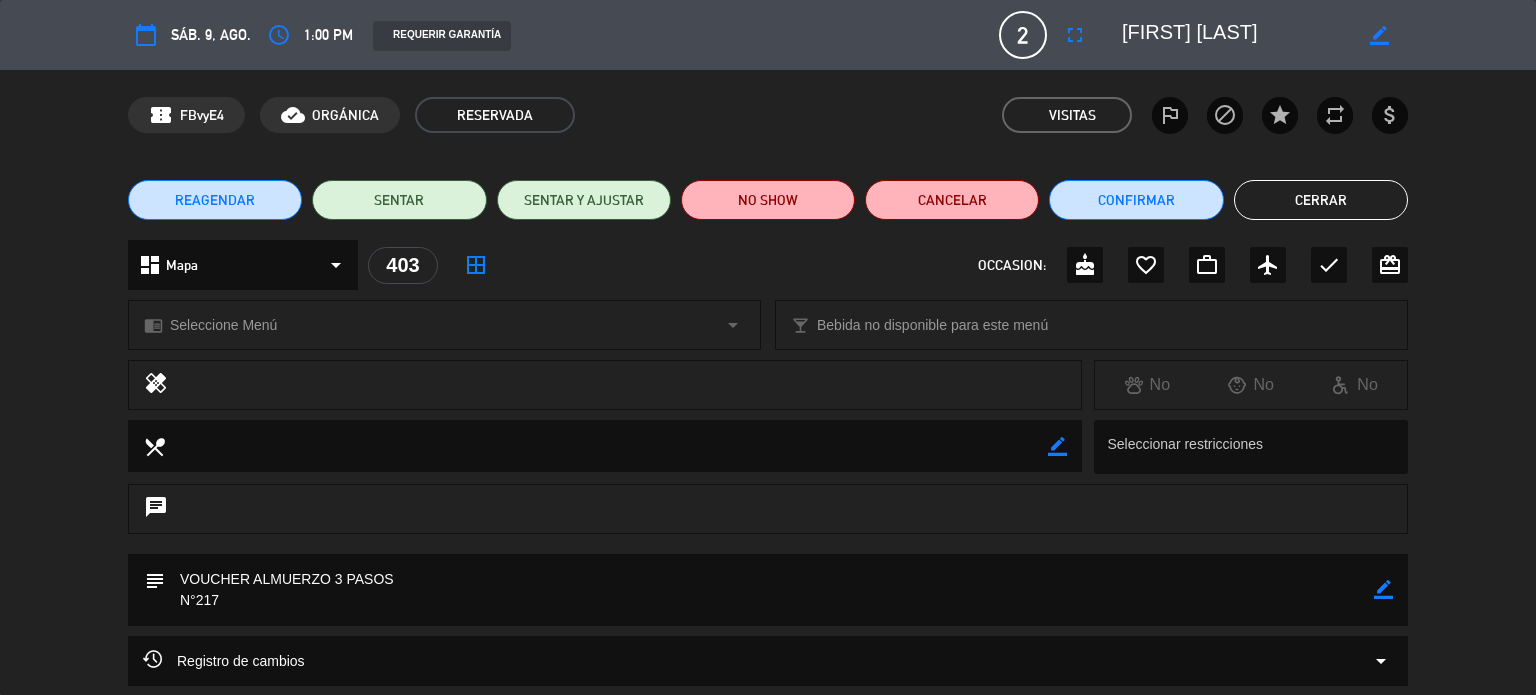 click on "Cerrar" 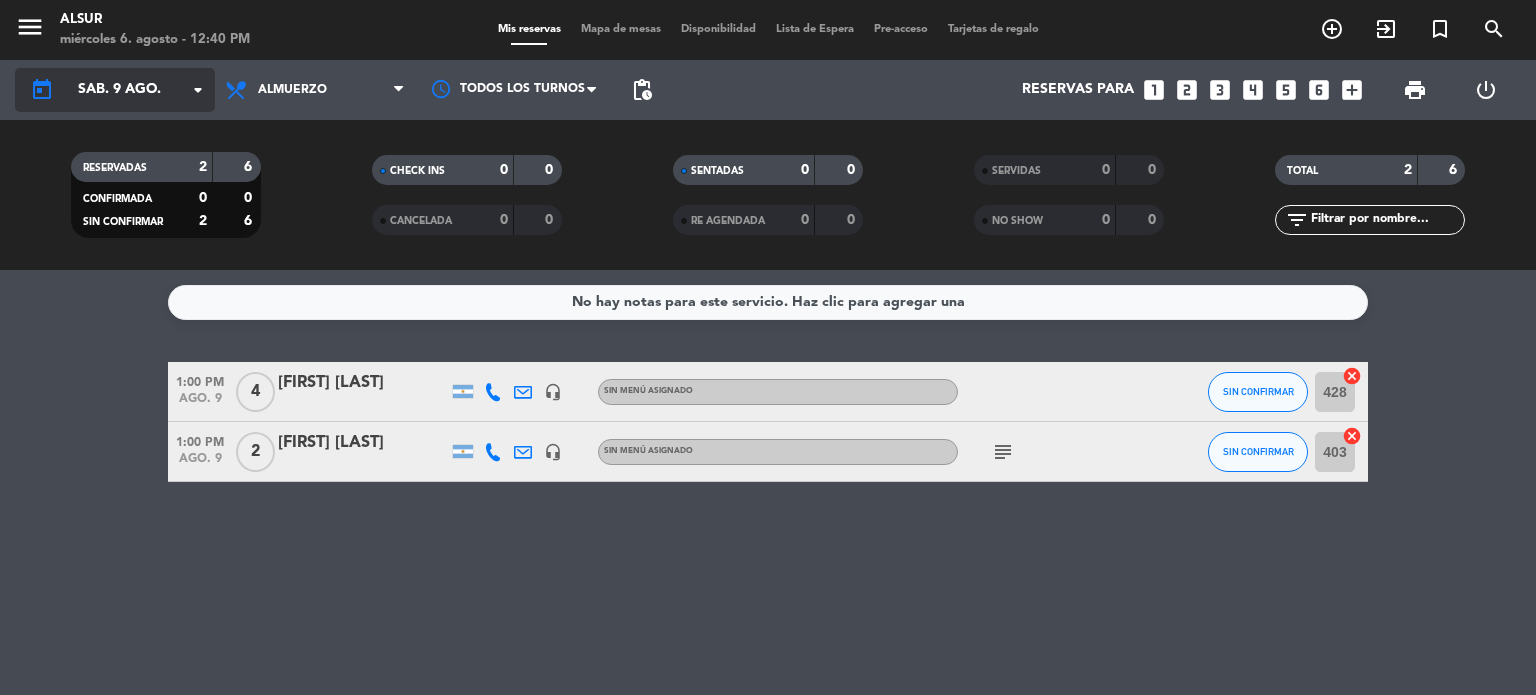 click on "sáb. 9 ago." 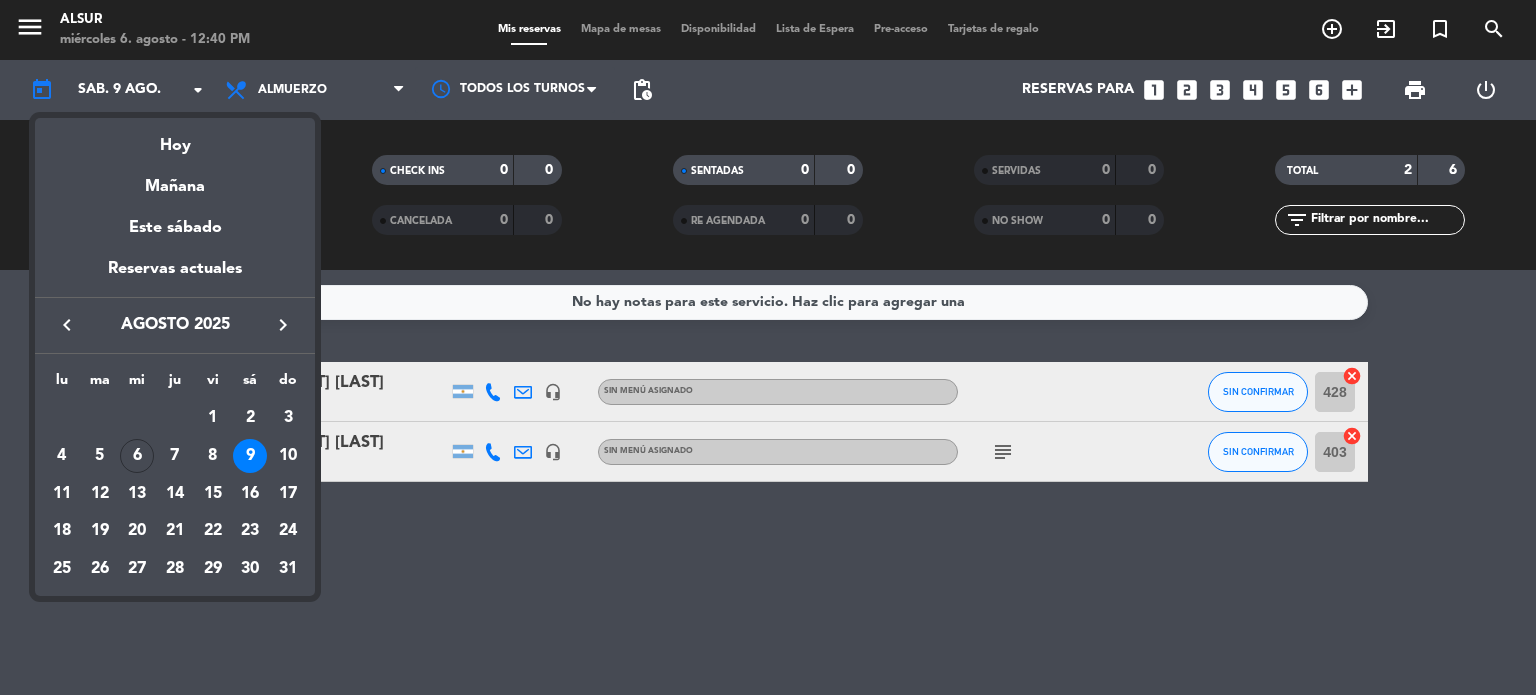 click at bounding box center [768, 347] 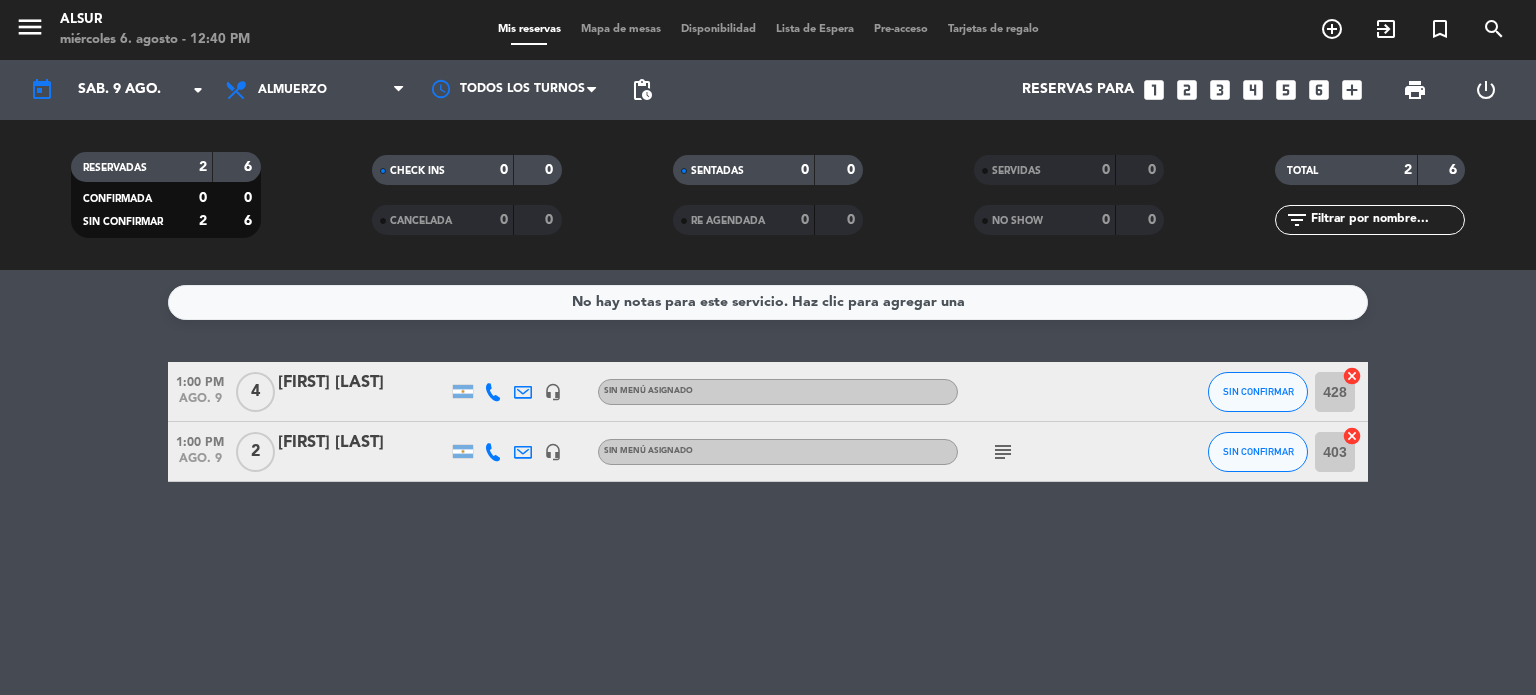 click on "subject" 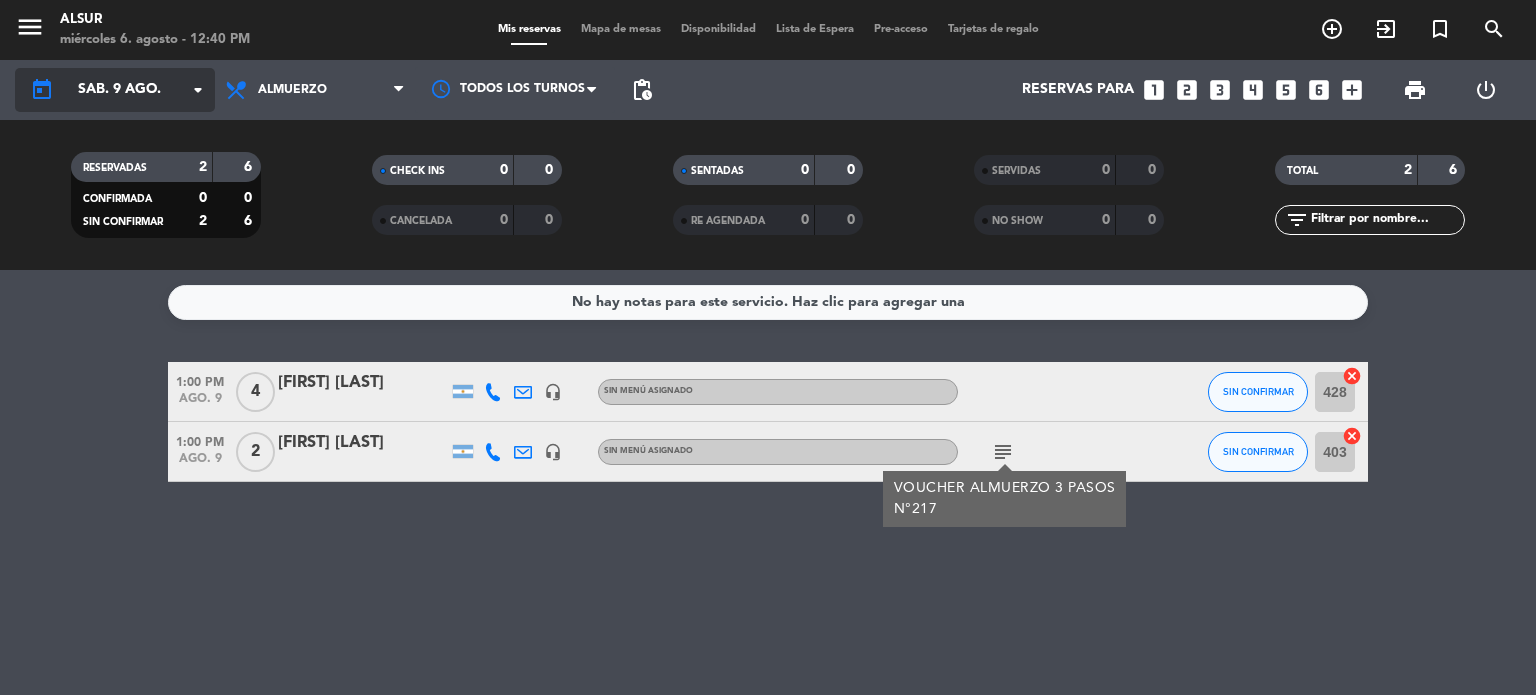 click on "sáb. 9 ago." 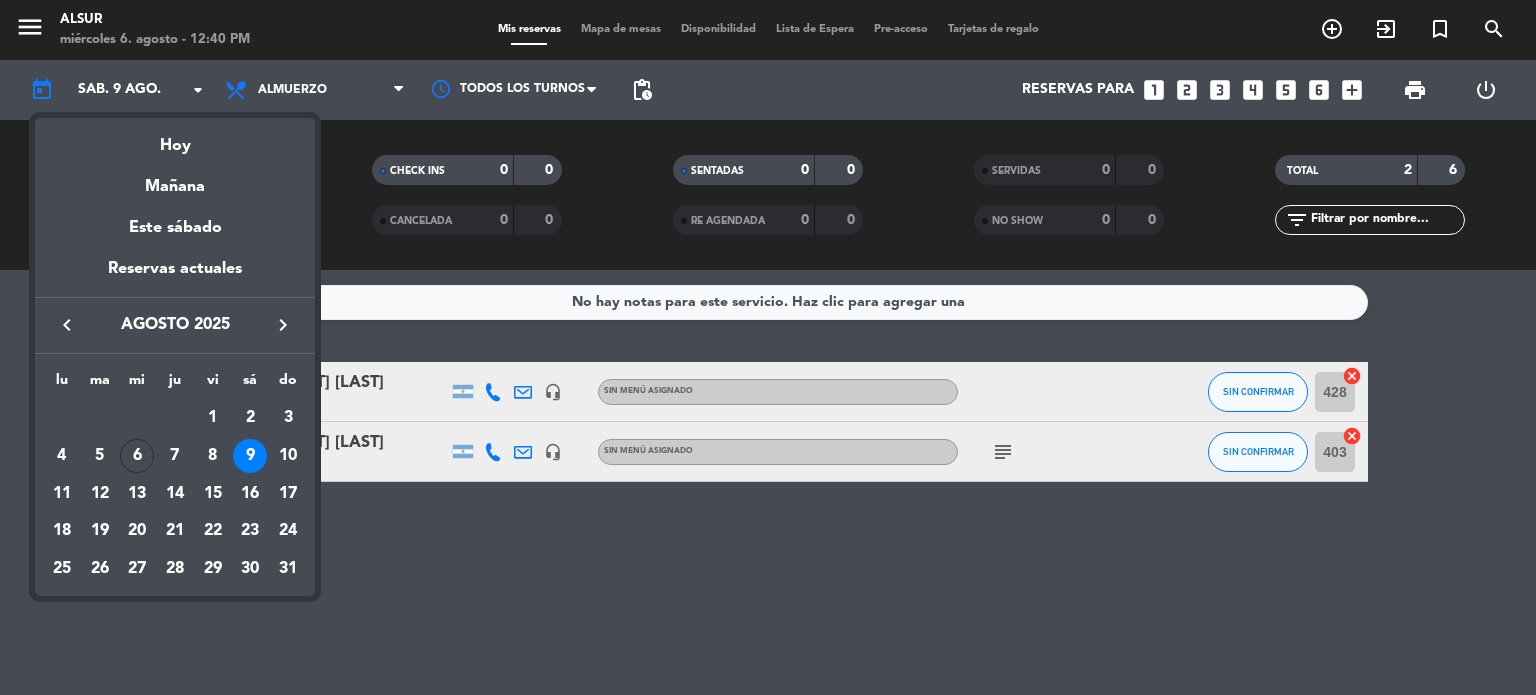 click on "6" at bounding box center [137, 456] 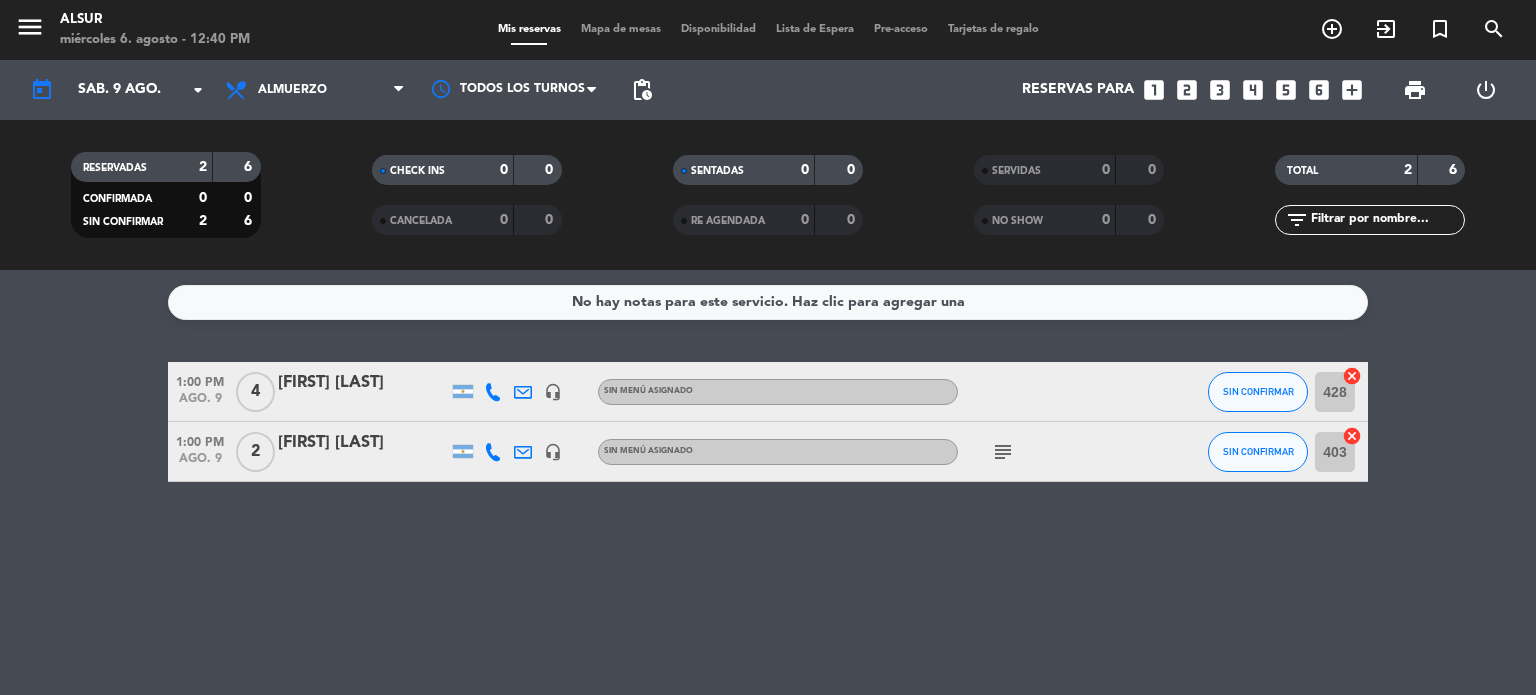 type on "mié. 6 ago." 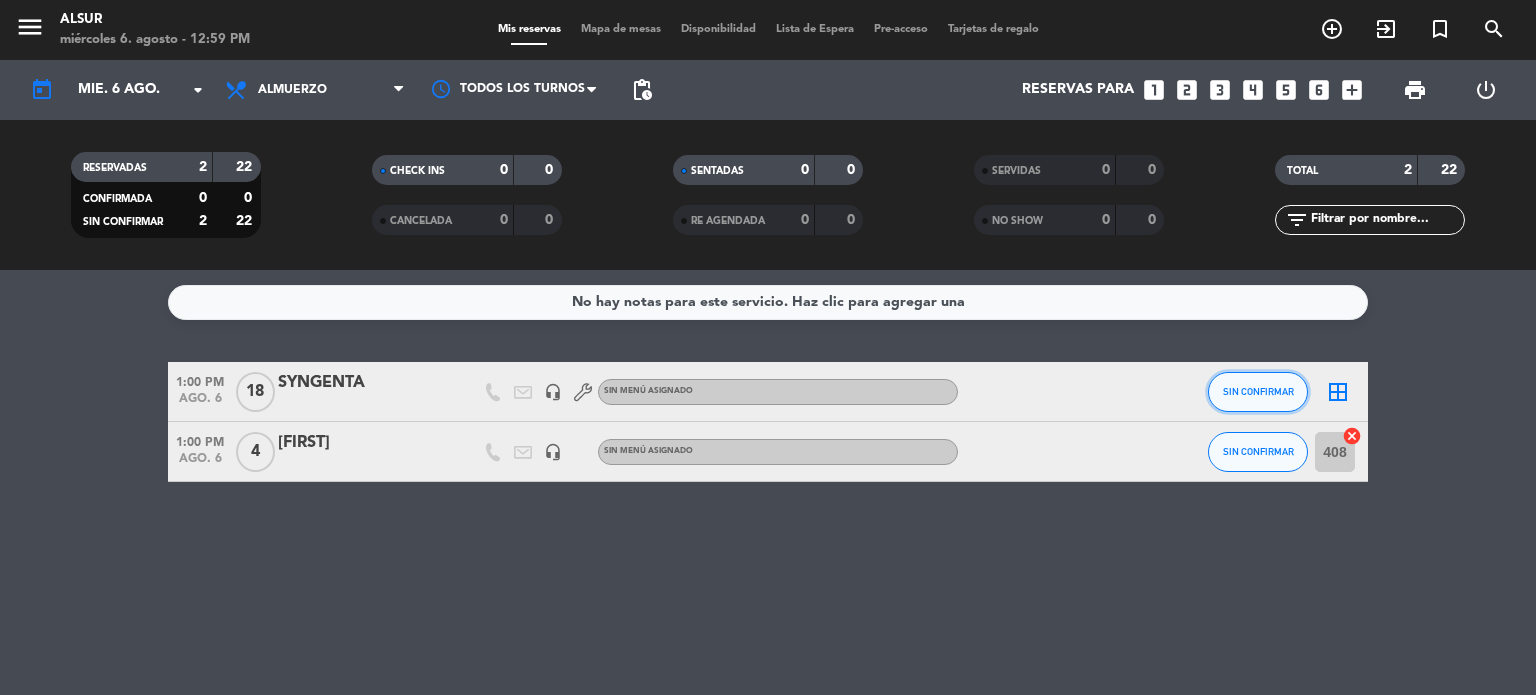 click on "SIN CONFIRMAR" 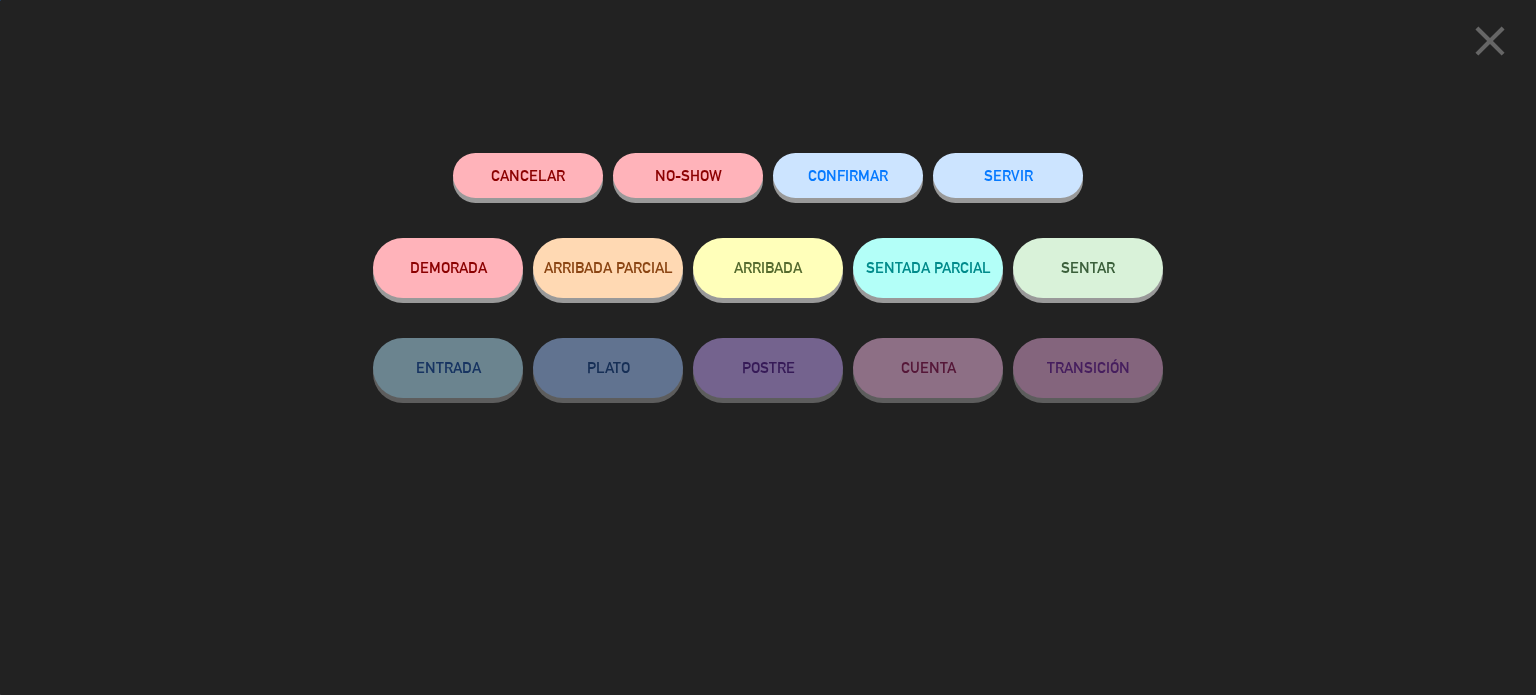click on "SENTAR" 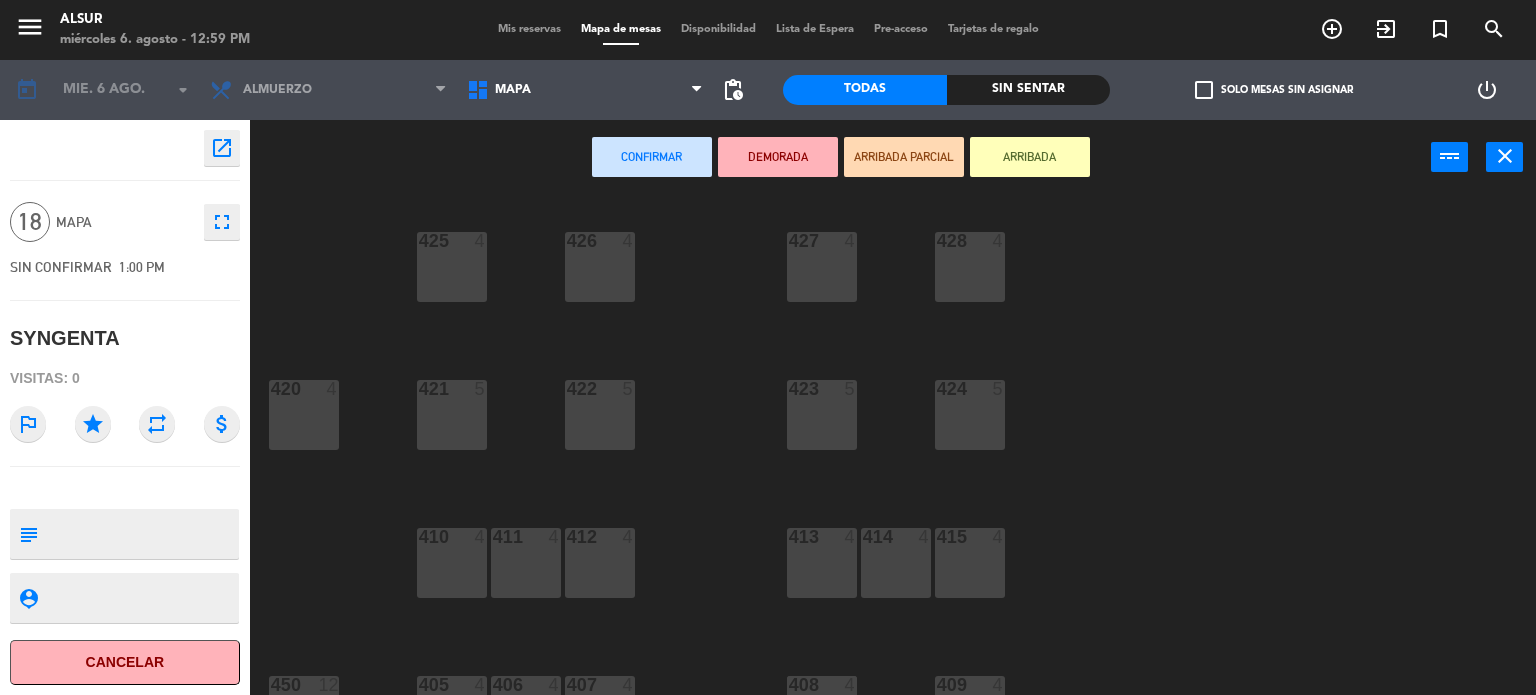 click on "424  5" at bounding box center [970, 415] 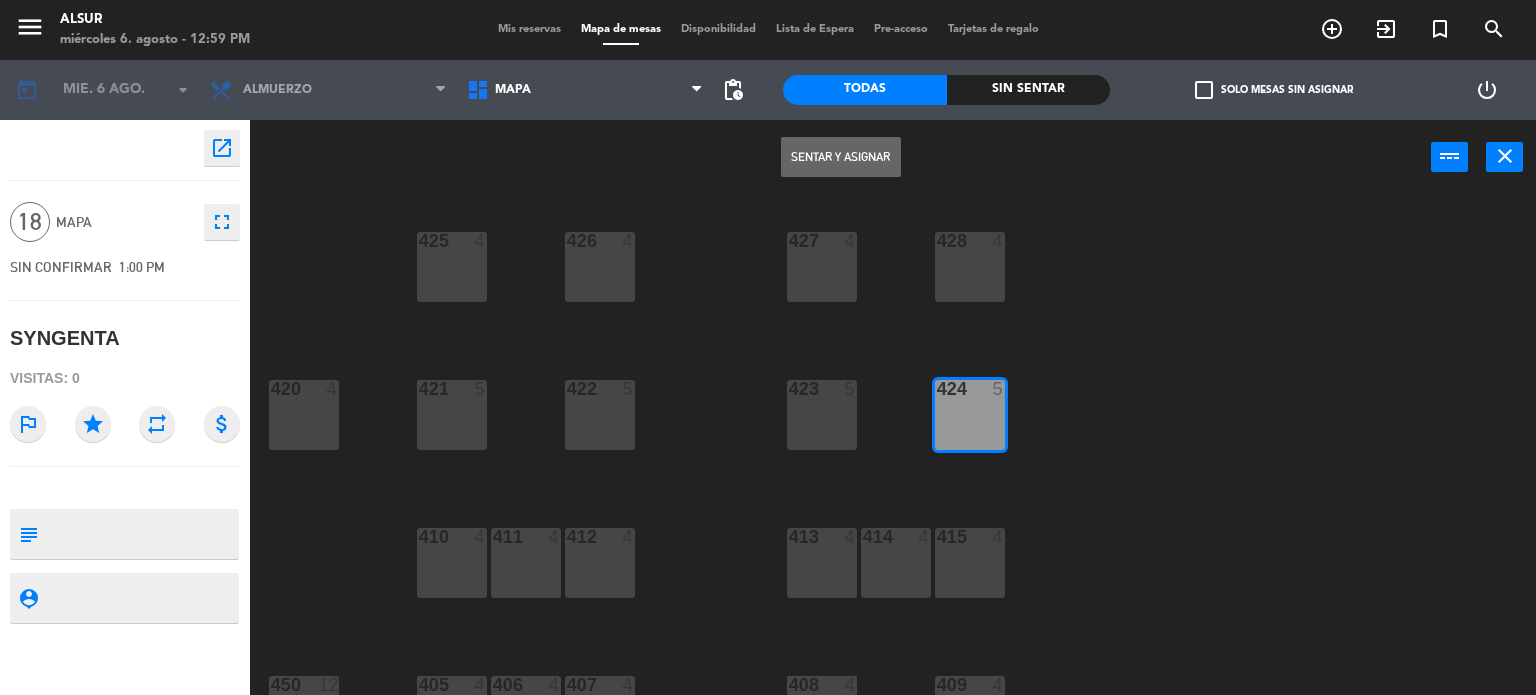 click on "Sentar y Asignar" at bounding box center [841, 157] 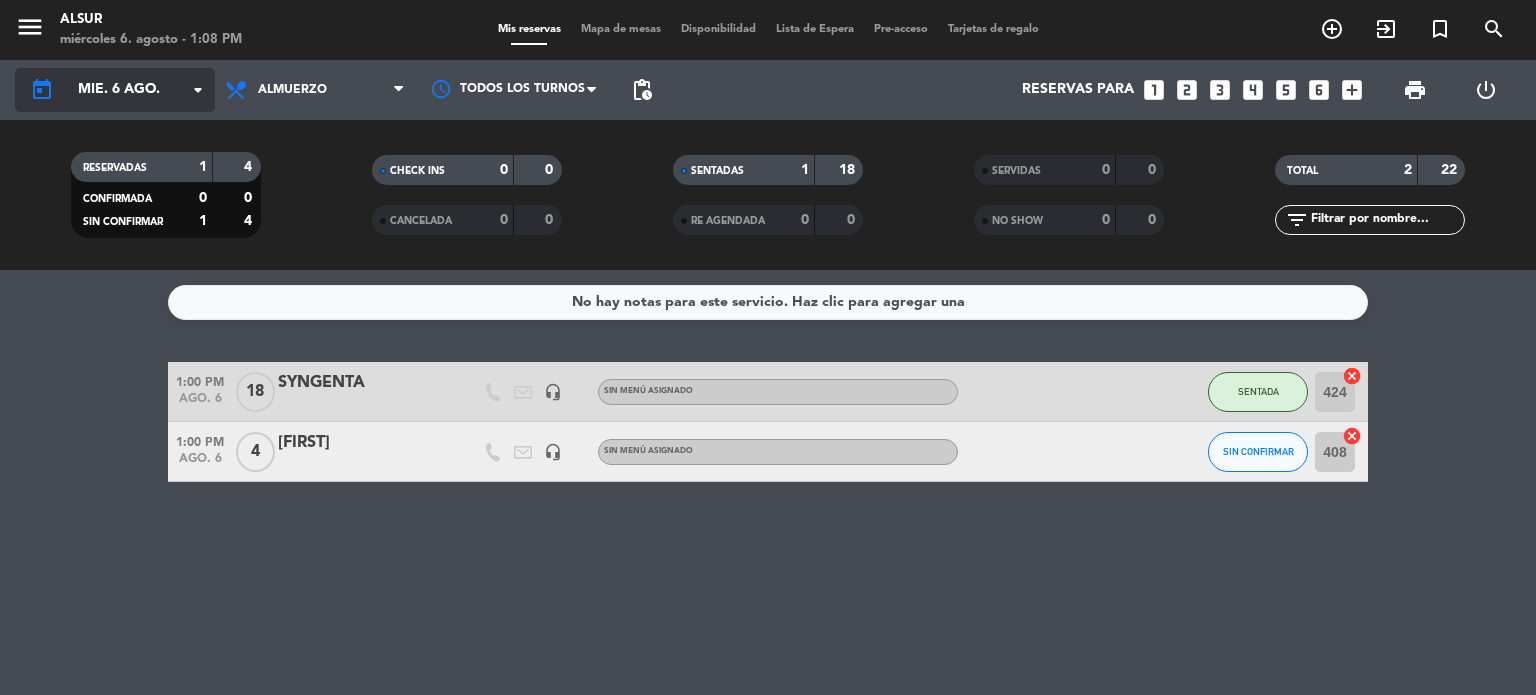 click on "arrow_drop_down" 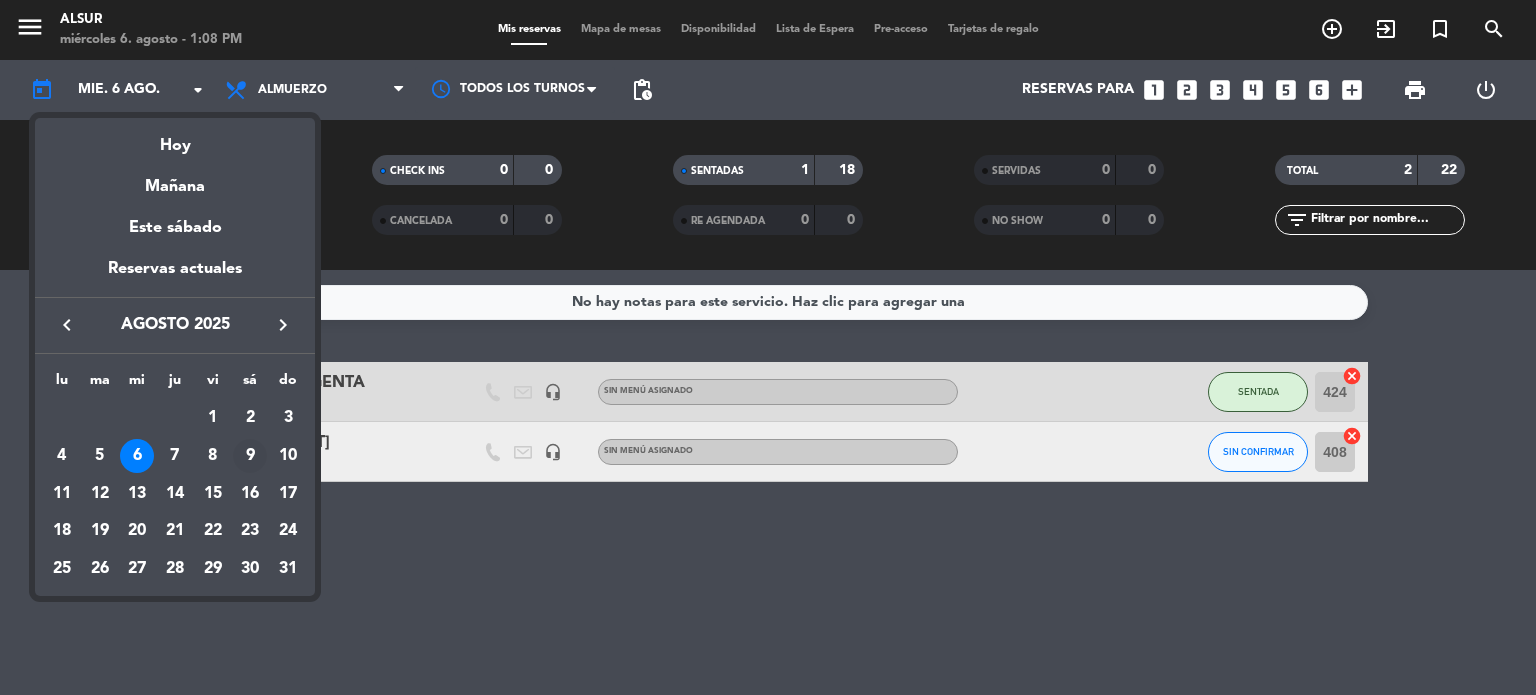 click on "9" at bounding box center (250, 456) 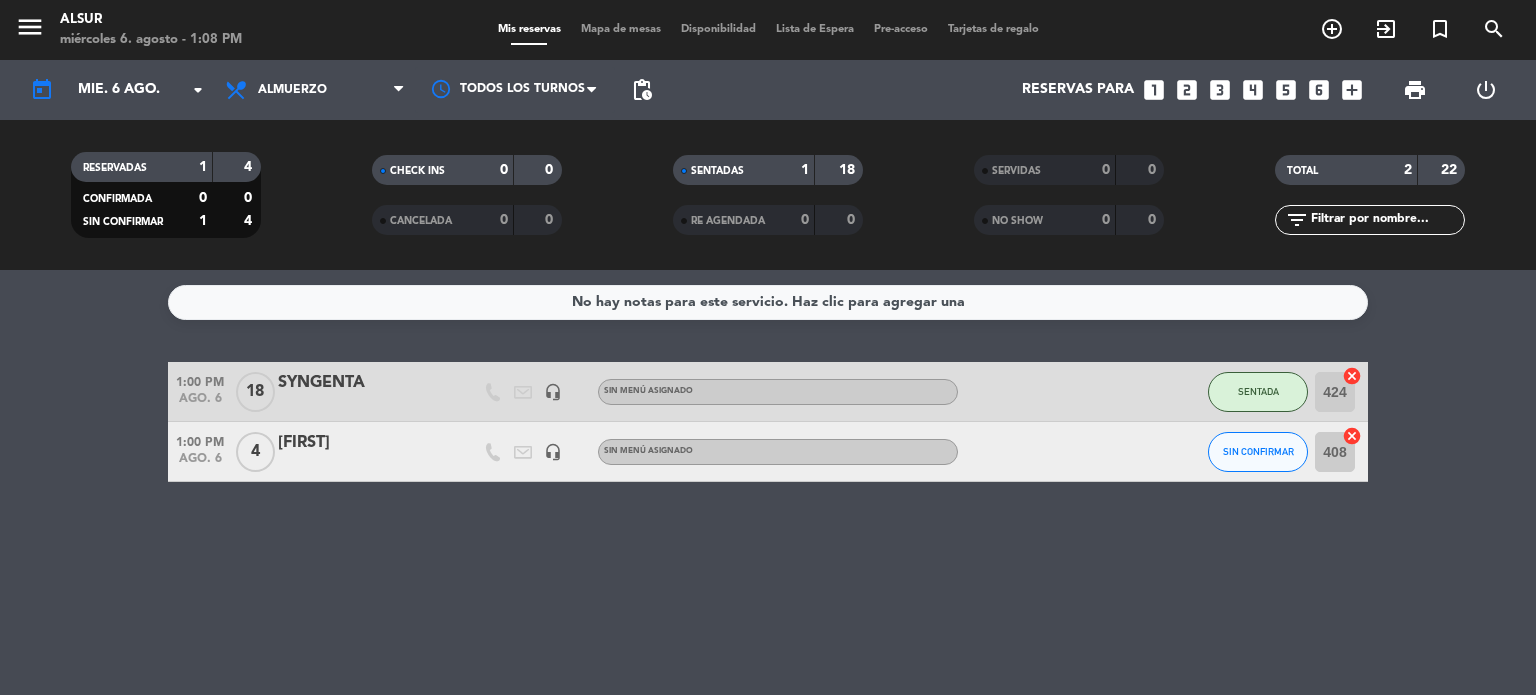 type on "sáb. 9 ago." 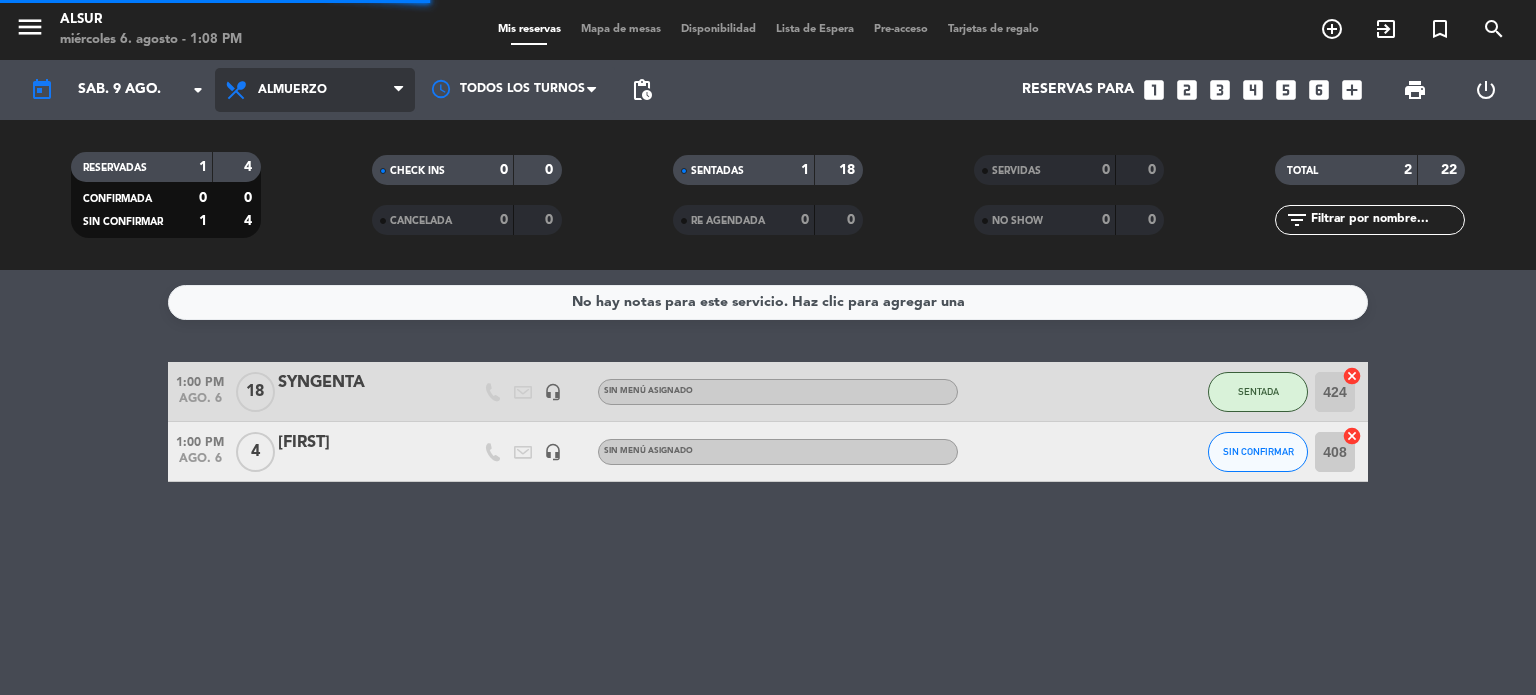 click on "Almuerzo" at bounding box center [315, 90] 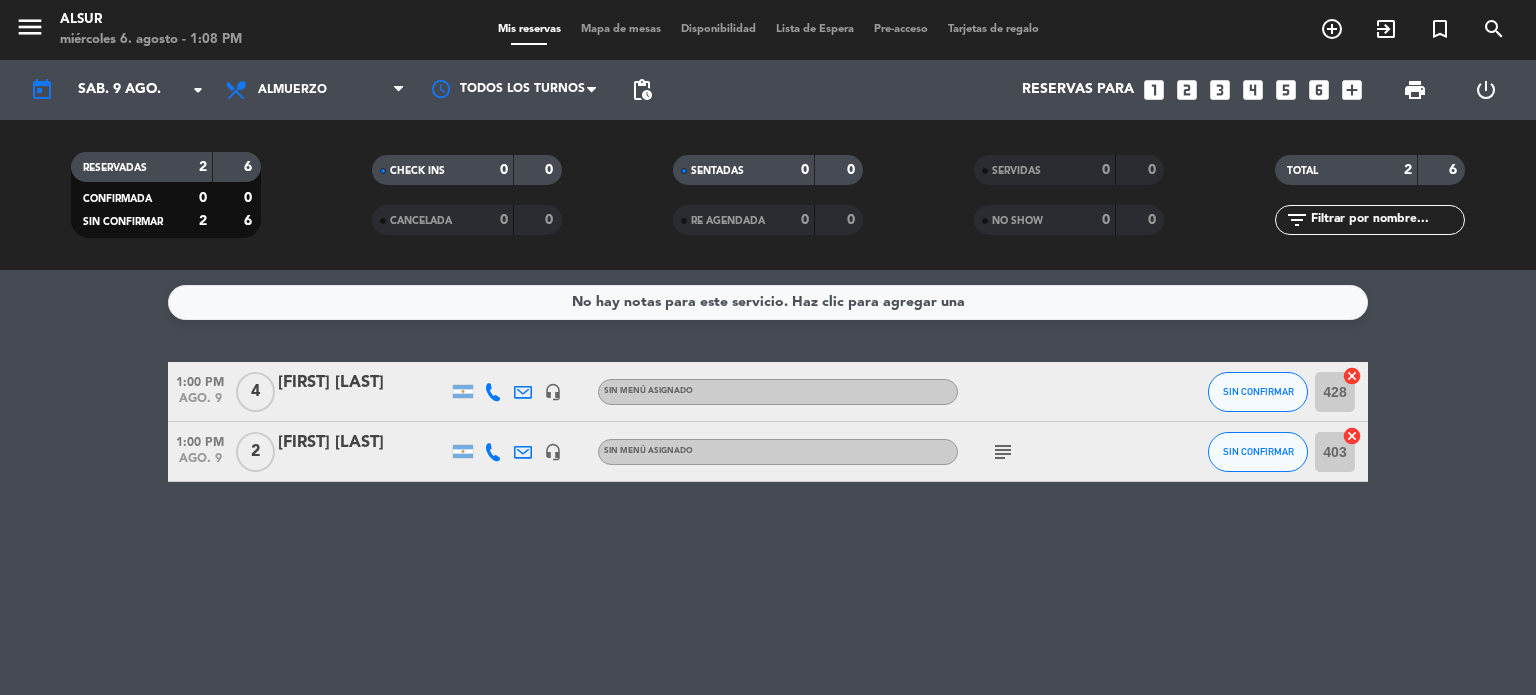 click 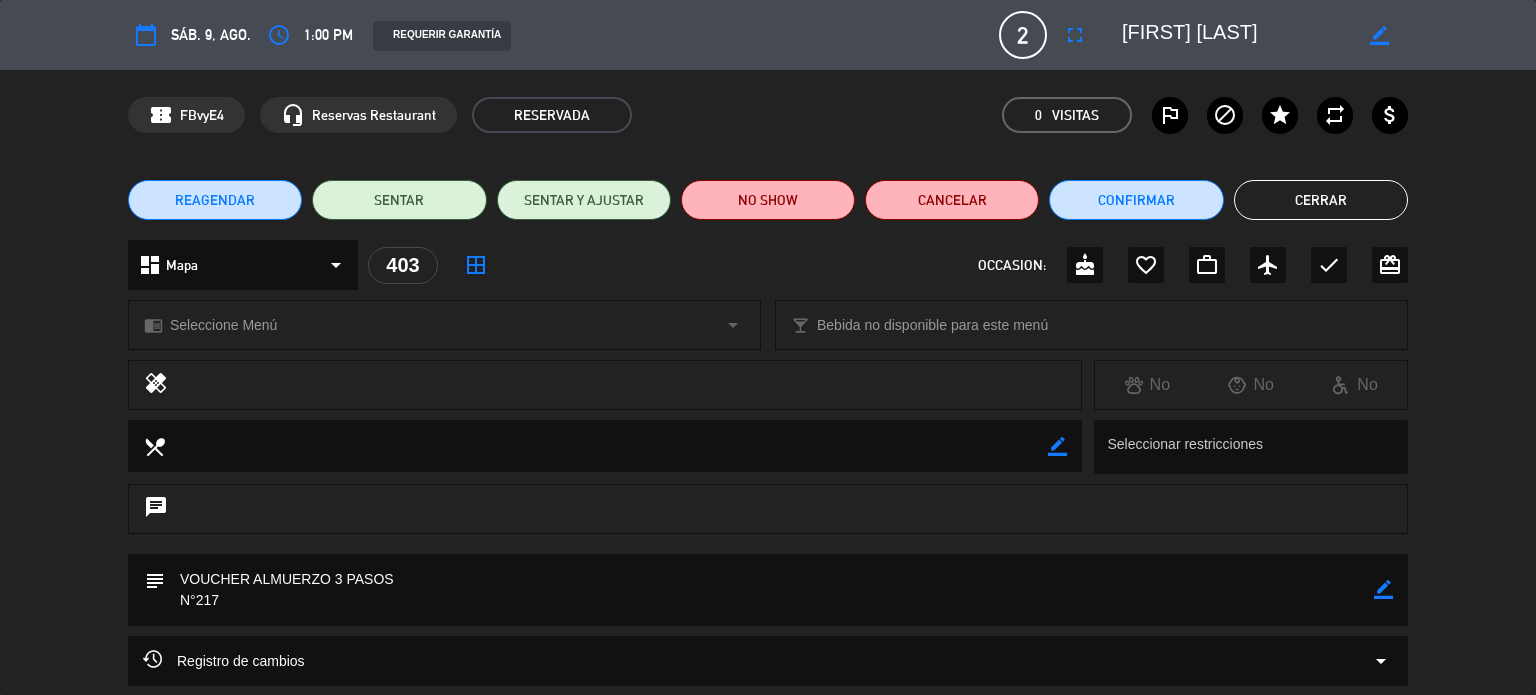 click on "subject                border_color" 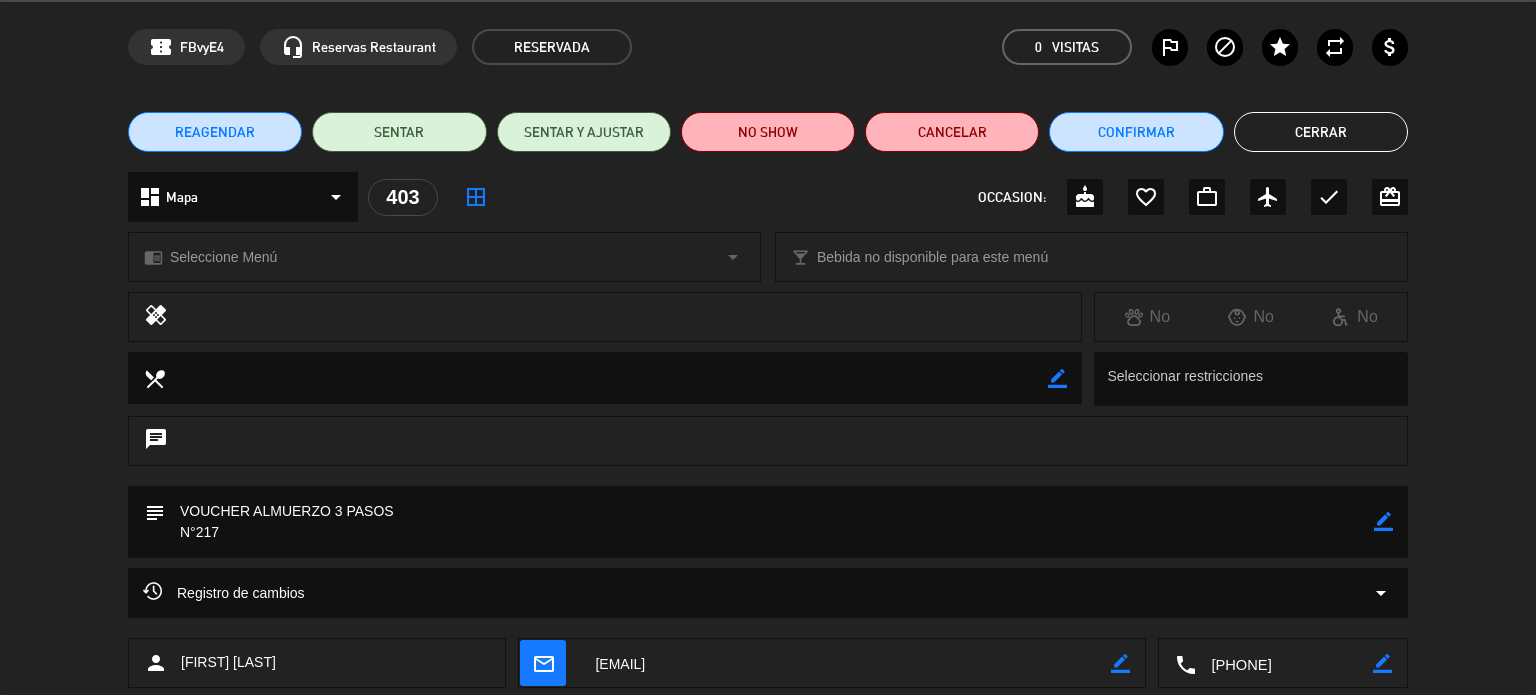 scroll, scrollTop: 100, scrollLeft: 0, axis: vertical 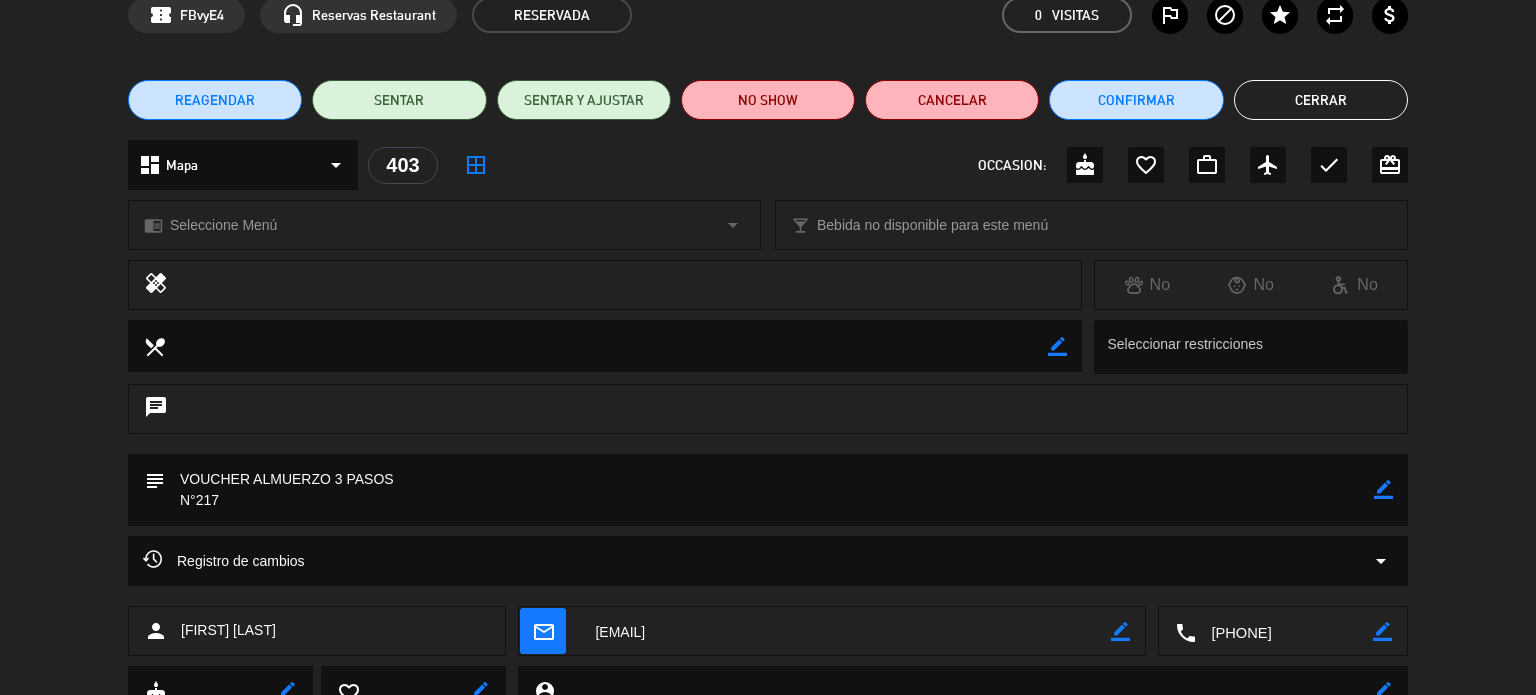click 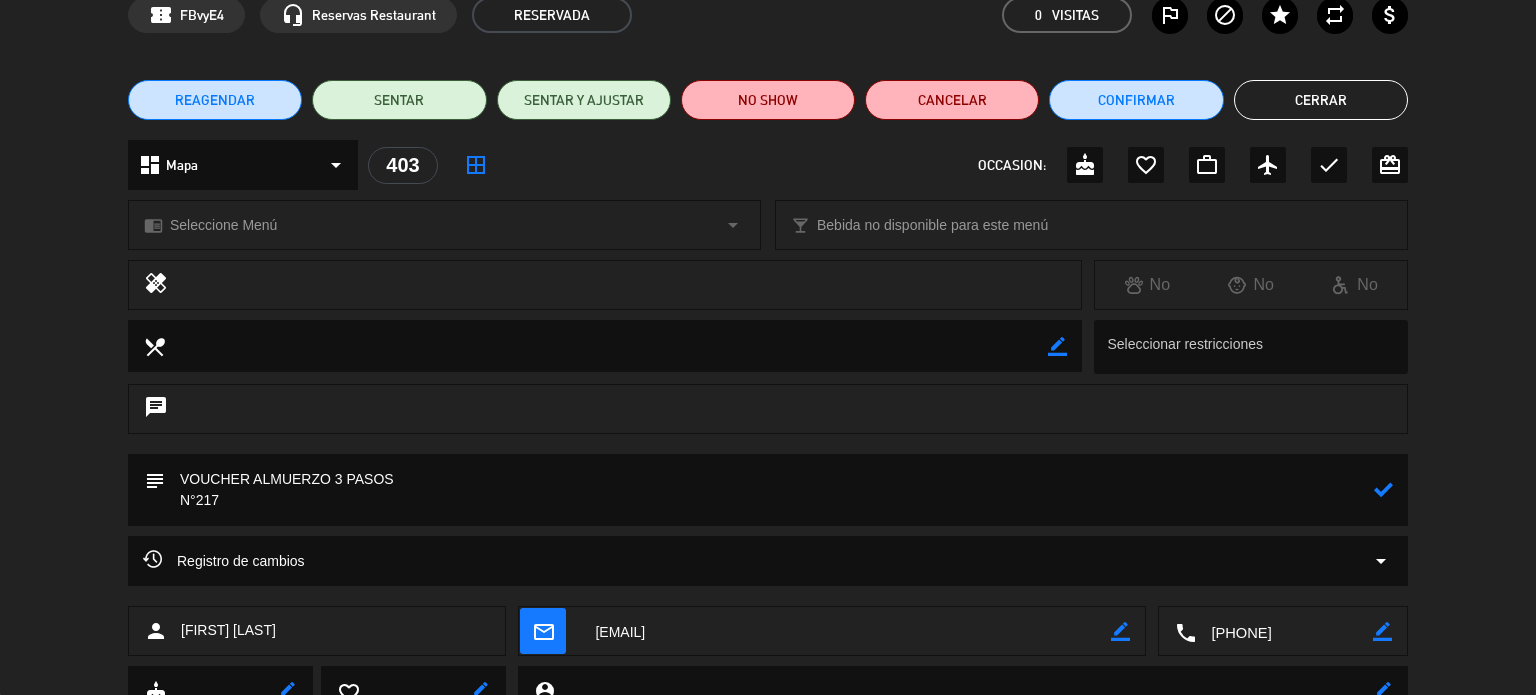 click 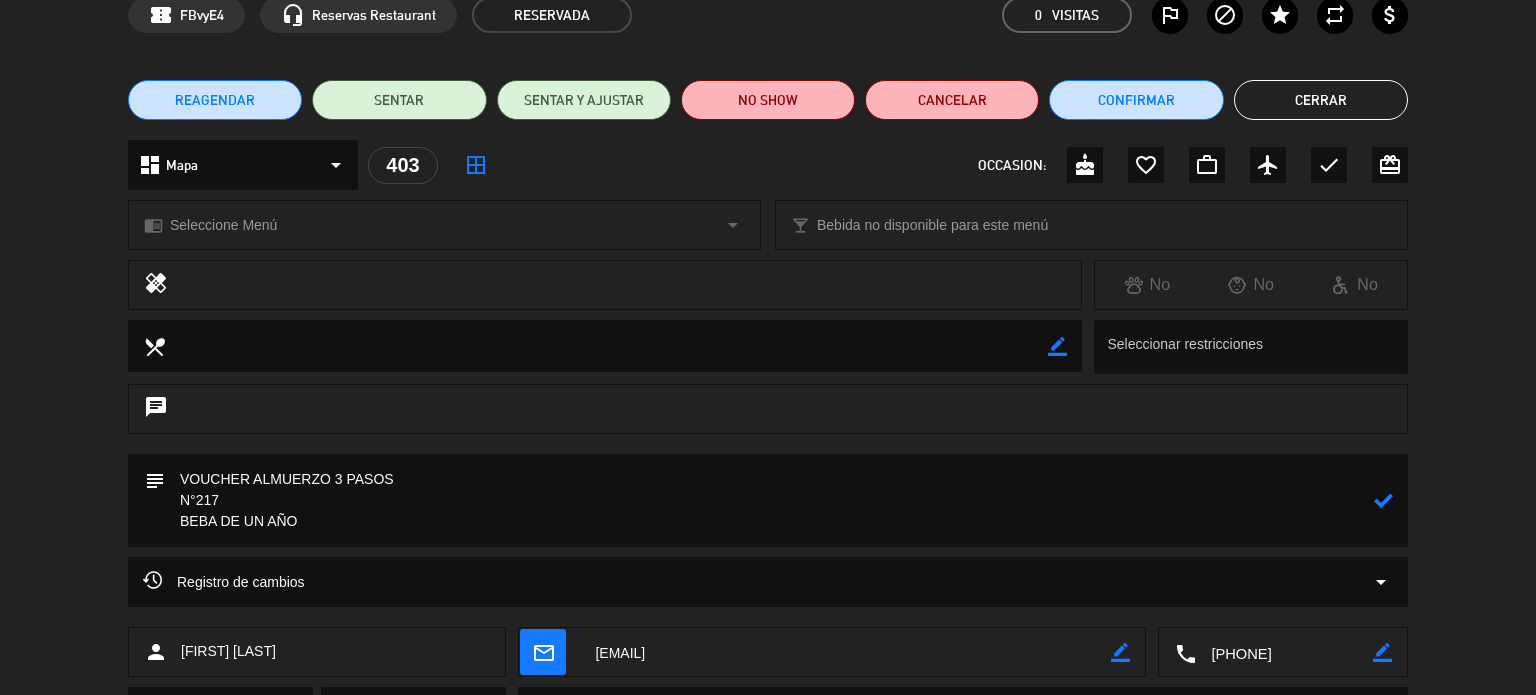 click 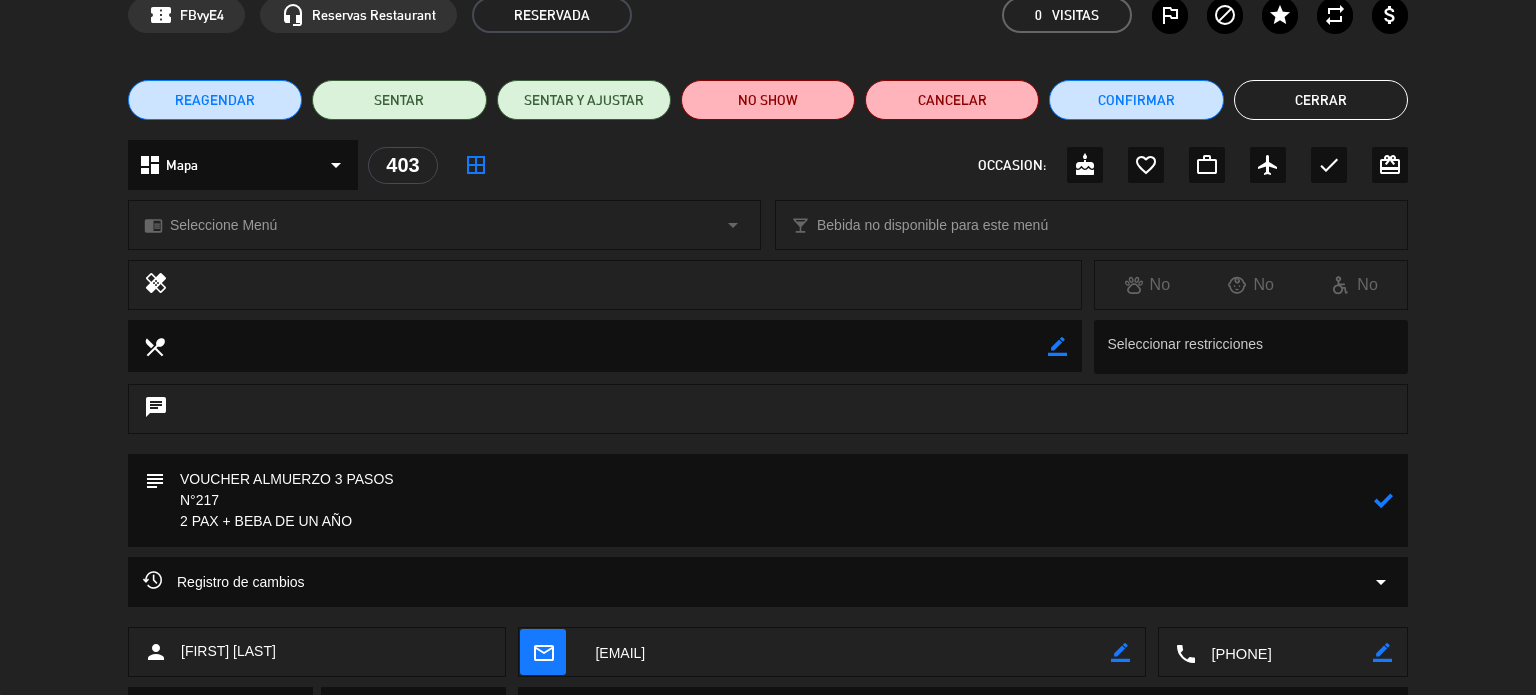 type on "VOUCHER ALMUERZO 3 PASOS
N°217
2 PAX + BEBA DE UN AÑO" 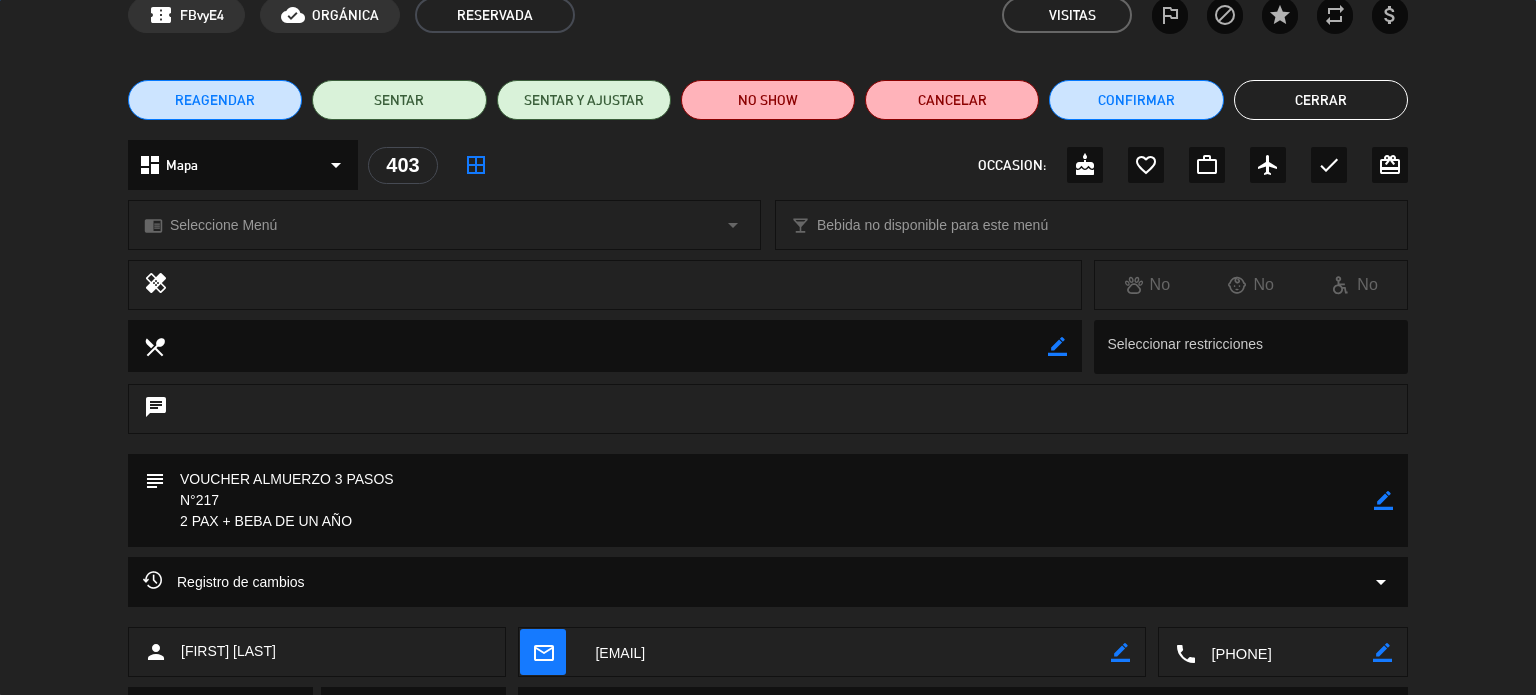 click on "Cerrar" 